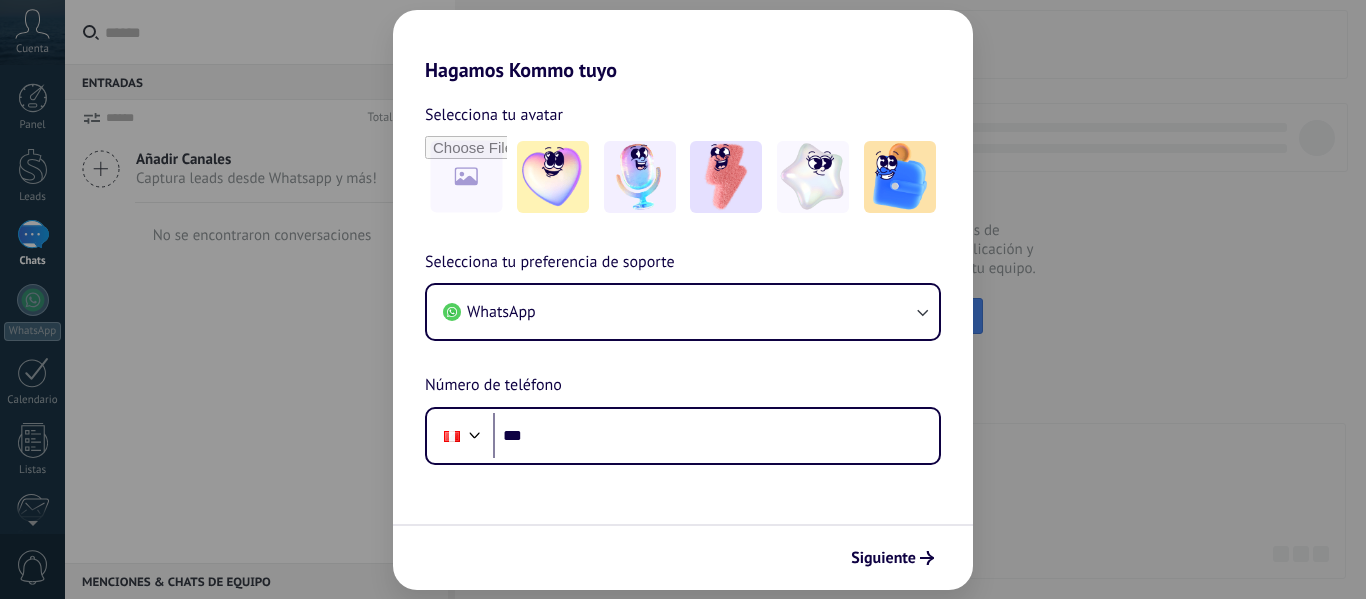scroll, scrollTop: 0, scrollLeft: 0, axis: both 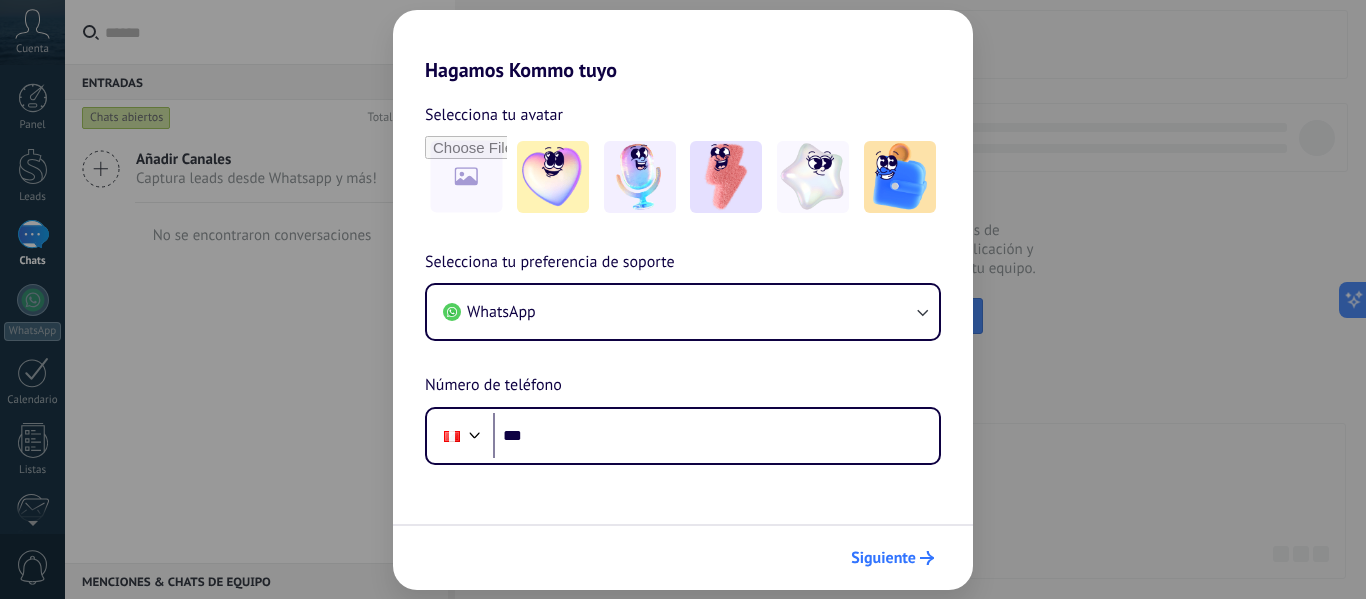 click on "Siguiente" at bounding box center (883, 558) 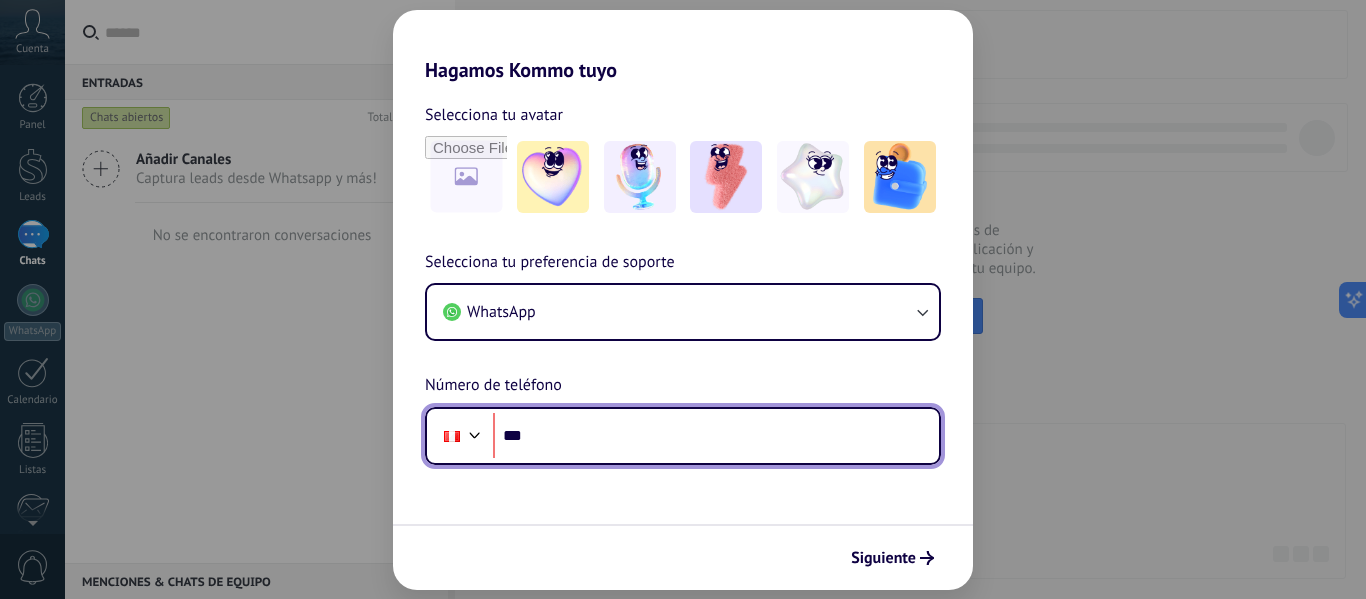 scroll, scrollTop: 0, scrollLeft: 0, axis: both 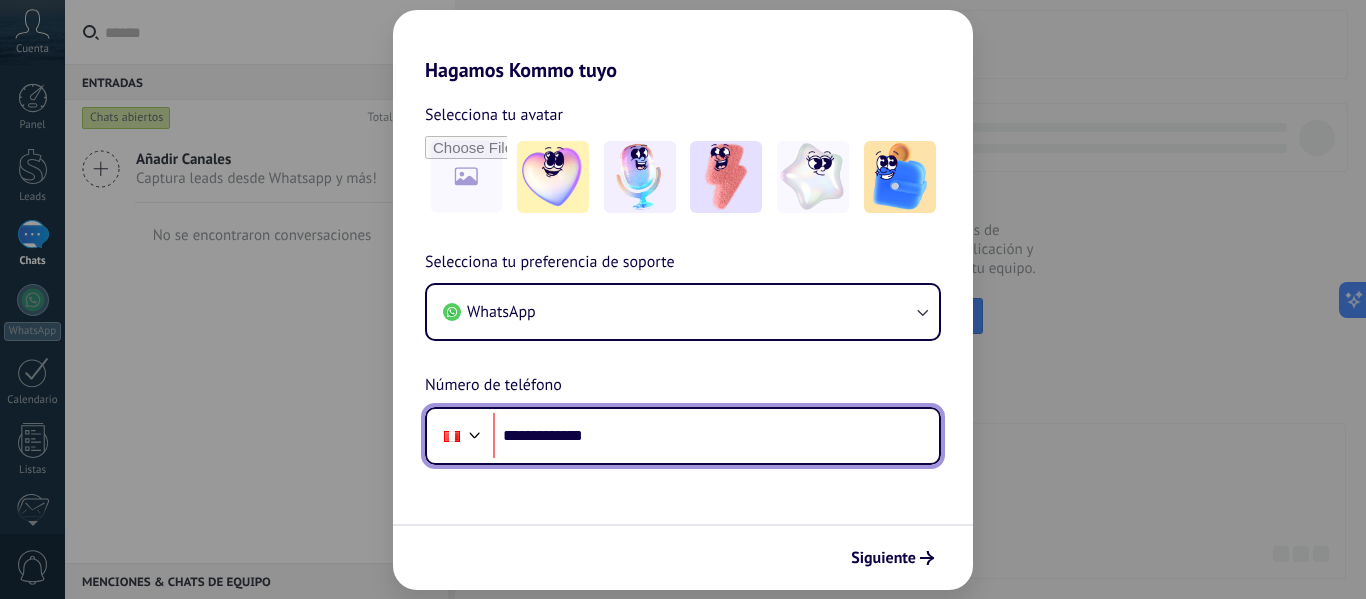 click on "**********" at bounding box center [716, 436] 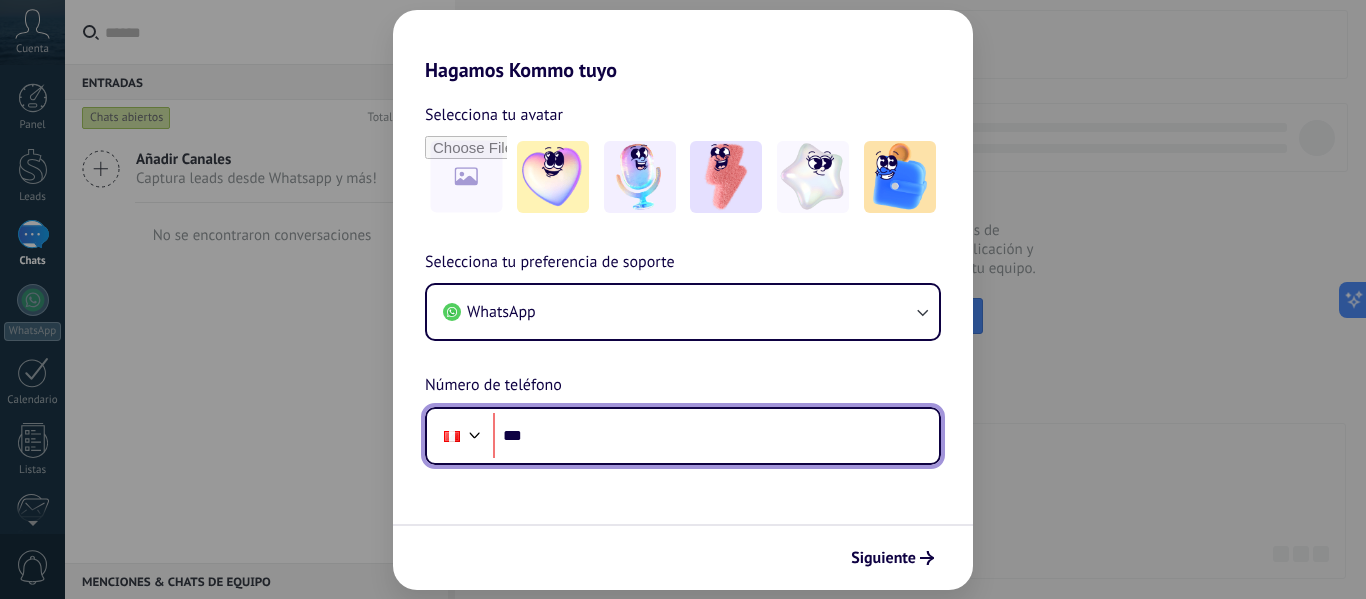 type on "**" 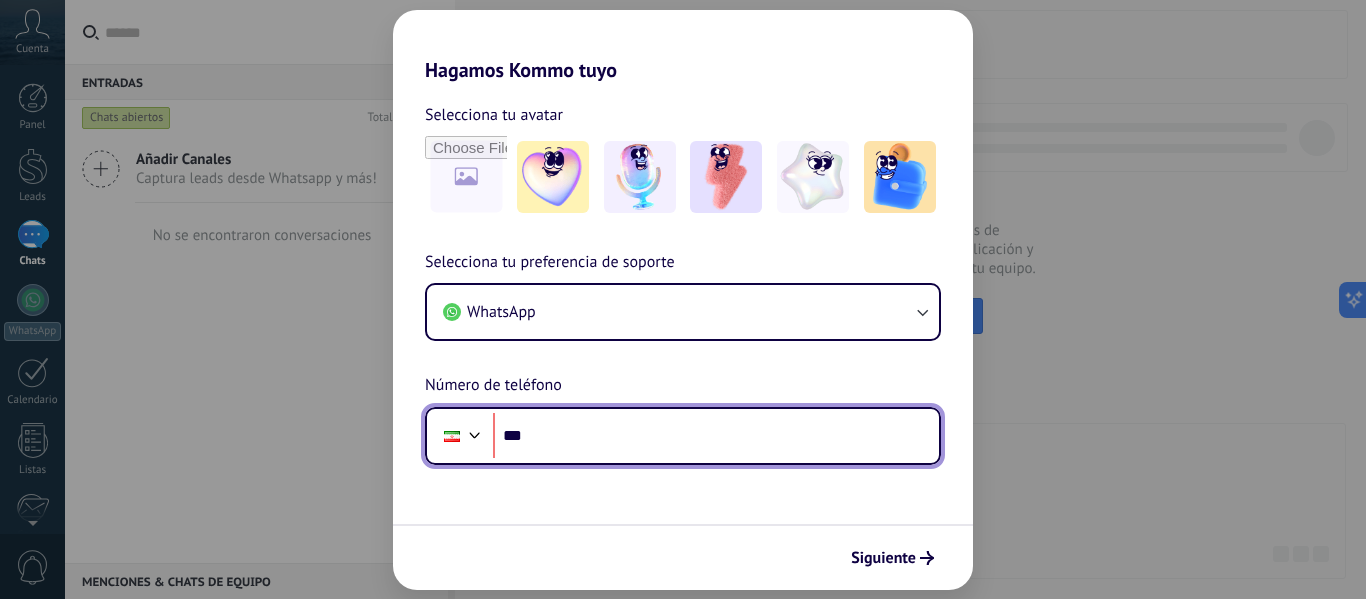 type on "**" 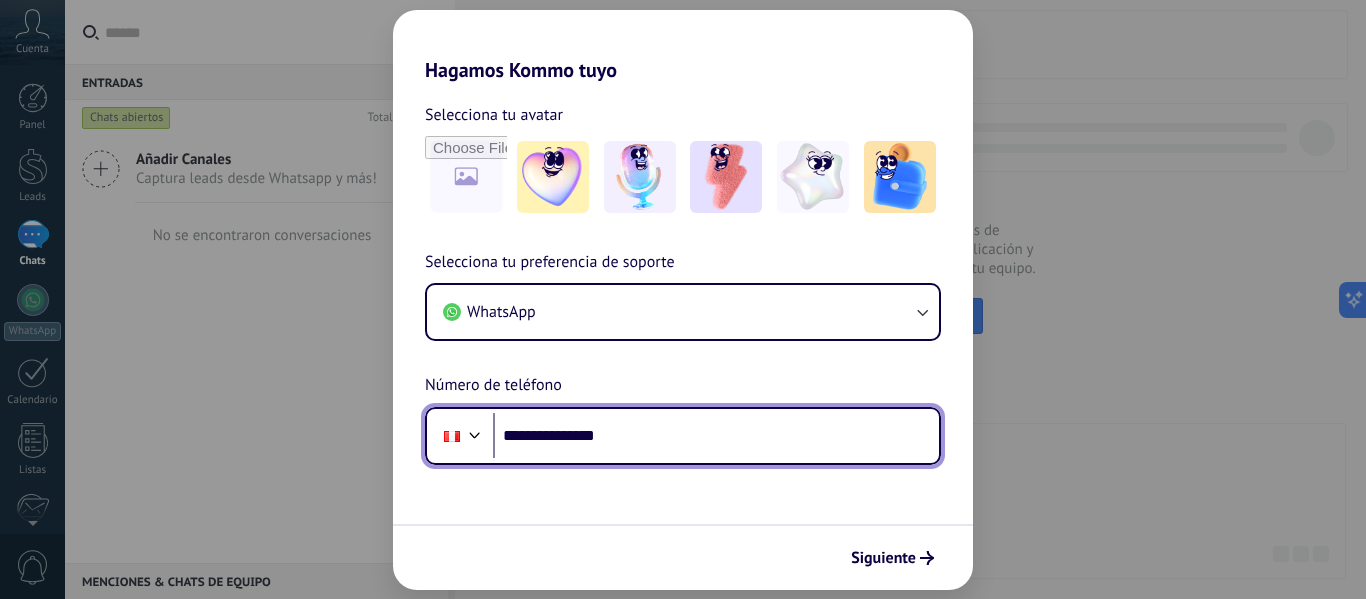 type on "**********" 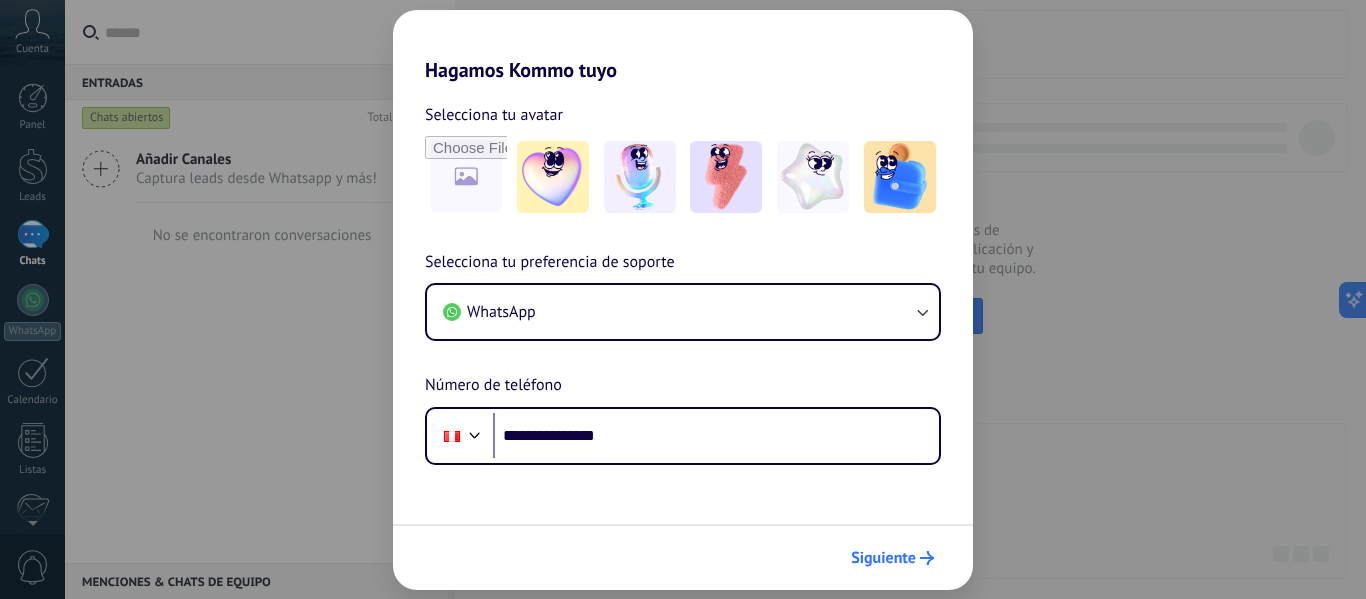 click on "Siguiente" at bounding box center [892, 558] 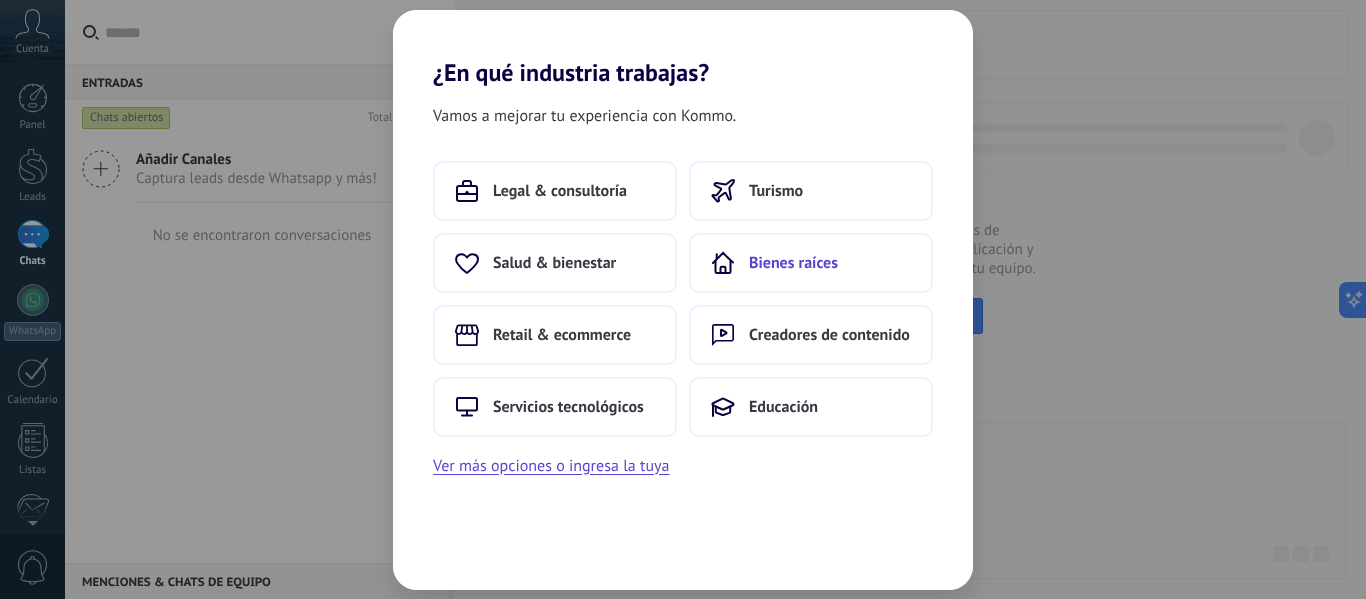 click on "Bienes raíces" at bounding box center [793, 263] 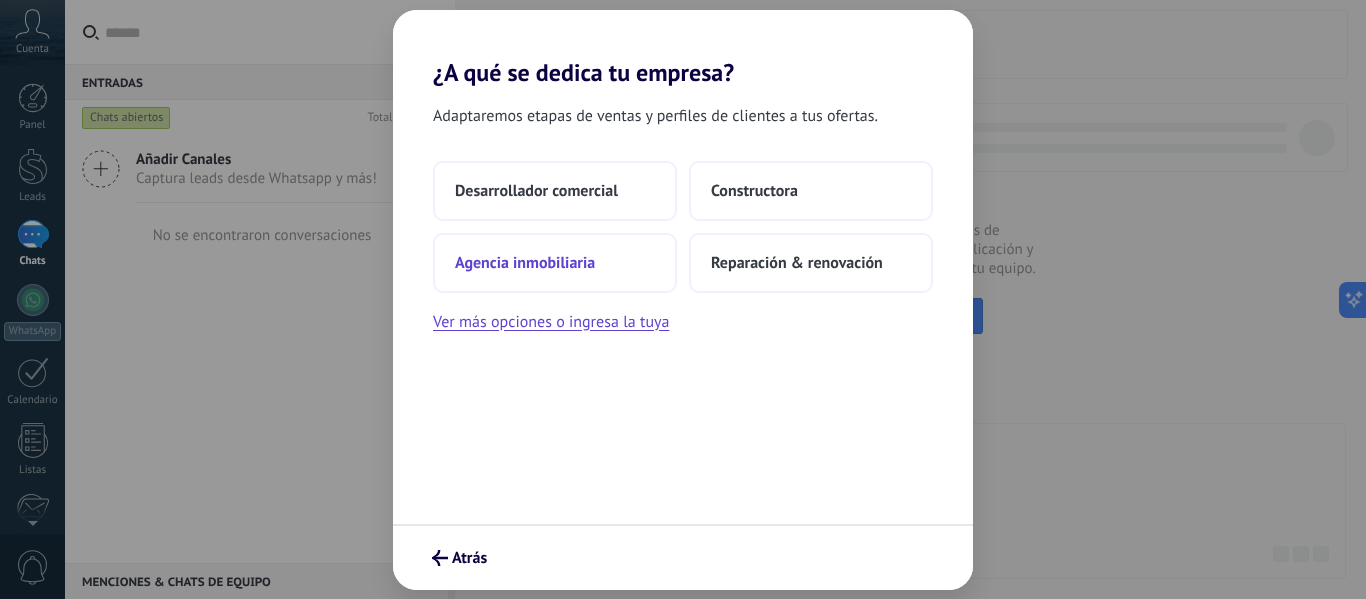 click on "Agencia inmobiliaria" at bounding box center [555, 263] 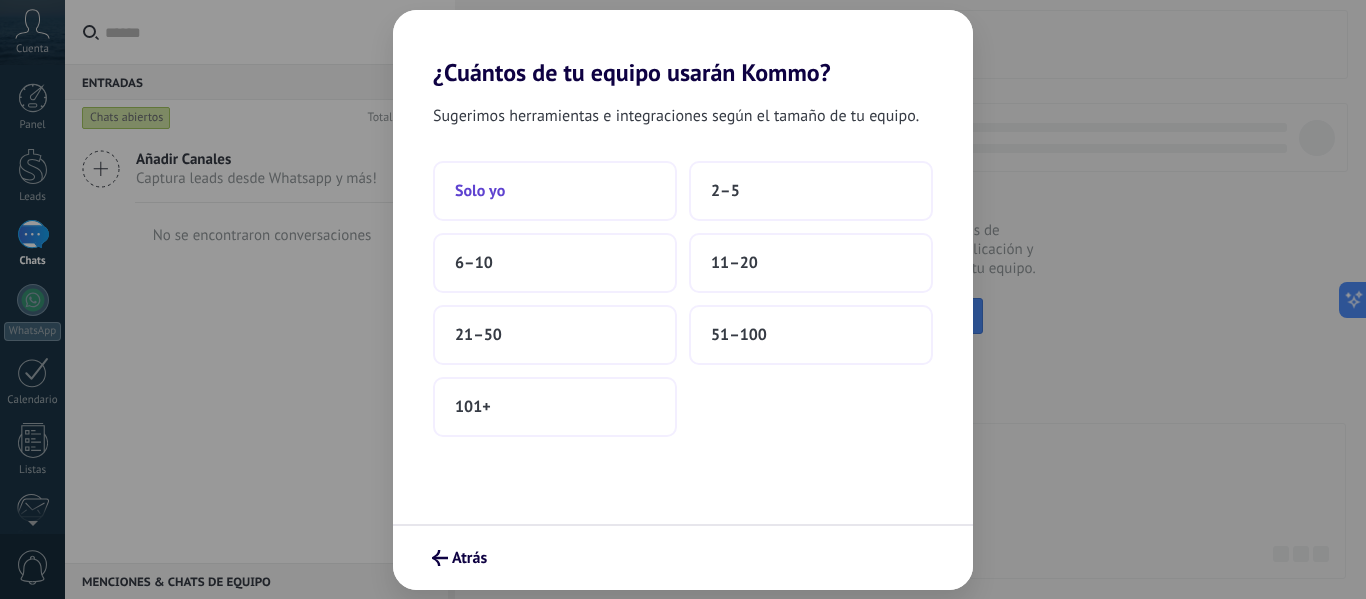 click on "Solo yo" at bounding box center (555, 191) 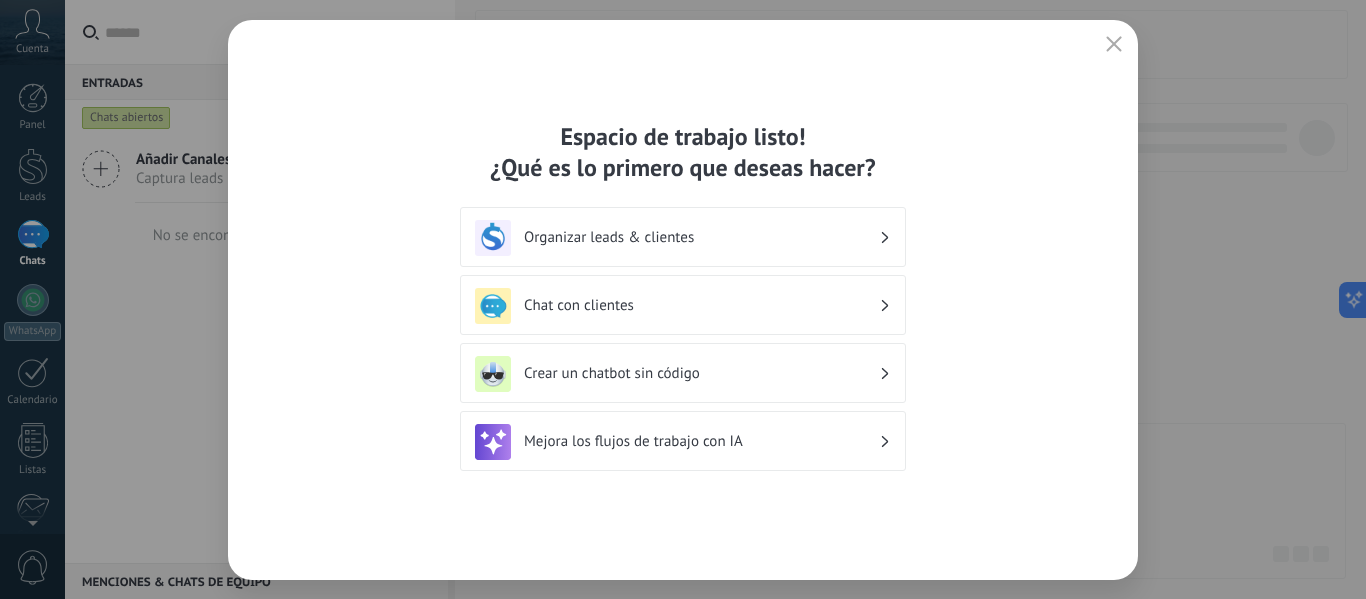 click on "Organizar leads & clientes" at bounding box center (683, 238) 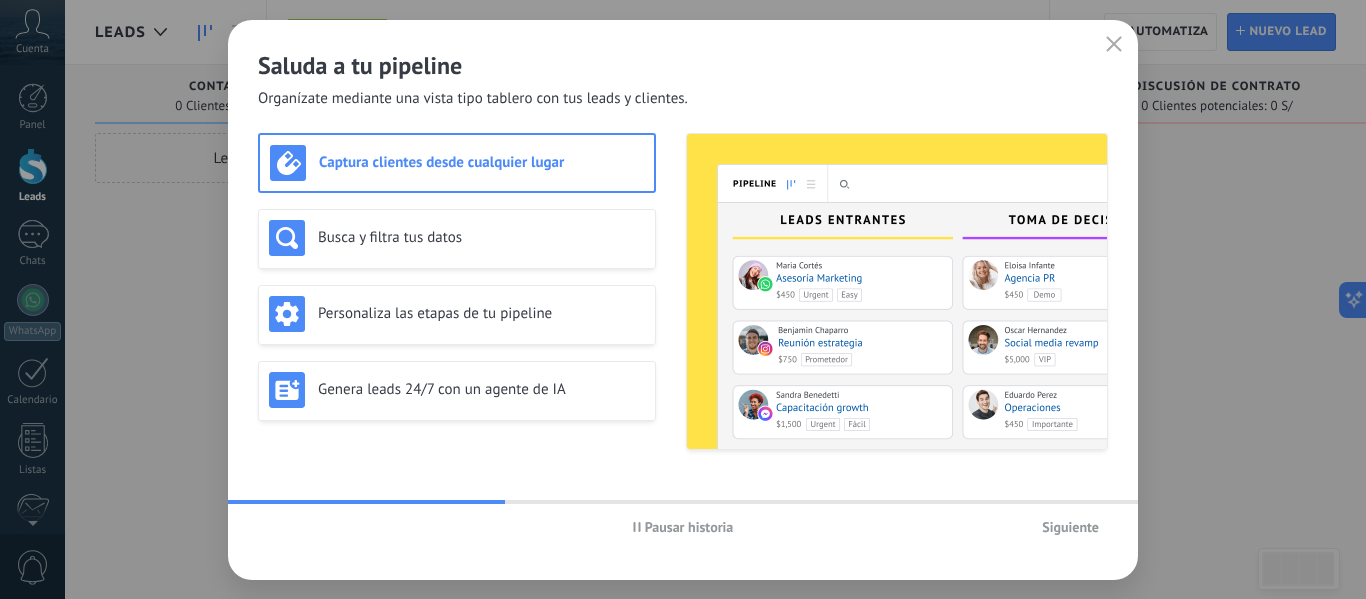 click at bounding box center [1114, 45] 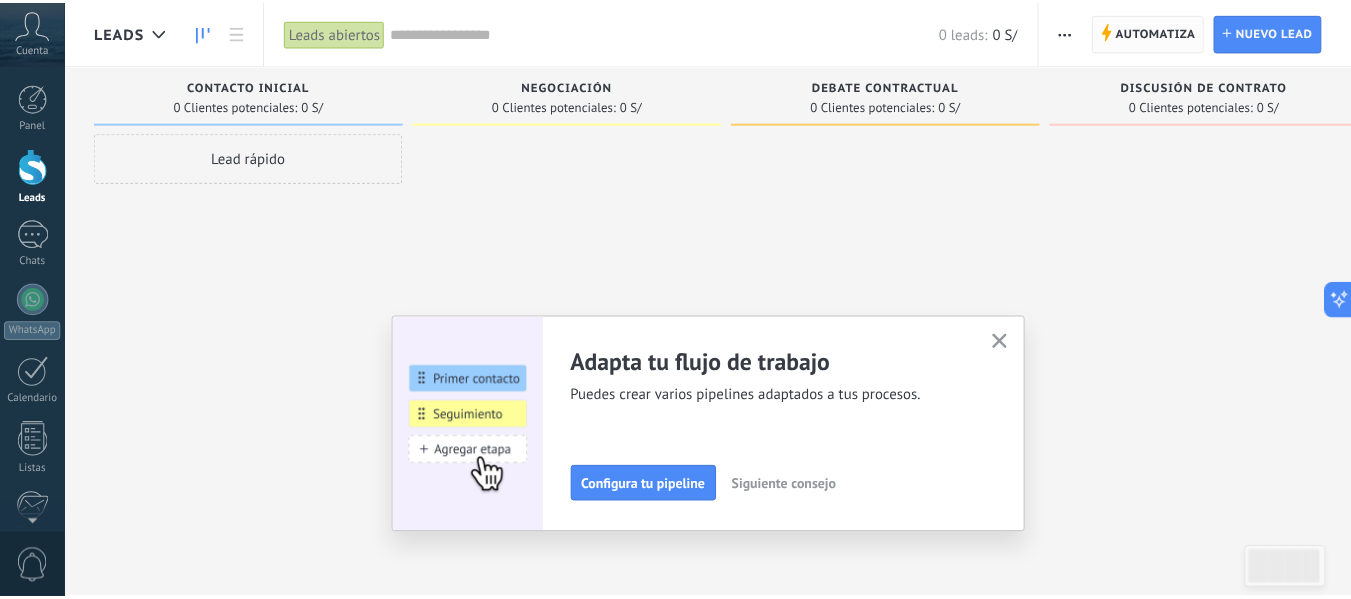 scroll, scrollTop: 233, scrollLeft: 0, axis: vertical 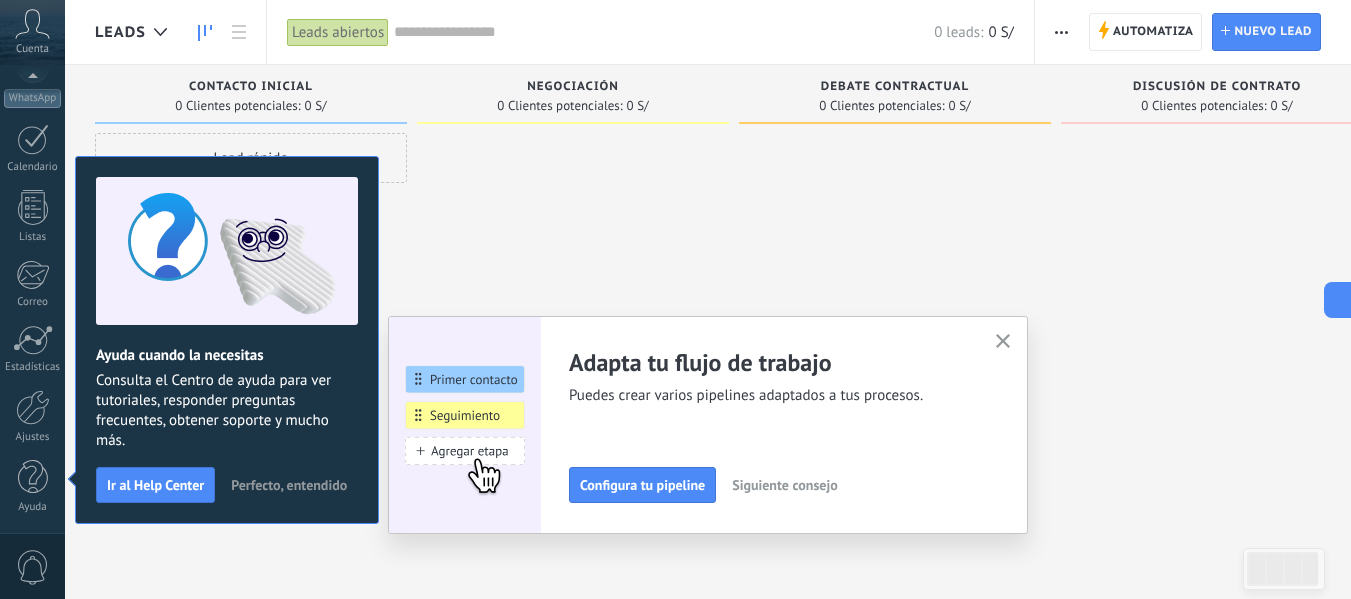 click 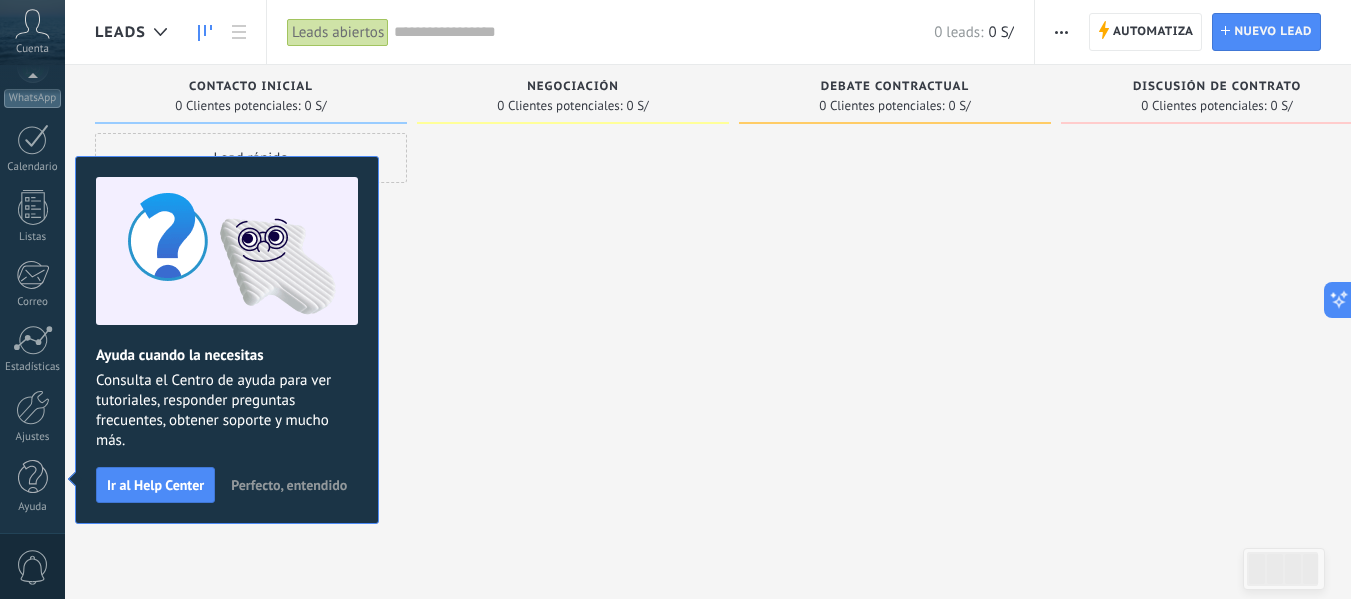 click on "Perfecto, entendido" at bounding box center [289, 485] 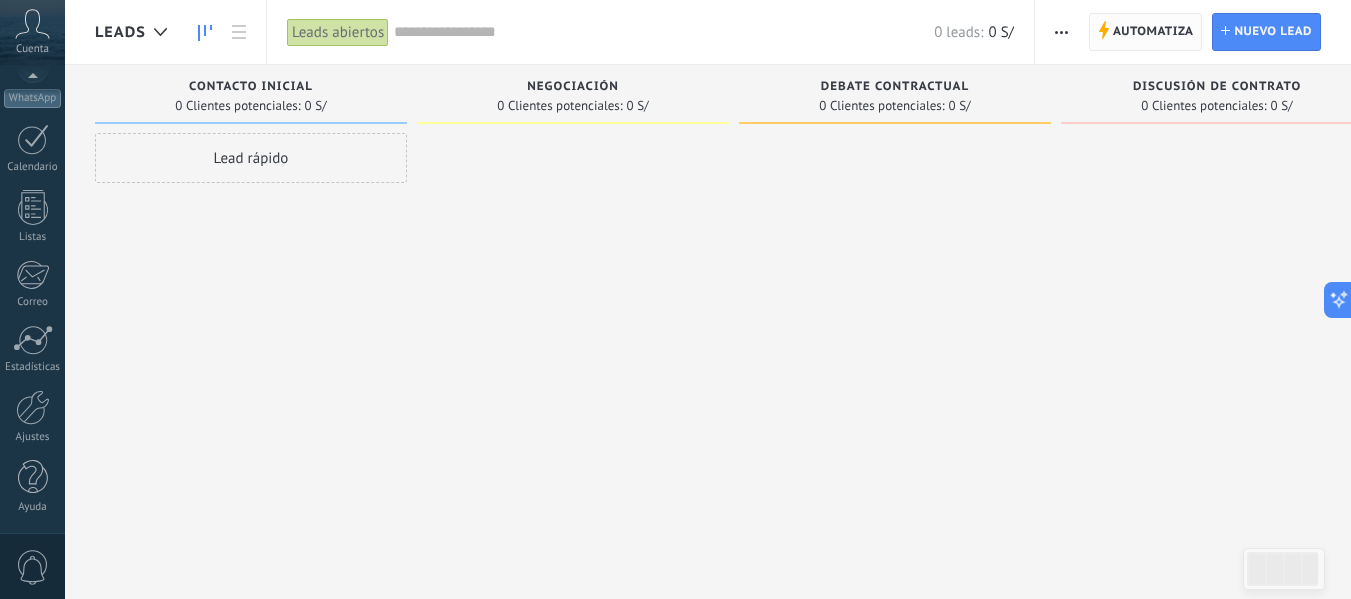 click on "Automatiza" at bounding box center [1153, 32] 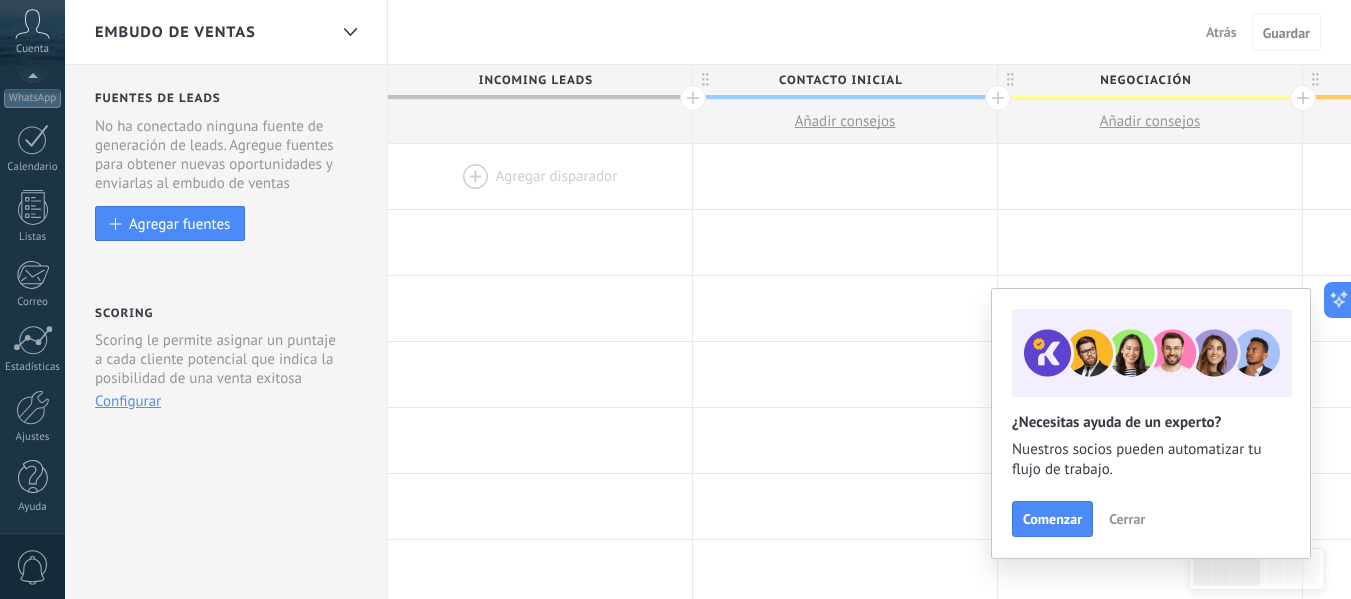 click on "Contacto inicial" at bounding box center [840, 80] 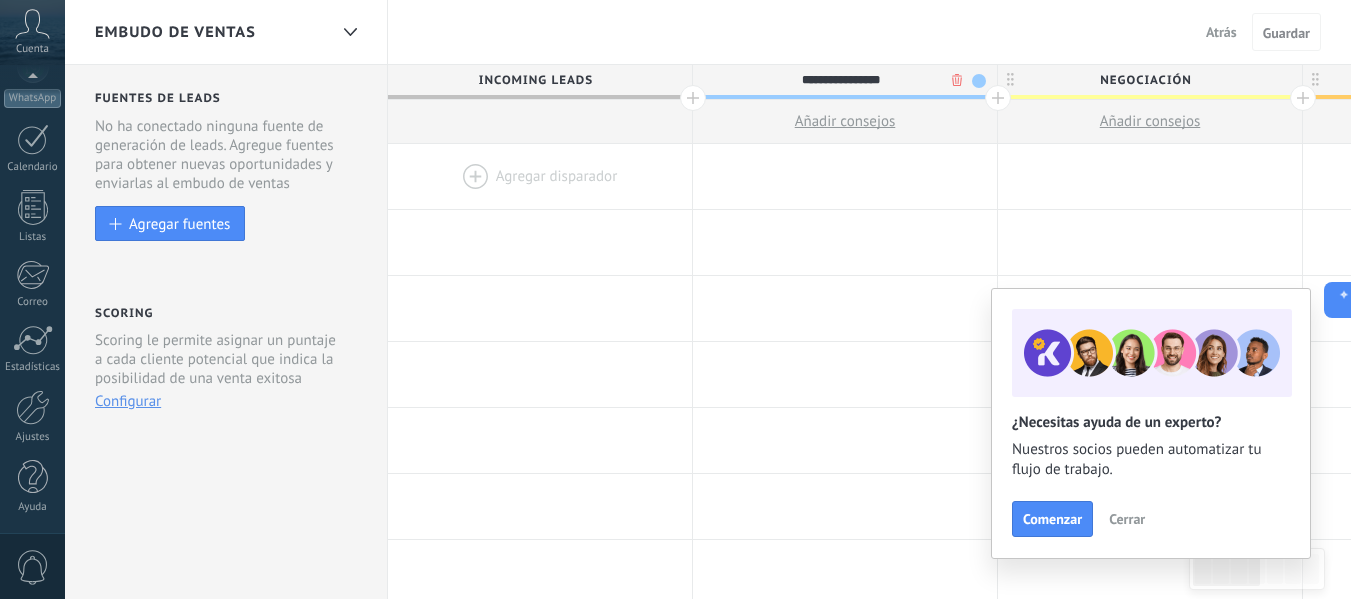 click on ".abccls-1,.abccls-2{fill-rule:evenodd}.abccls-2{fill:#fff} .abfcls-1{fill:none}.abfcls-2{fill:#fff} .abncls-1{isolation:isolate}.abncls-2{opacity:.06}.abncls-2,.abncls-3,.abncls-6{mix-blend-mode:multiply}.abncls-3{opacity:.15}.abncls-4,.abncls-8{fill:#fff}.abncls-5{fill:url(#abnlinear-gradient)}.abncls-6{opacity:.04}.abncls-7{fill:url(#abnlinear-gradient-2)}.abncls-8{fill-rule:evenodd} .abqst0{fill:#ffa200} .abwcls-1{fill:#252525} .cls-1{isolation:isolate} .acicls-1{fill:none} .aclcls-1{fill:#232323} .acnst0{display:none} .addcls-1,.addcls-2{fill:none;stroke-miterlimit:10}.addcls-1{stroke:#dfe0e5}.addcls-2{stroke:#a1a7ab} .adecls-1,.adecls-2{fill:none;stroke-miterlimit:10}.adecls-1{stroke:#dfe0e5}.adecls-2{stroke:#a1a7ab} .adqcls-1{fill:#8591a5;fill-rule:evenodd} .aeccls-1{fill:#5c9f37} .aeecls-1{fill:#f86161} .aejcls-1{fill:#8591a5;fill-rule:evenodd} .aekcls-1{fill-rule:evenodd} .aelcls-1{fill-rule:evenodd;fill:currentColor} .aemcls-1{fill-rule:evenodd;fill:currentColor} .aencls-2{fill:#f86161;opacity:.3}" at bounding box center [675, 299] 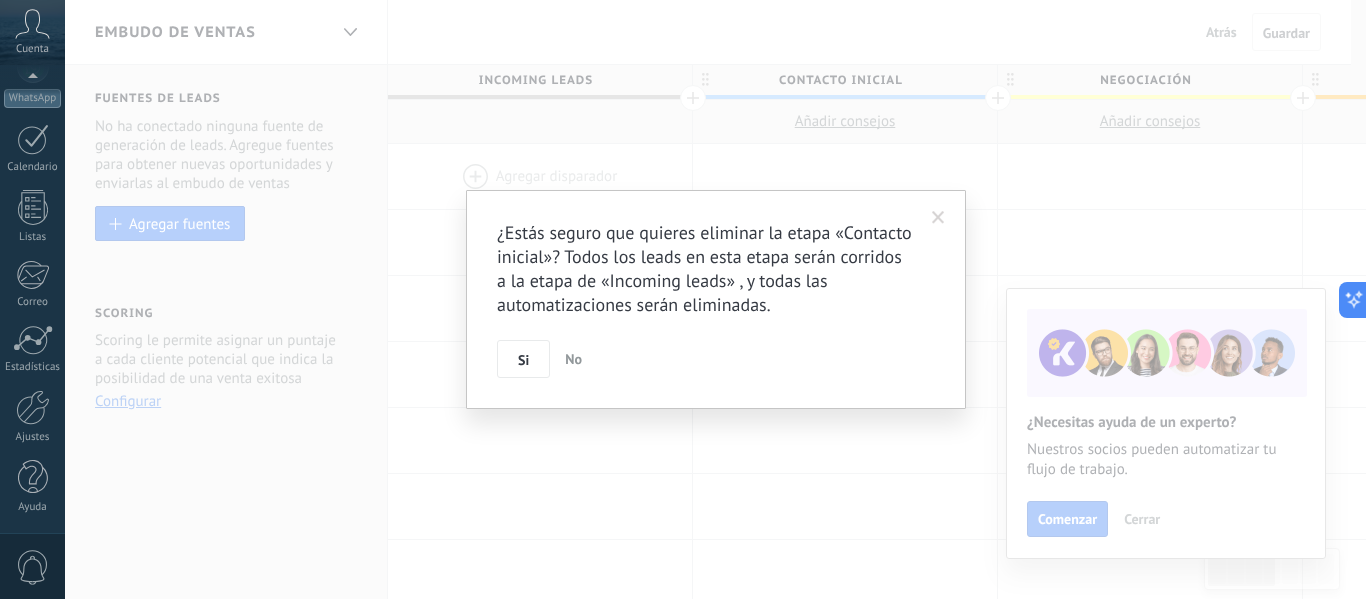 click on "¿Estás seguro que quieres eliminar la etapa «Contacto inicial»? Todos los leads en esta etapa serán corridos a la etapa de «Incoming leads»
, y todas las automatizaciones serán eliminadas. Si No" at bounding box center (716, 299) 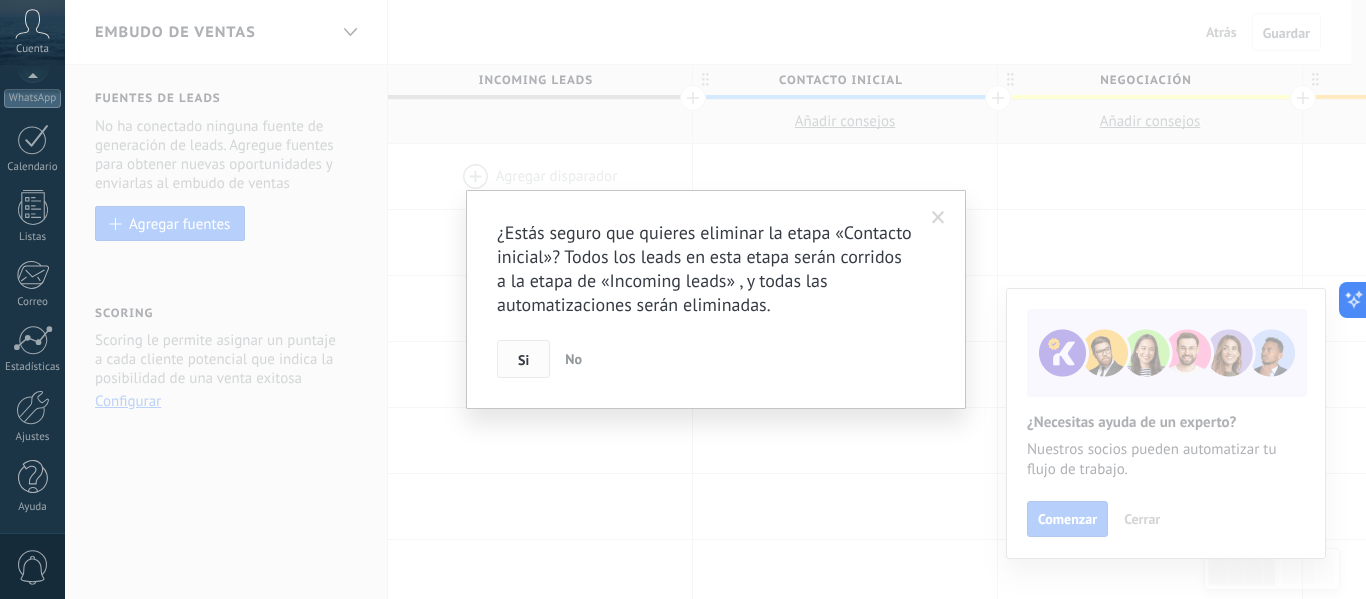 click on "Si" at bounding box center [523, 359] 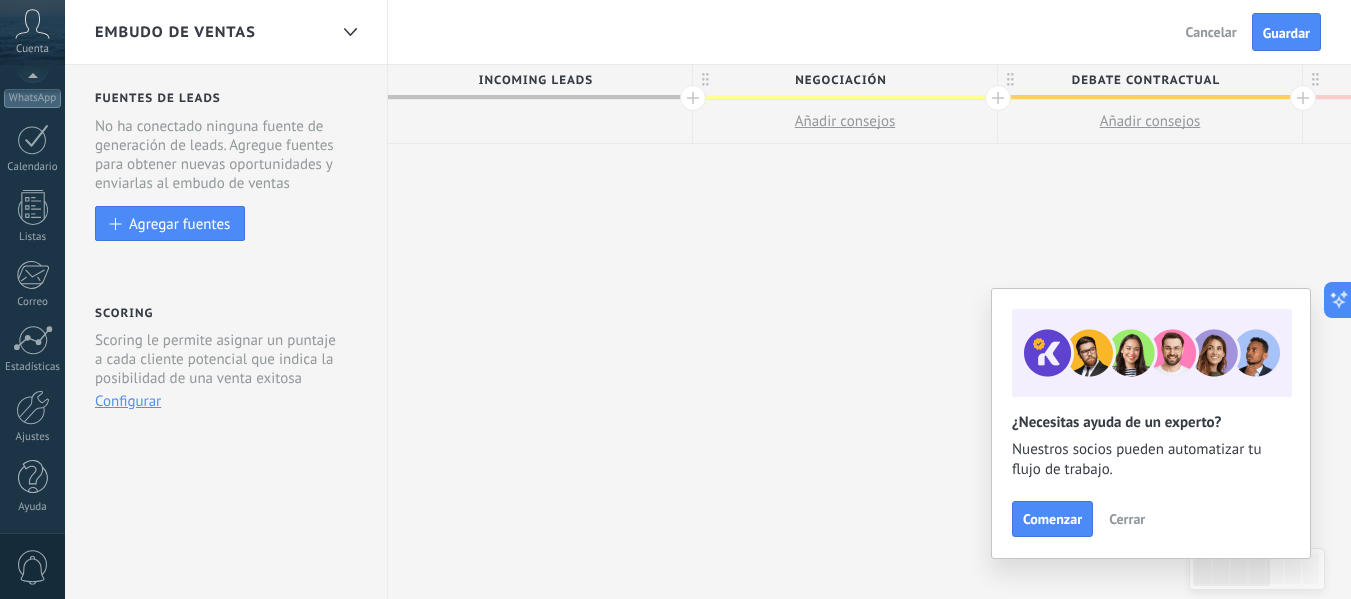 click on "Debate contractual" at bounding box center [1145, 80] 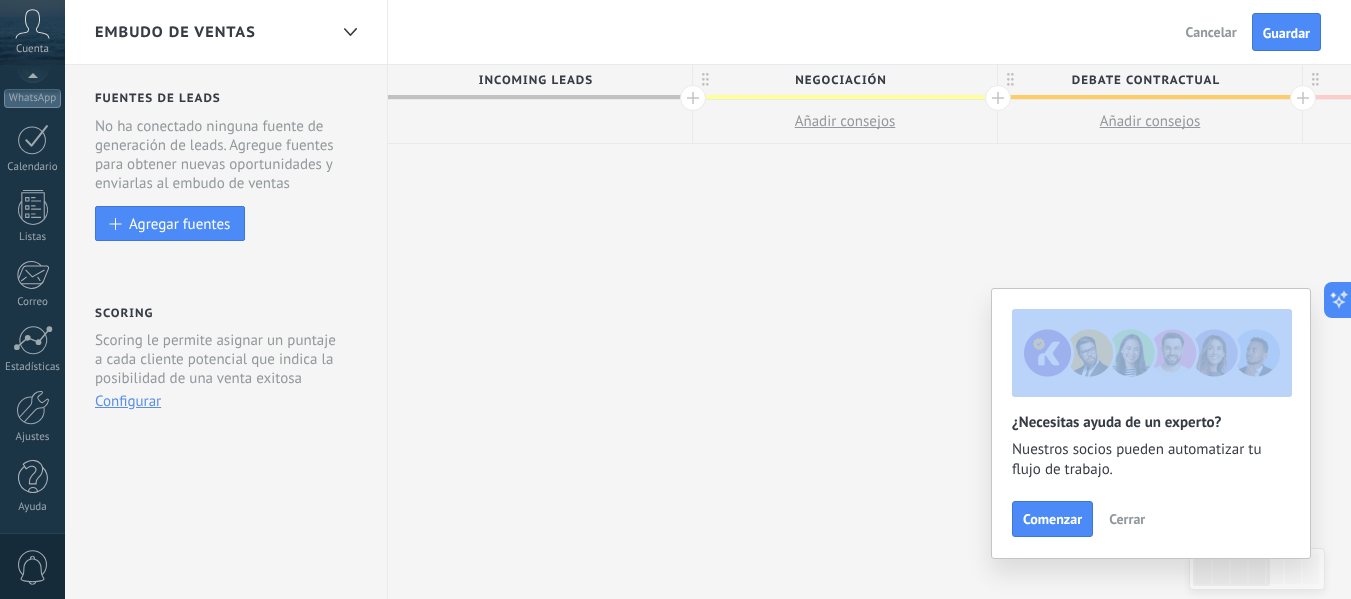 drag, startPoint x: 1079, startPoint y: 305, endPoint x: 947, endPoint y: 305, distance: 132 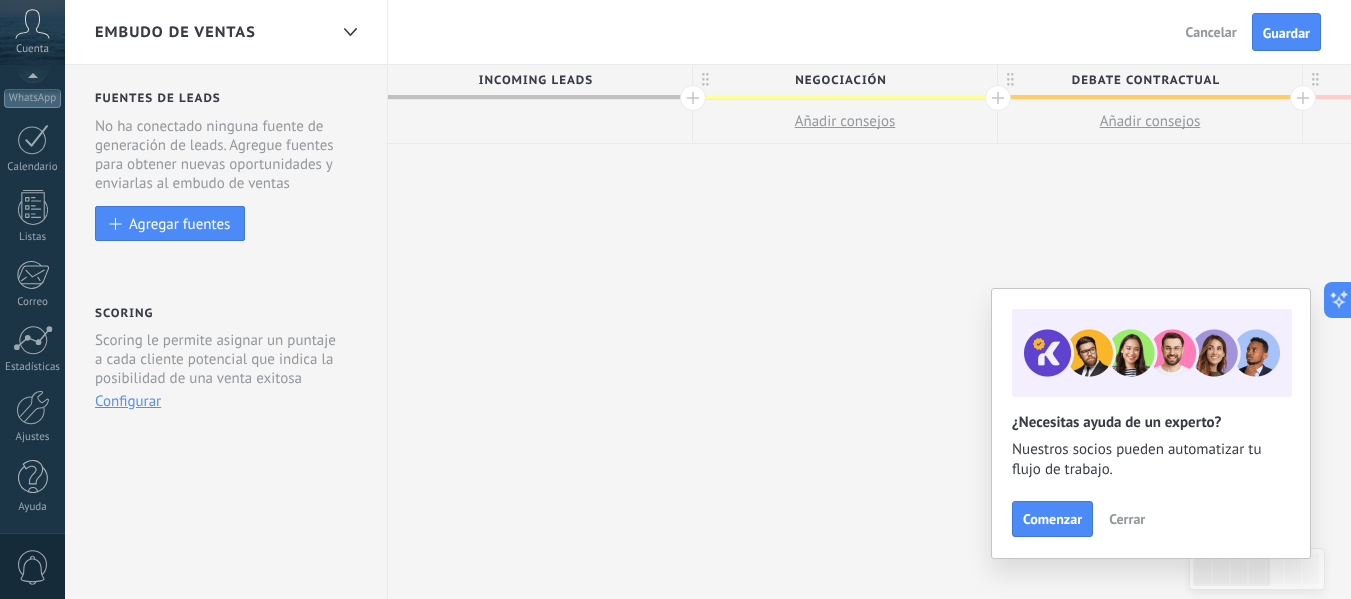 click on "Debate contractual" at bounding box center [1145, 80] 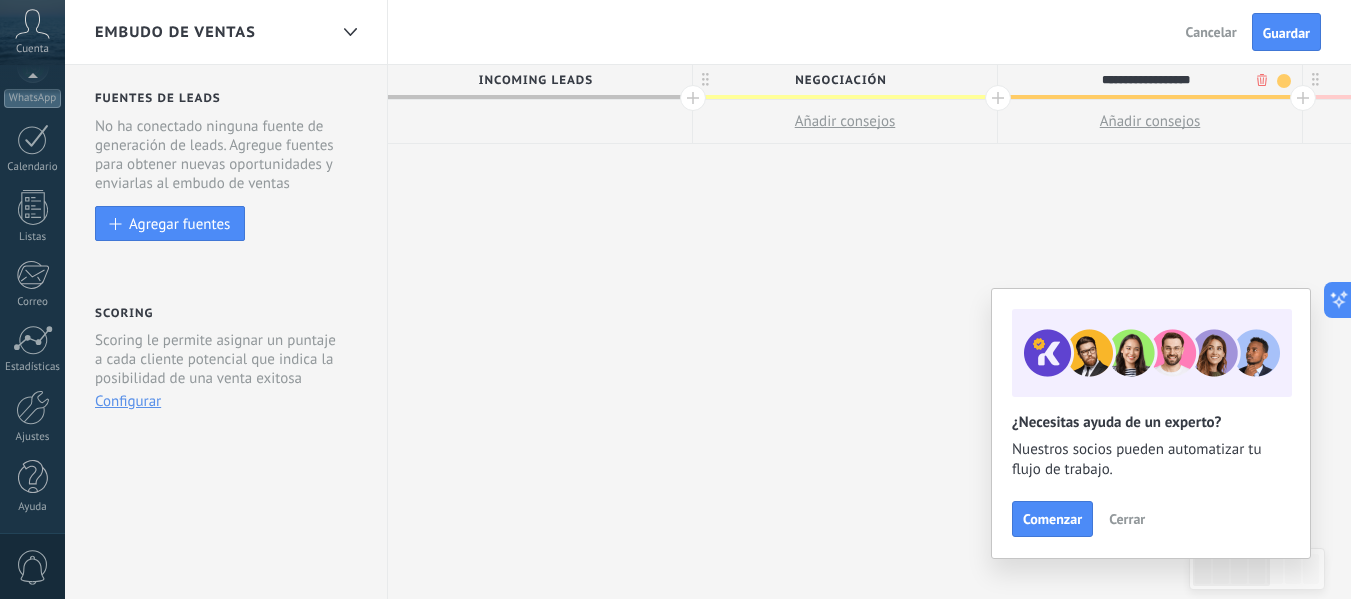 click on ".abccls-1,.abccls-2{fill-rule:evenodd}.abccls-2{fill:#fff} .abfcls-1{fill:none}.abfcls-2{fill:#fff} .abncls-1{isolation:isolate}.abncls-2{opacity:.06}.abncls-2,.abncls-3,.abncls-6{mix-blend-mode:multiply}.abncls-3{opacity:.15}.abncls-4,.abncls-8{fill:#fff}.abncls-5{fill:url(#abnlinear-gradient)}.abncls-6{opacity:.04}.abncls-7{fill:url(#abnlinear-gradient-2)}.abncls-8{fill-rule:evenodd} .abqst0{fill:#ffa200} .abwcls-1{fill:#252525} .cls-1{isolation:isolate} .acicls-1{fill:none} .aclcls-1{fill:#232323} .acnst0{display:none} .addcls-1,.addcls-2{fill:none;stroke-miterlimit:10}.addcls-1{stroke:#dfe0e5}.addcls-2{stroke:#a1a7ab} .adecls-1,.adecls-2{fill:none;stroke-miterlimit:10}.adecls-1{stroke:#dfe0e5}.adecls-2{stroke:#a1a7ab} .adqcls-1{fill:#8591a5;fill-rule:evenodd} .aeccls-1{fill:#5c9f37} .aeecls-1{fill:#f86161} .aejcls-1{fill:#8591a5;fill-rule:evenodd} .aekcls-1{fill-rule:evenodd} .aelcls-1{fill-rule:evenodd;fill:currentColor} .aemcls-1{fill-rule:evenodd;fill:currentColor} .aencls-2{fill:#f86161;opacity:.3}" at bounding box center [675, 299] 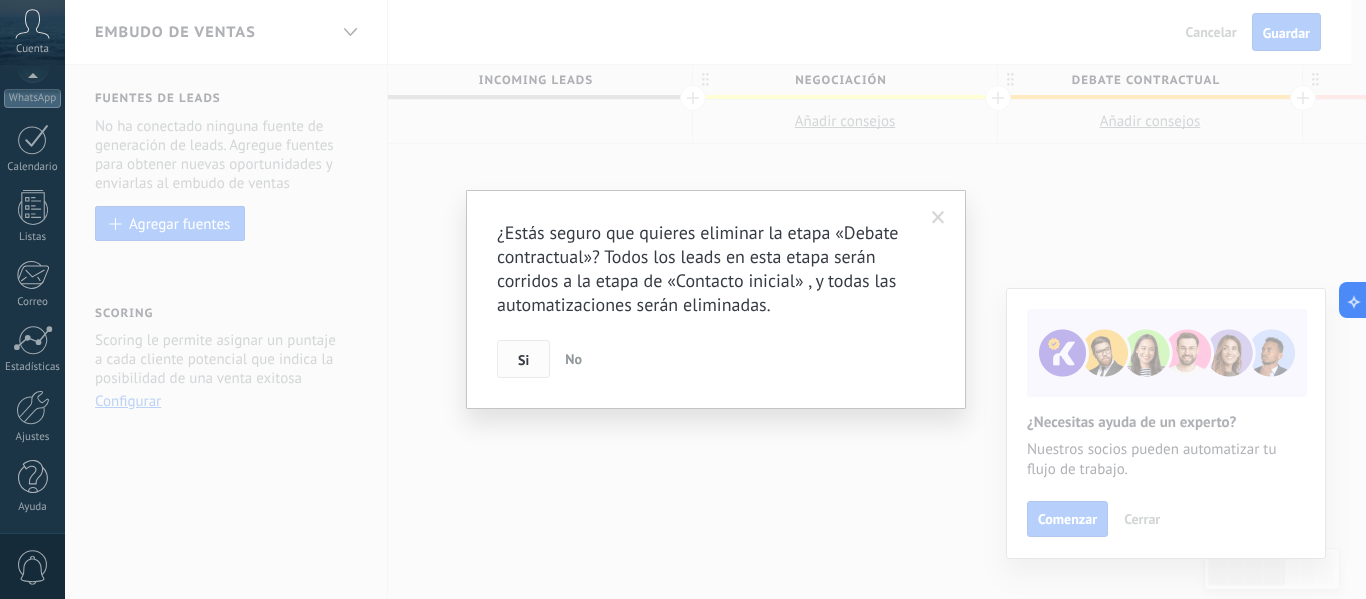 click on "Si" at bounding box center [523, 360] 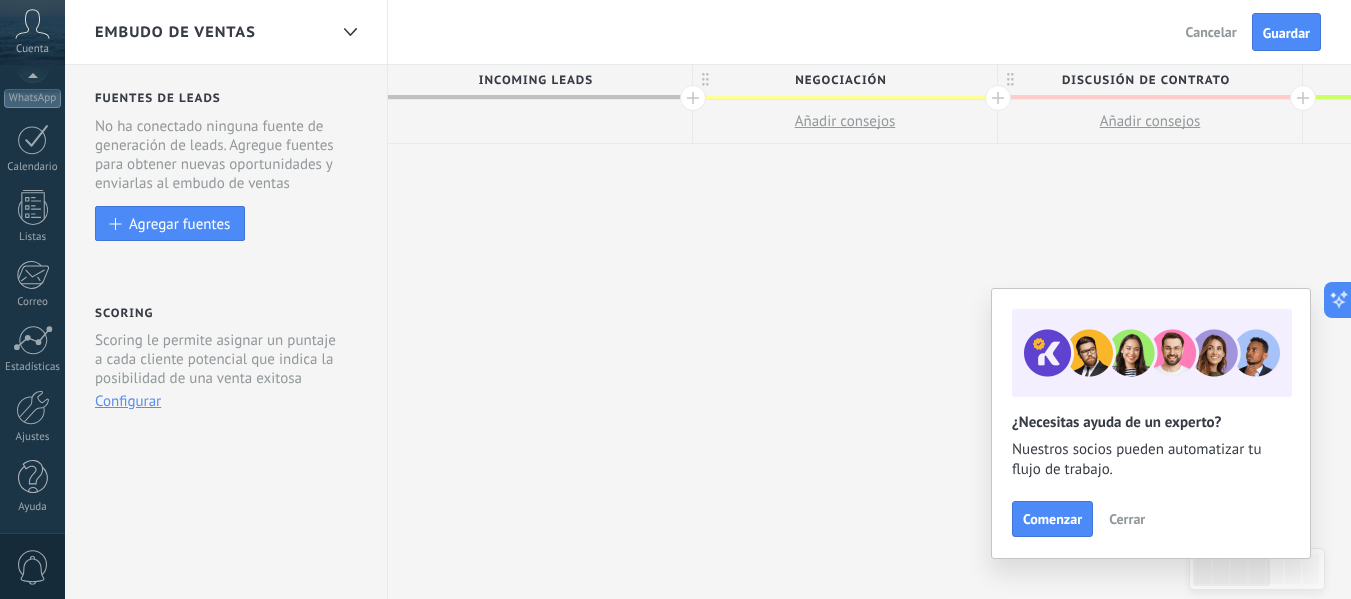 scroll, scrollTop: 0, scrollLeft: 15, axis: horizontal 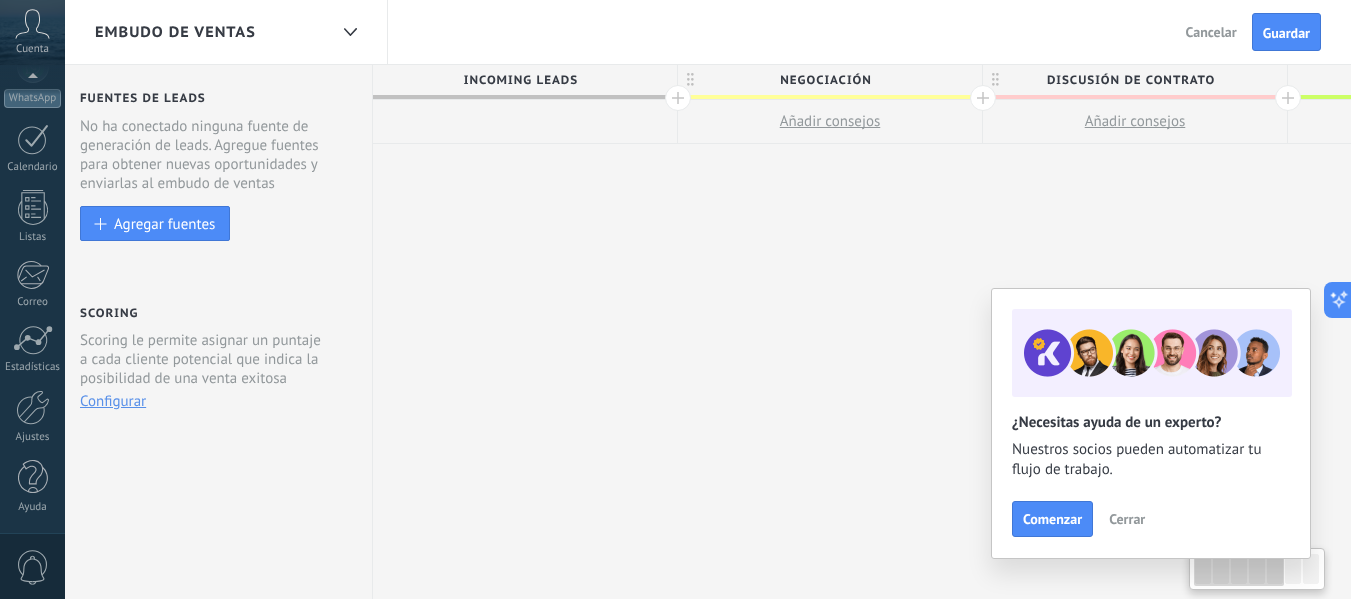 click on "Discusión de contrato" at bounding box center (1130, 80) 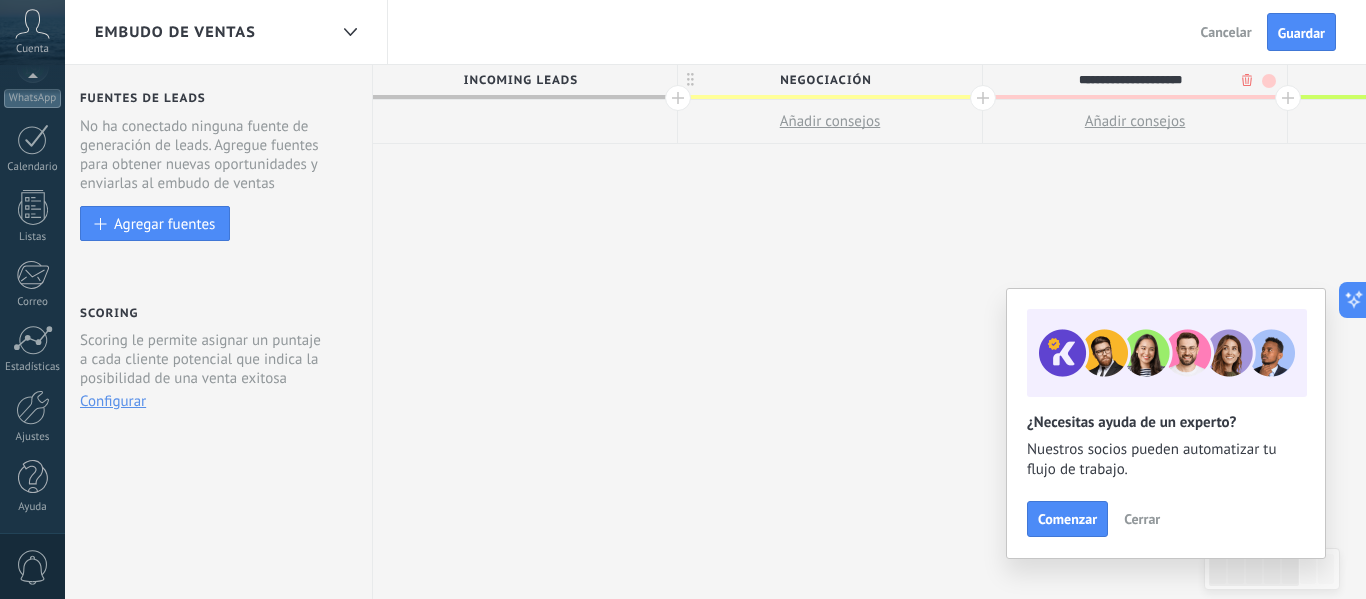 click on ".abccls-1,.abccls-2{fill-rule:evenodd}.abccls-2{fill:#fff} .abfcls-1{fill:none}.abfcls-2{fill:#fff} .abncls-1{isolation:isolate}.abncls-2{opacity:.06}.abncls-2,.abncls-3,.abncls-6{mix-blend-mode:multiply}.abncls-3{opacity:.15}.abncls-4,.abncls-8{fill:#fff}.abncls-5{fill:url(#abnlinear-gradient)}.abncls-6{opacity:.04}.abncls-7{fill:url(#abnlinear-gradient-2)}.abncls-8{fill-rule:evenodd} .abqst0{fill:#ffa200} .abwcls-1{fill:#252525} .cls-1{isolation:isolate} .acicls-1{fill:none} .aclcls-1{fill:#232323} .acnst0{display:none} .addcls-1,.addcls-2{fill:none;stroke-miterlimit:10}.addcls-1{stroke:#dfe0e5}.addcls-2{stroke:#a1a7ab} .adecls-1,.adecls-2{fill:none;stroke-miterlimit:10}.adecls-1{stroke:#dfe0e5}.adecls-2{stroke:#a1a7ab} .adqcls-1{fill:#8591a5;fill-rule:evenodd} .aeccls-1{fill:#5c9f37} .aeecls-1{fill:#f86161} .aejcls-1{fill:#8591a5;fill-rule:evenodd} .aekcls-1{fill-rule:evenodd} .aelcls-1{fill-rule:evenodd;fill:currentColor} .aemcls-1{fill-rule:evenodd;fill:currentColor} .aencls-2{fill:#f86161;opacity:.3}" at bounding box center (683, 299) 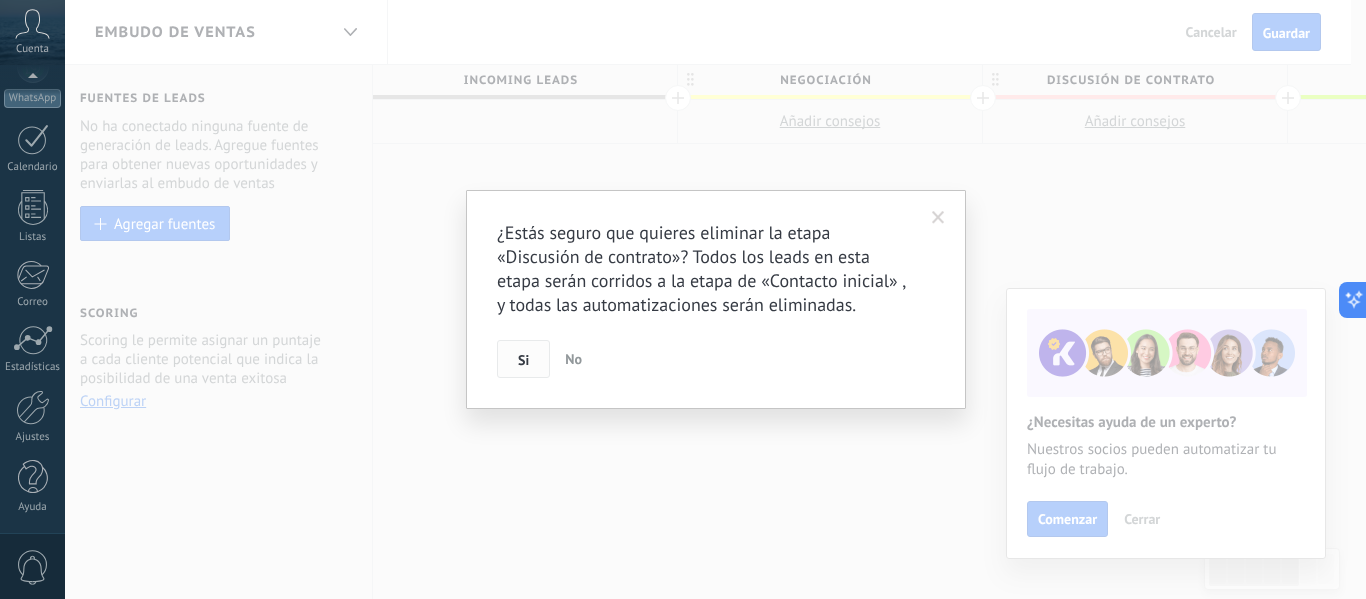 click on "Si" at bounding box center [523, 359] 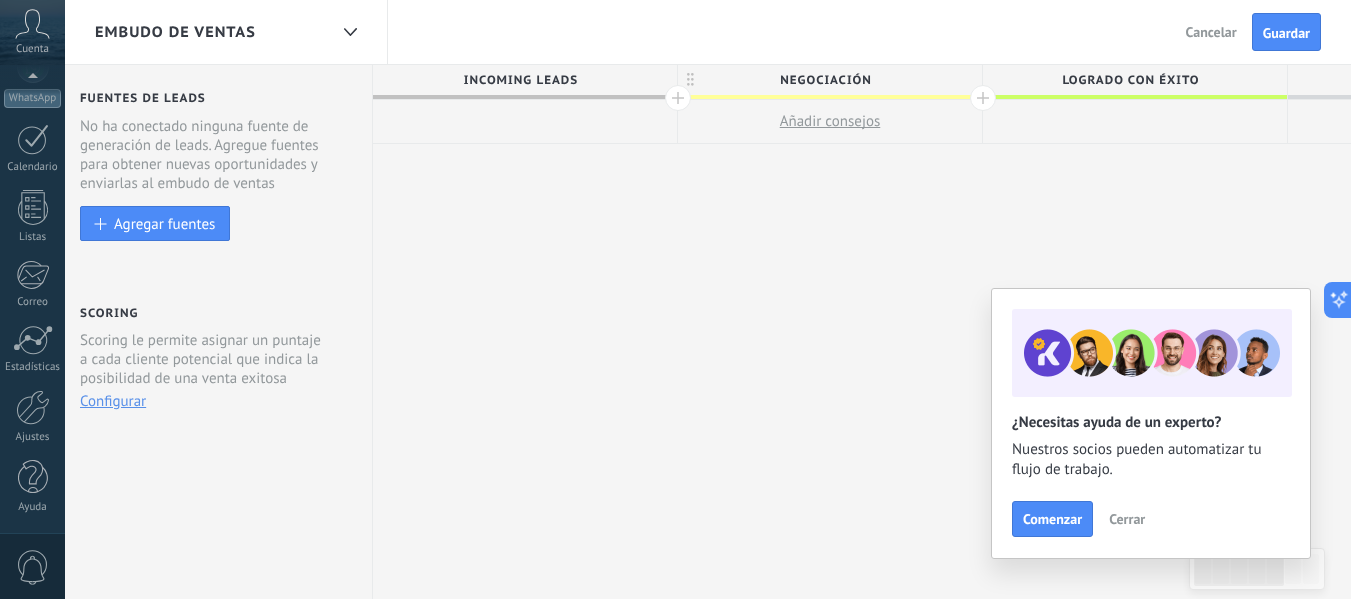 click on "Negociación" at bounding box center [825, 80] 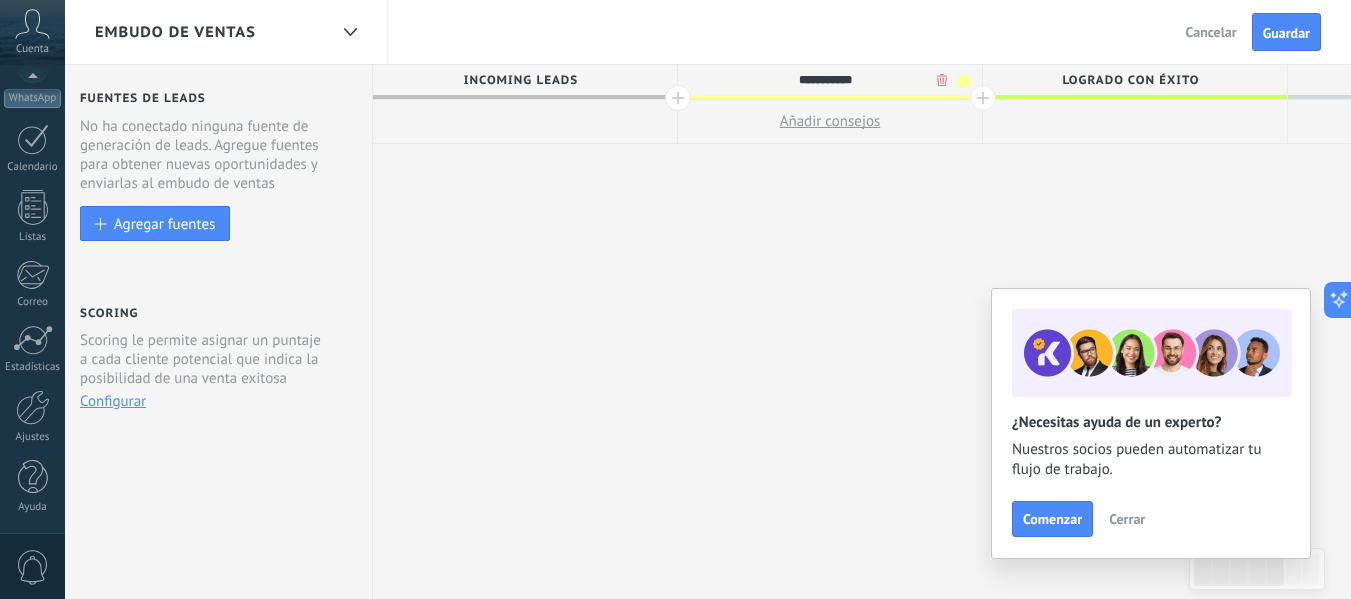 click on "**********" at bounding box center [825, 80] 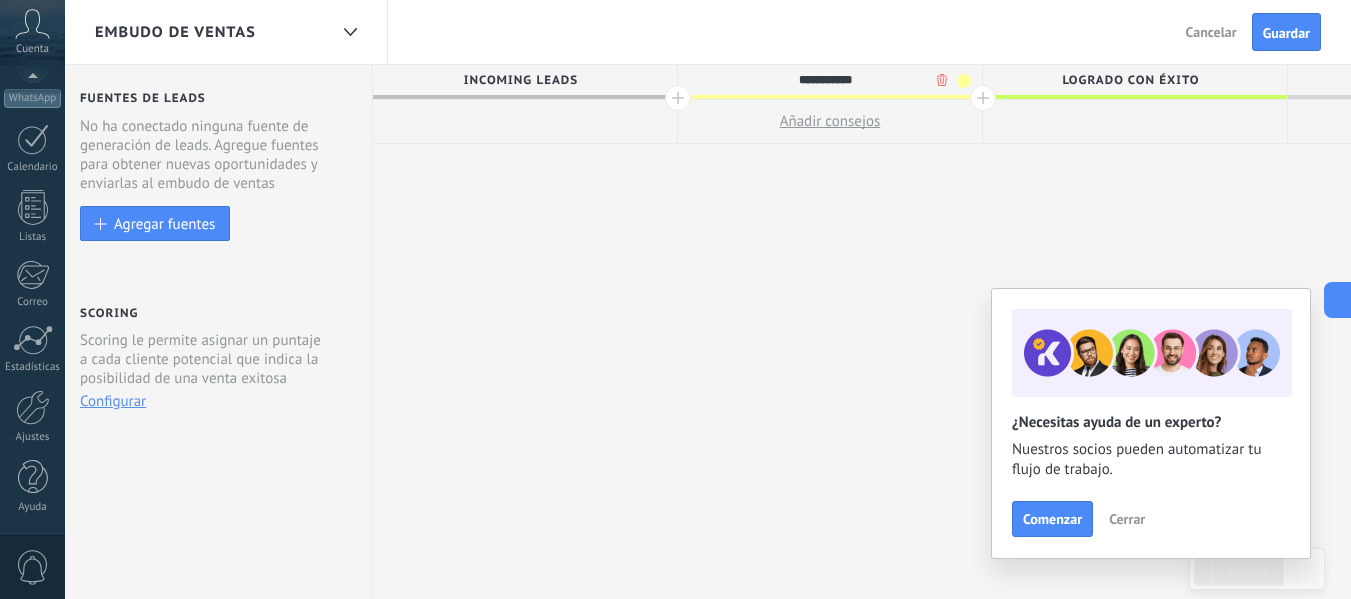 type on "**********" 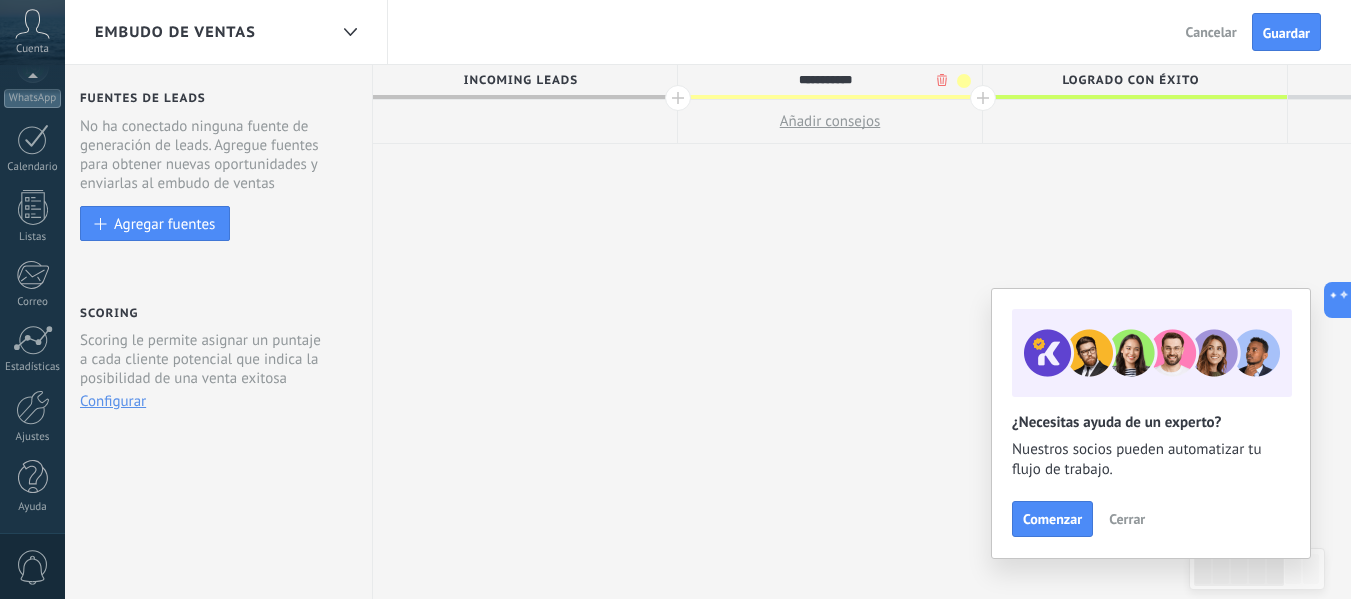 click at bounding box center (983, 98) 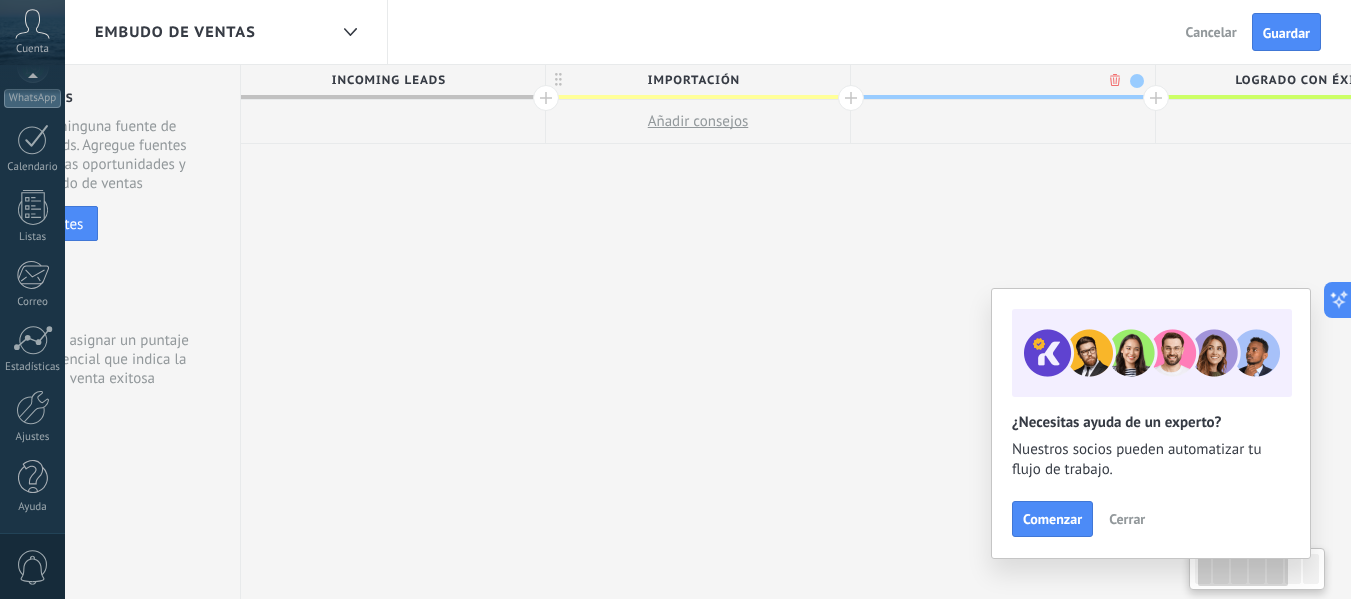 scroll, scrollTop: 0, scrollLeft: 163, axis: horizontal 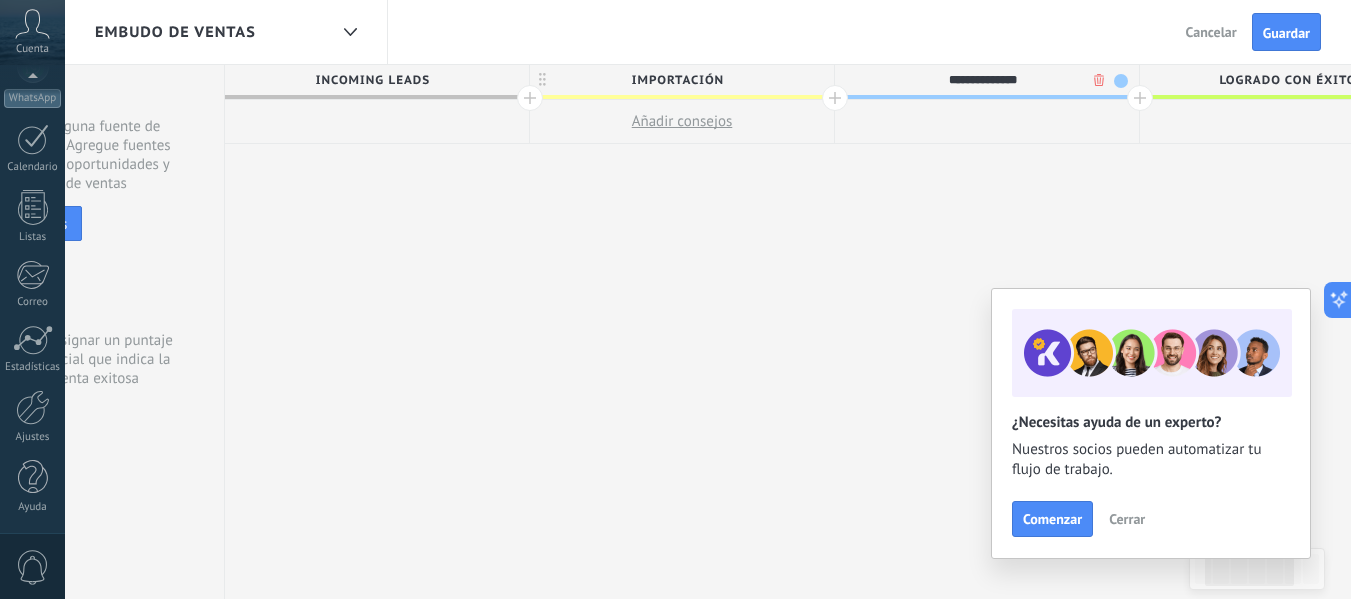 type on "**********" 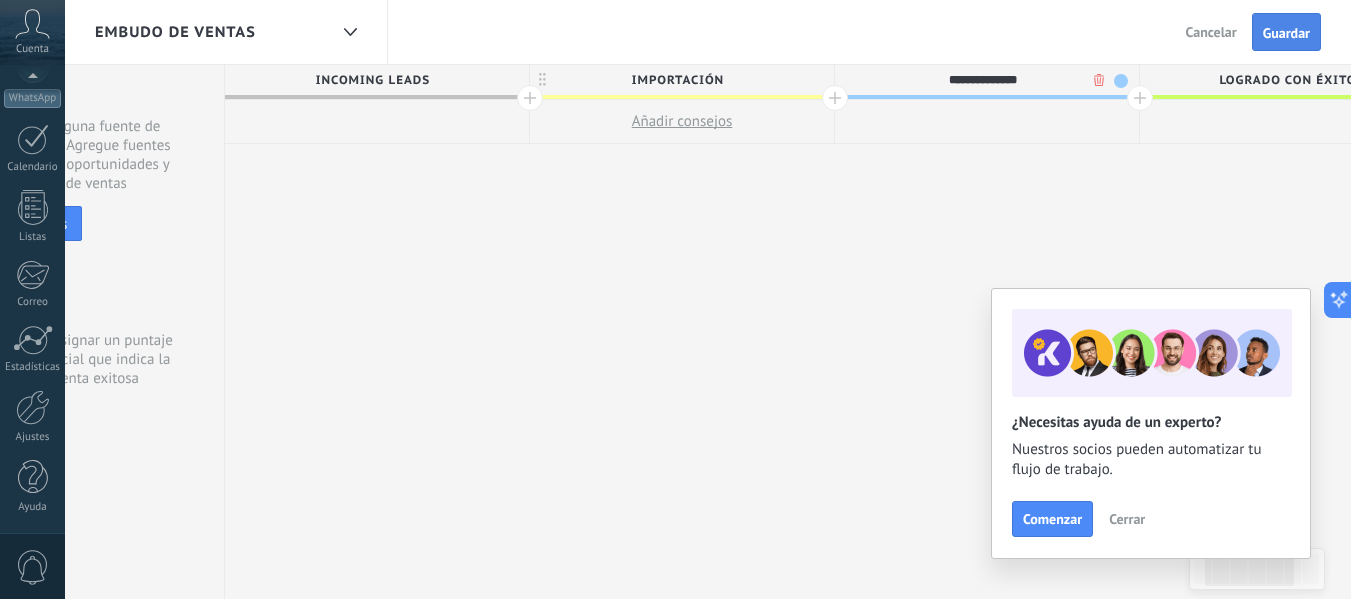 click on "Guardar" at bounding box center (1286, 32) 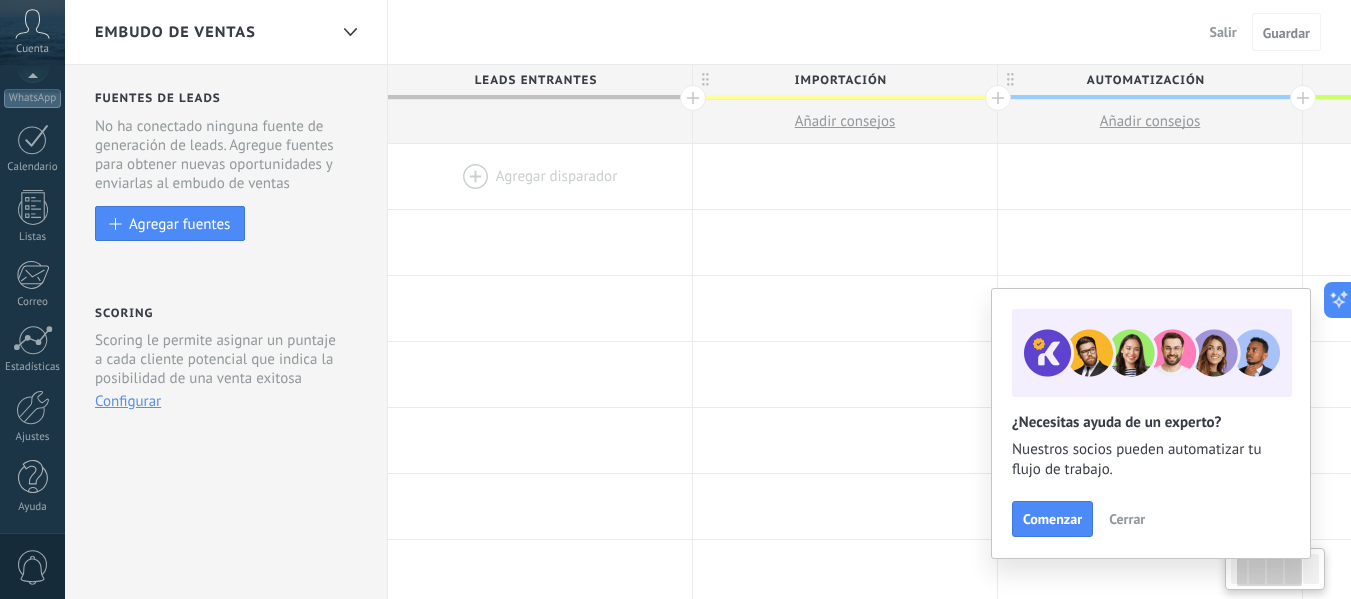 scroll, scrollTop: 0, scrollLeft: 163, axis: horizontal 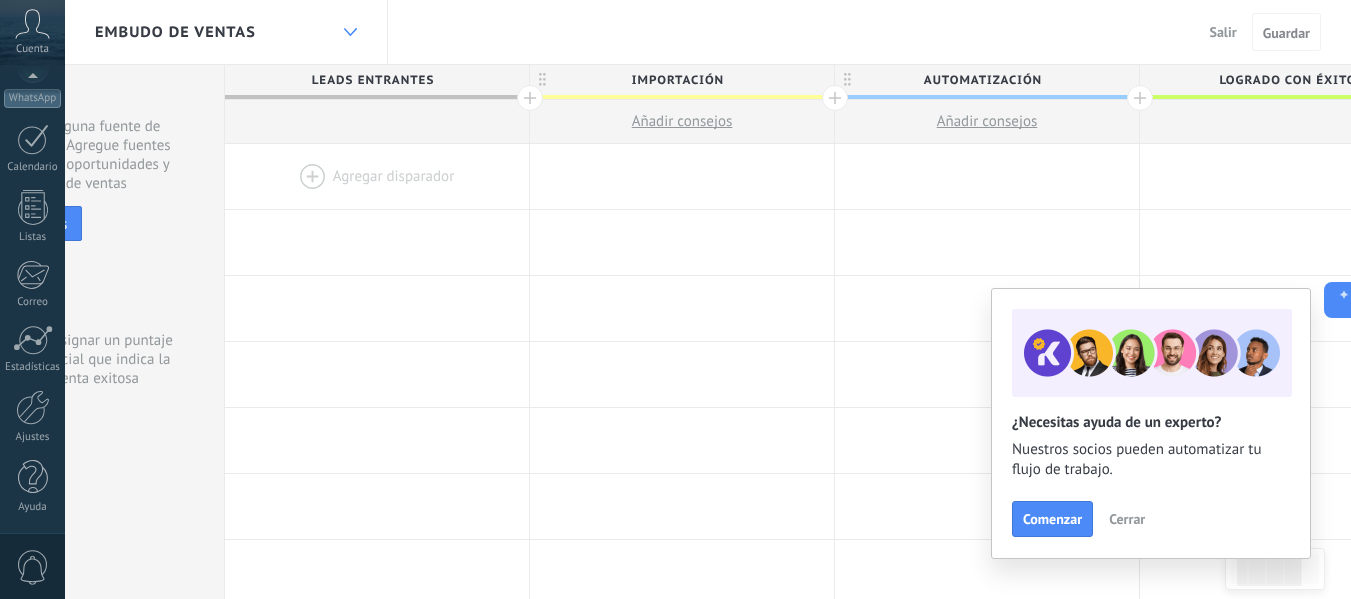 click at bounding box center [350, 32] 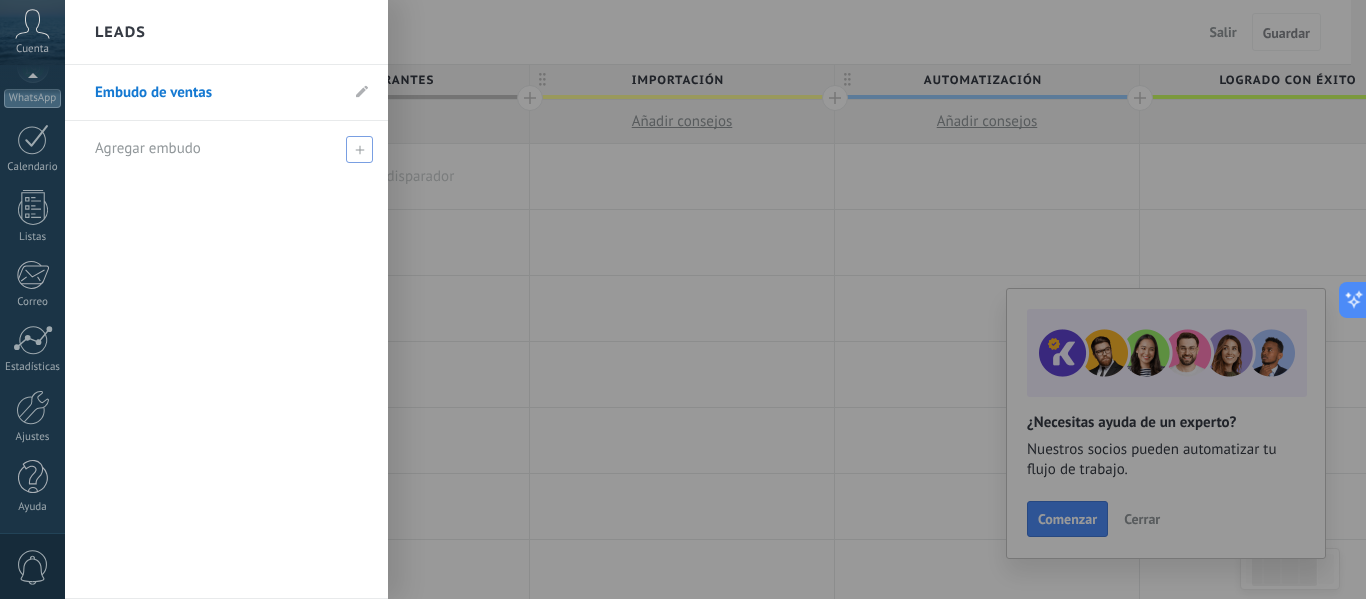 click 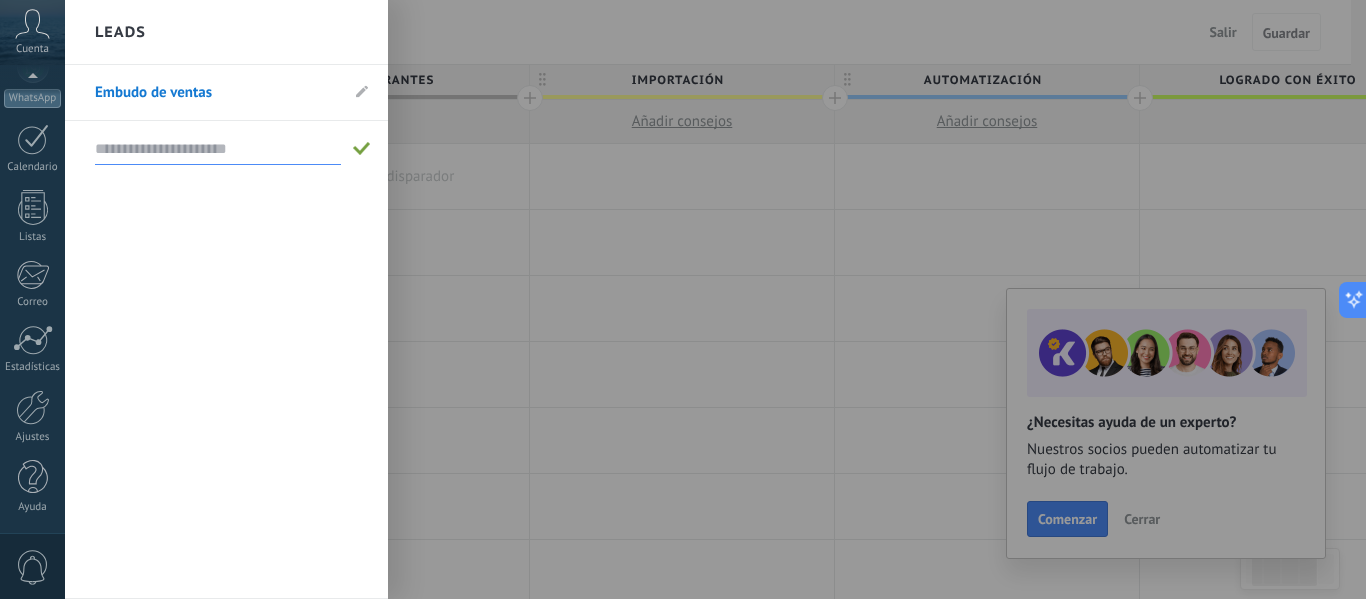 click at bounding box center [218, 149] 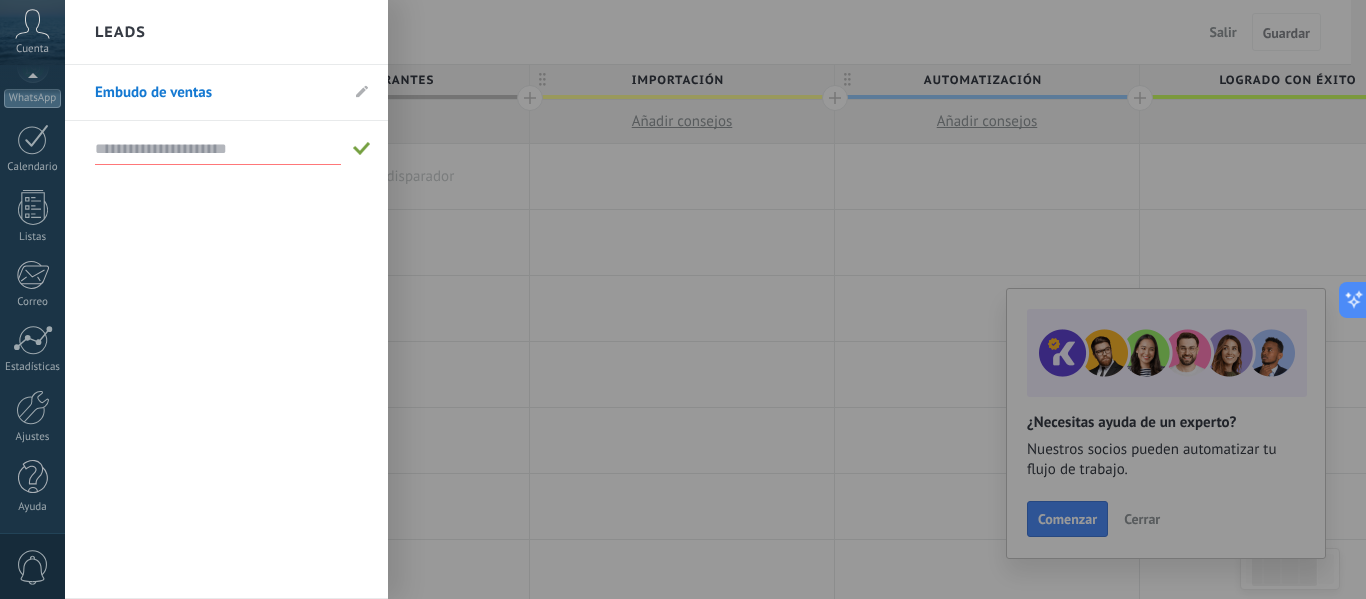 type on "*" 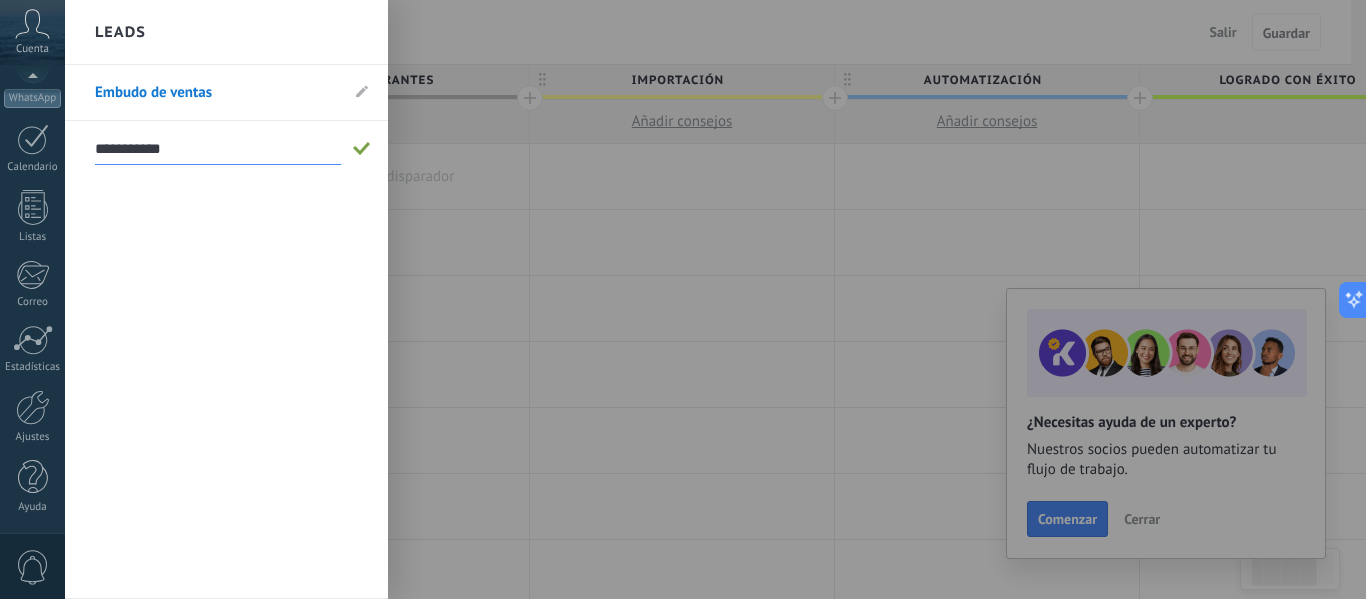 type on "**********" 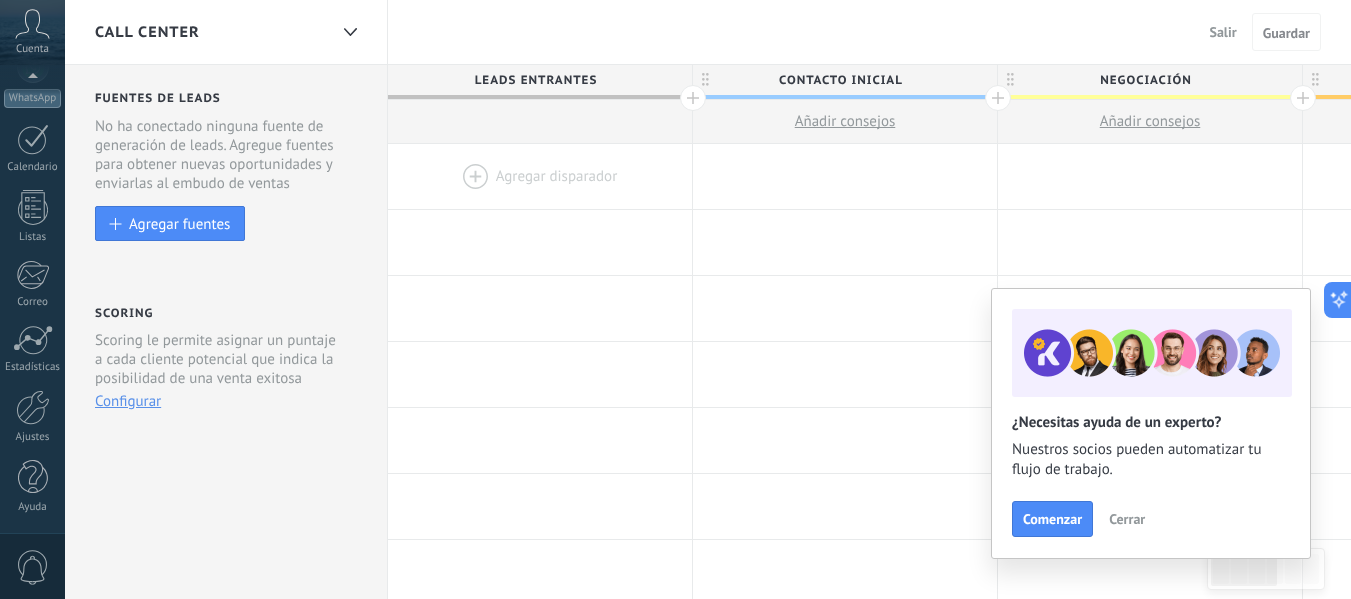 click on "Contacto inicial" at bounding box center [840, 80] 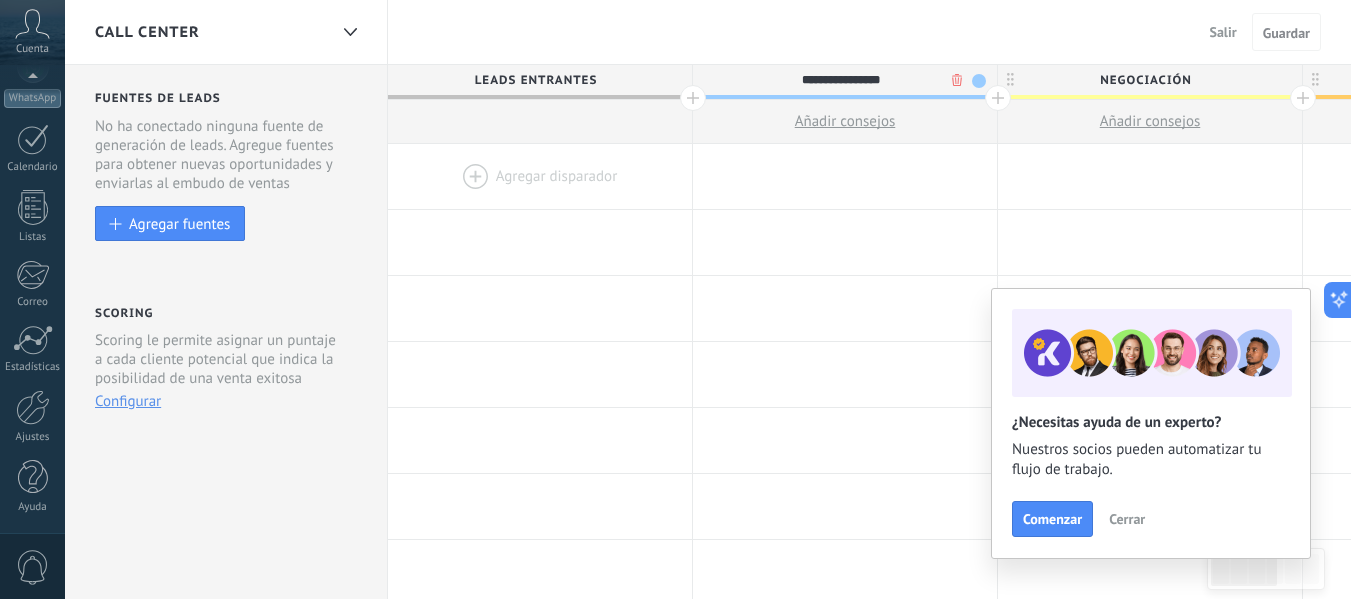 click on "**********" at bounding box center (840, 80) 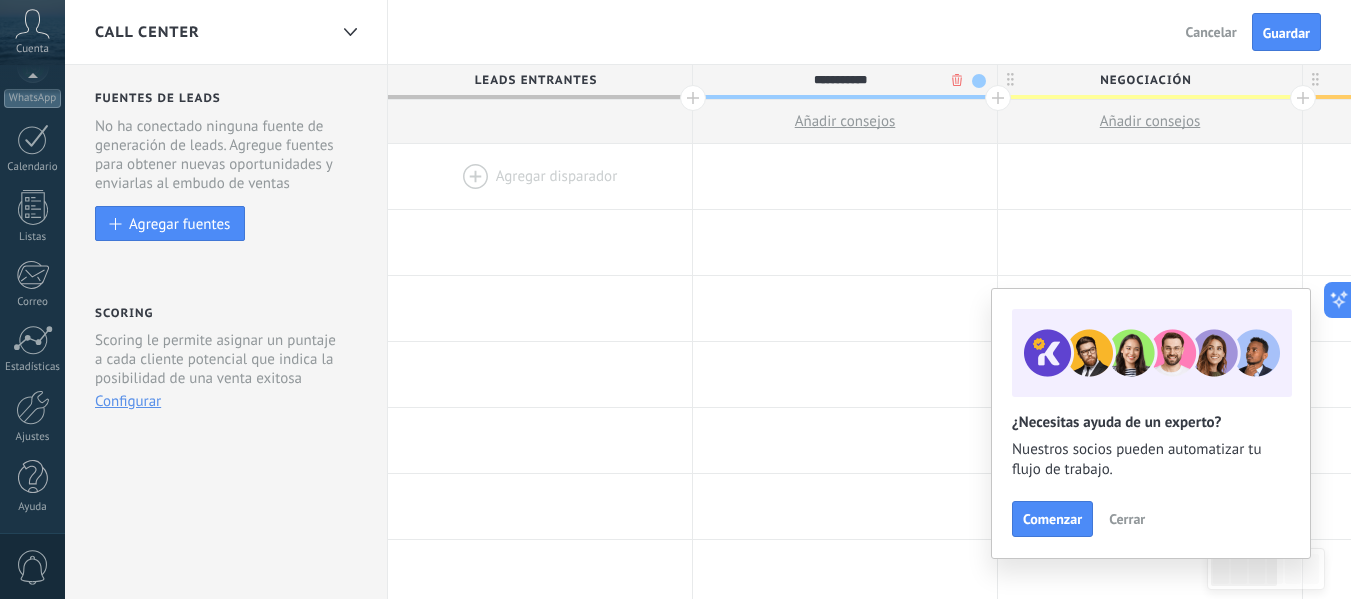 type on "**********" 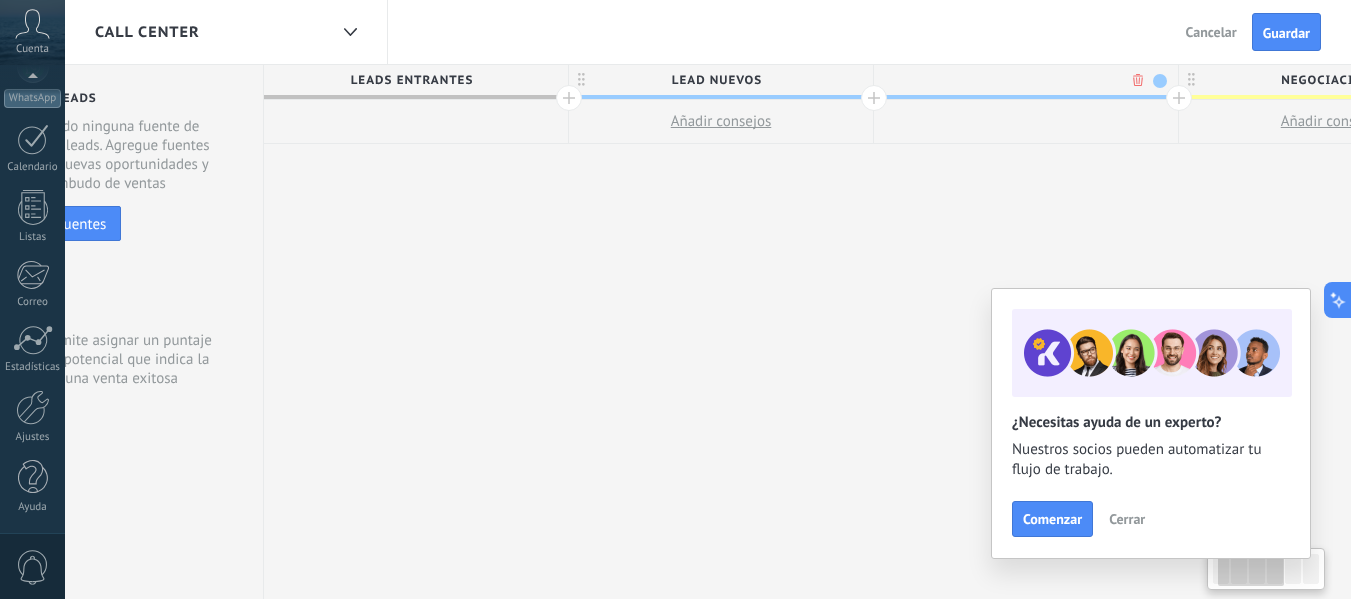 scroll, scrollTop: 0, scrollLeft: 148, axis: horizontal 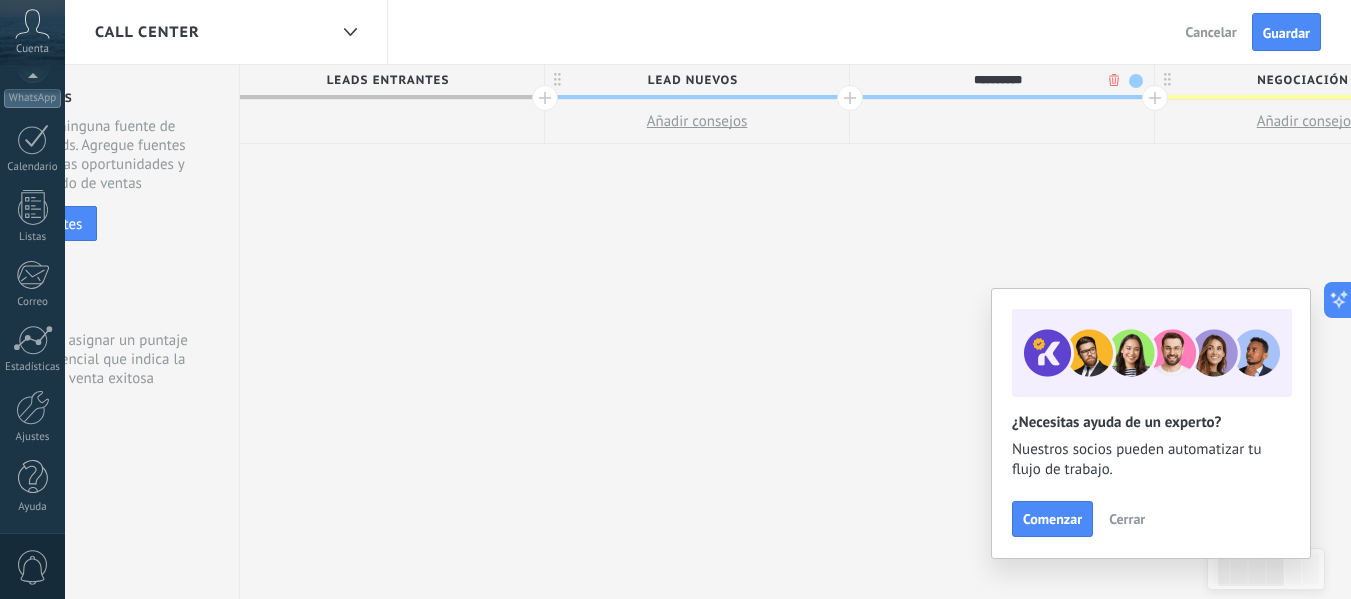 type on "**********" 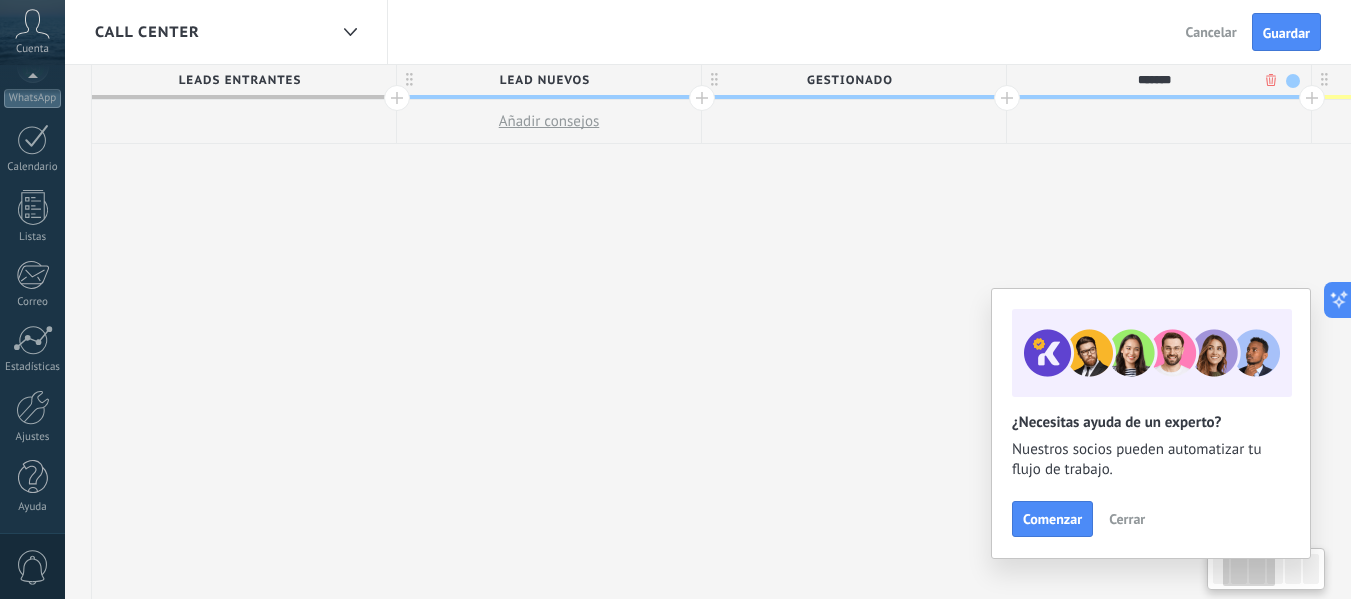 scroll, scrollTop: 0, scrollLeft: 297, axis: horizontal 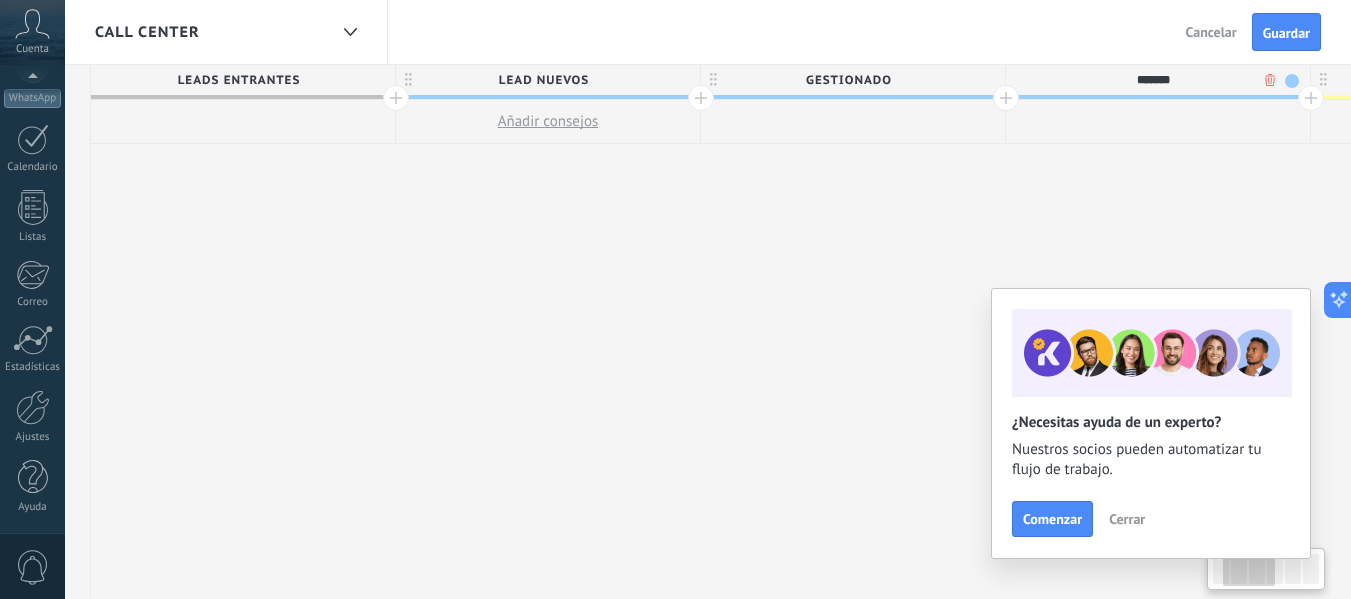 click on "gestionado" at bounding box center [848, 80] 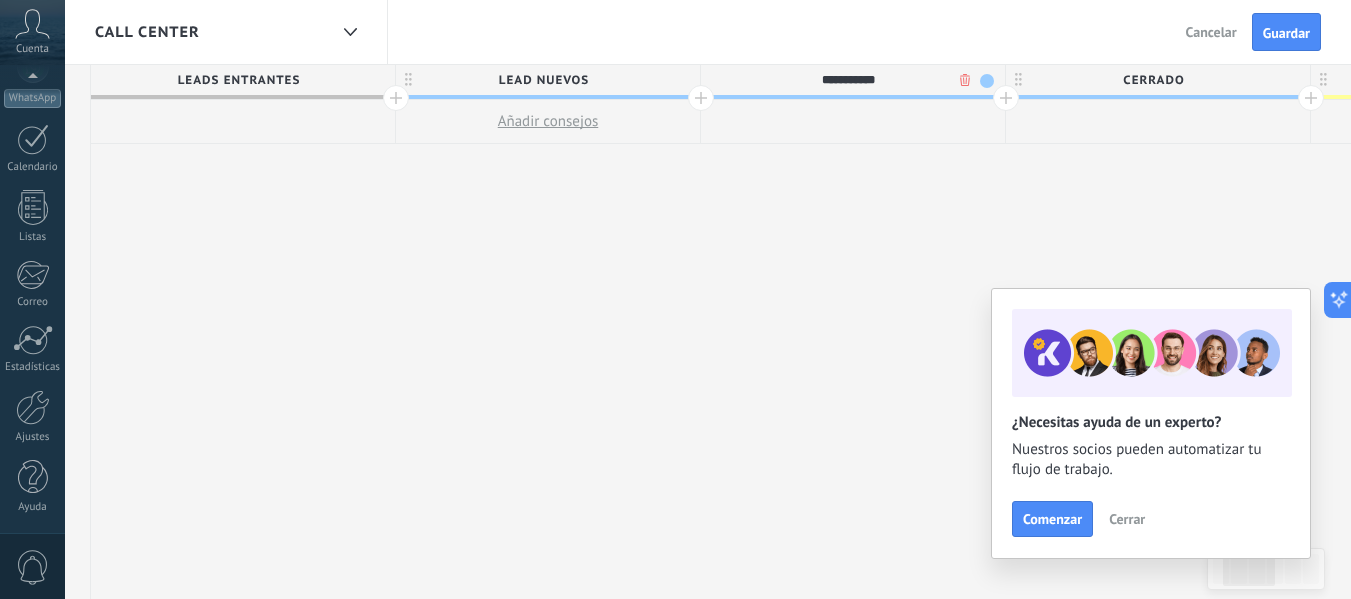 type on "**********" 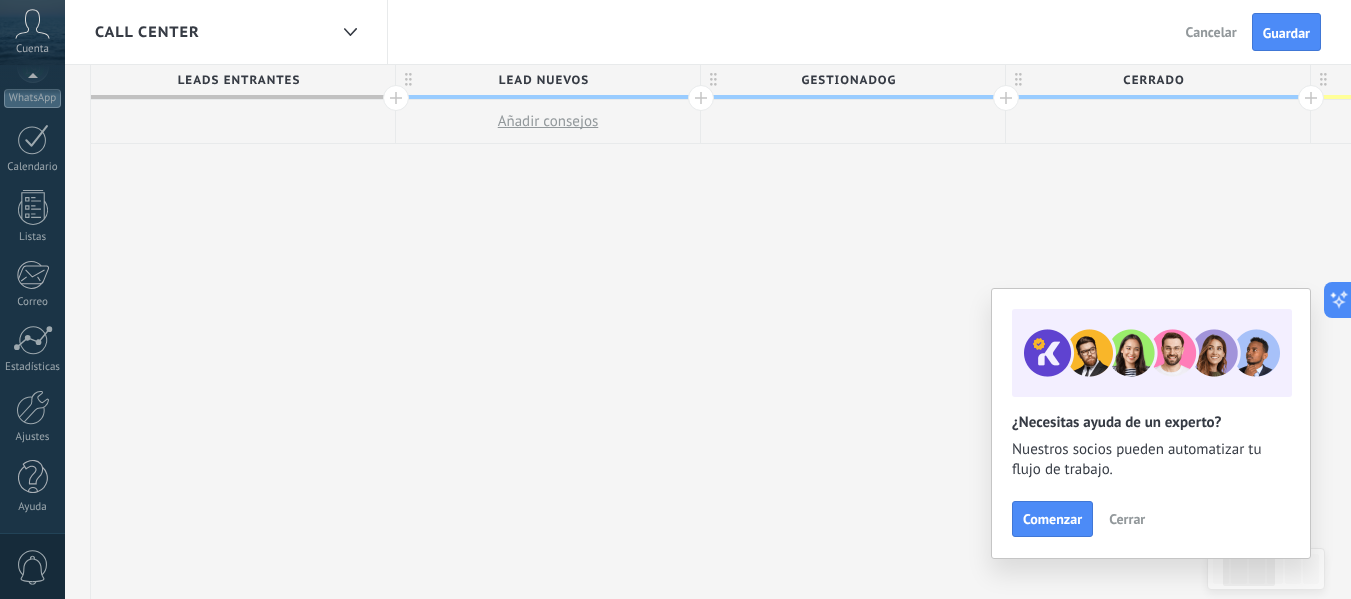 click on "gestionadog" at bounding box center (848, 80) 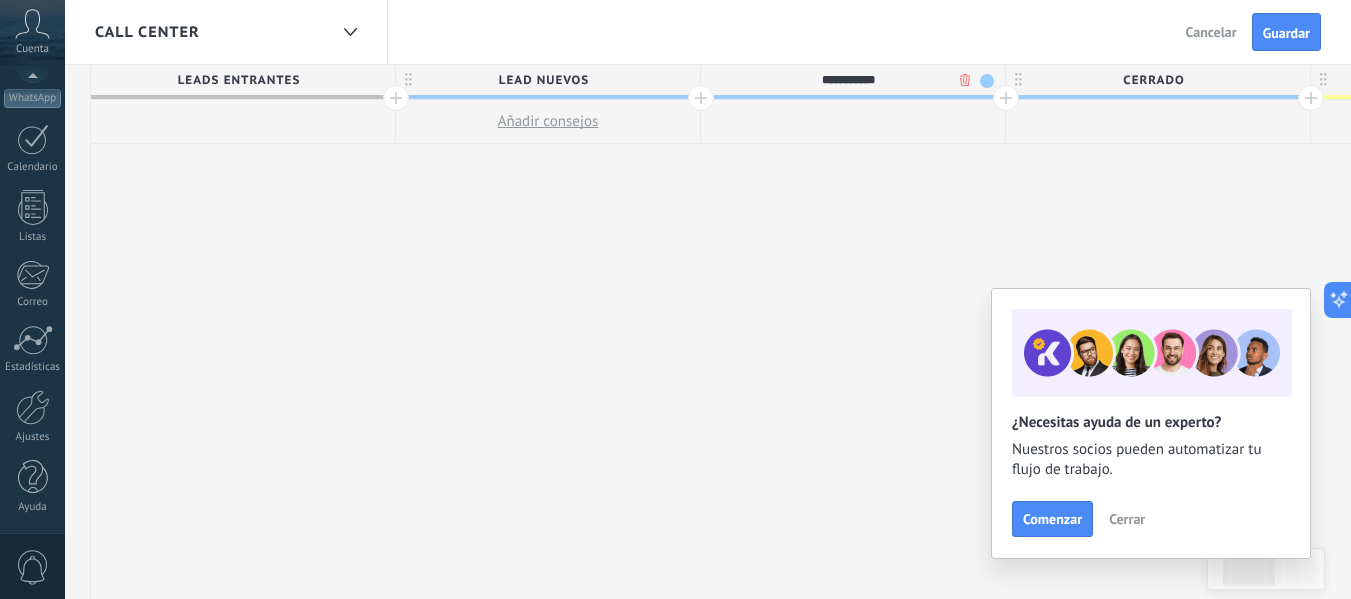 click on "**********" at bounding box center (848, 80) 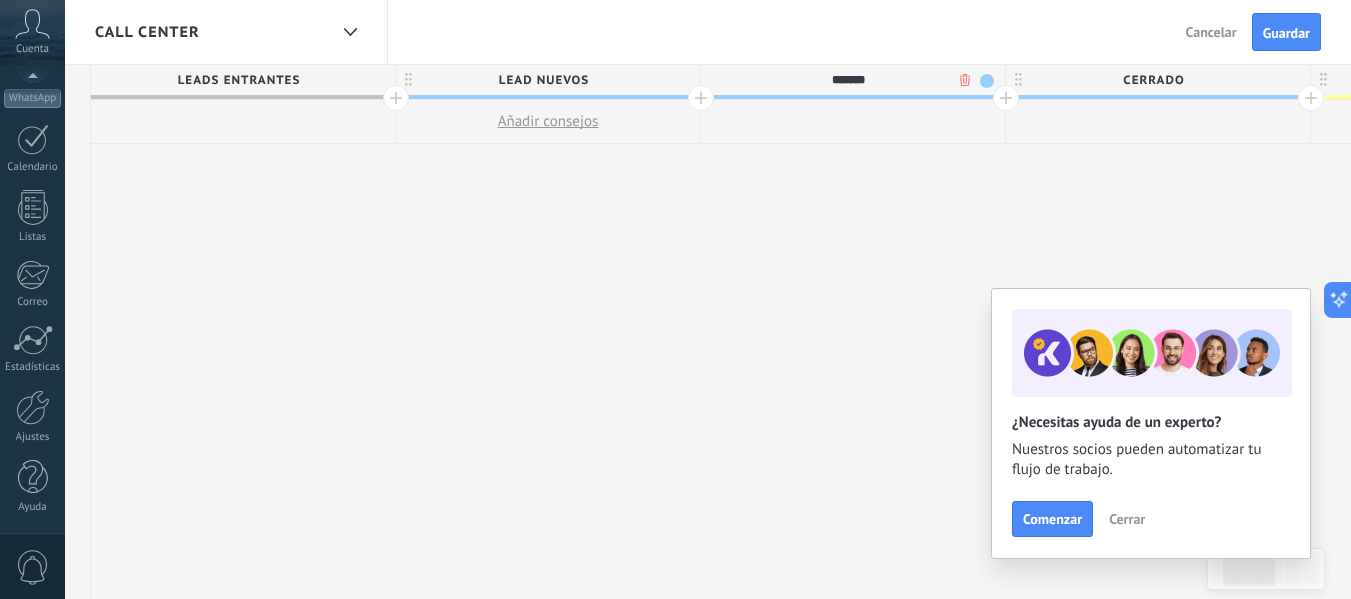 type on "*******" 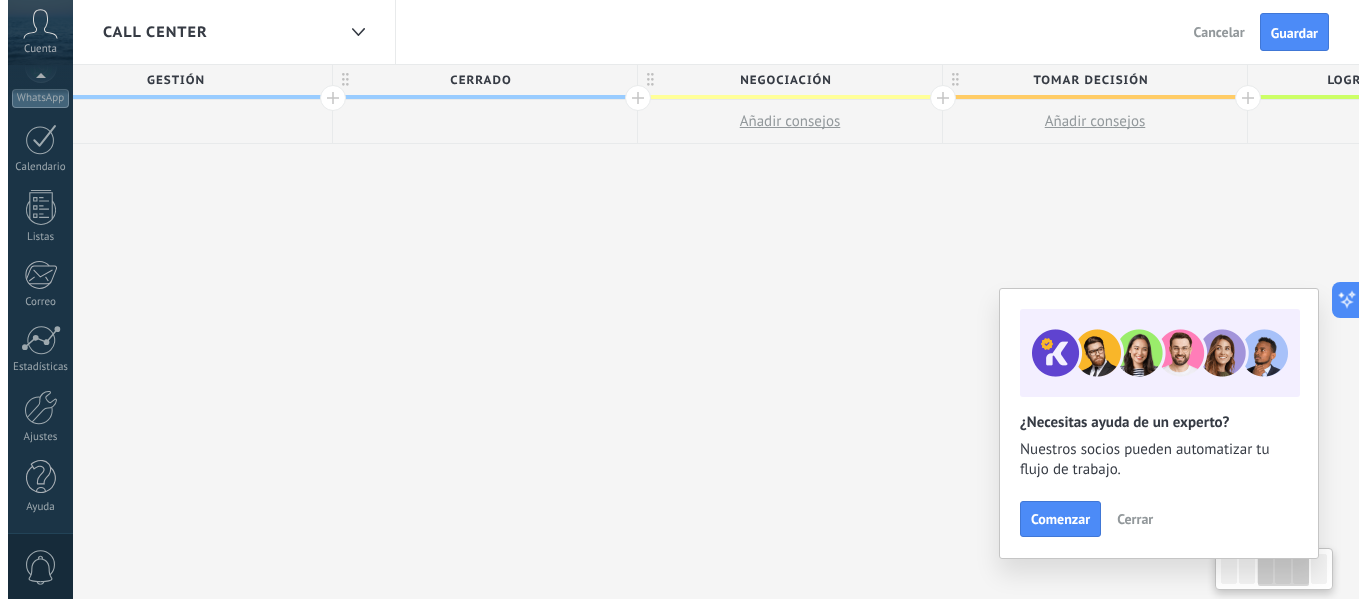 scroll, scrollTop: 0, scrollLeft: 985, axis: horizontal 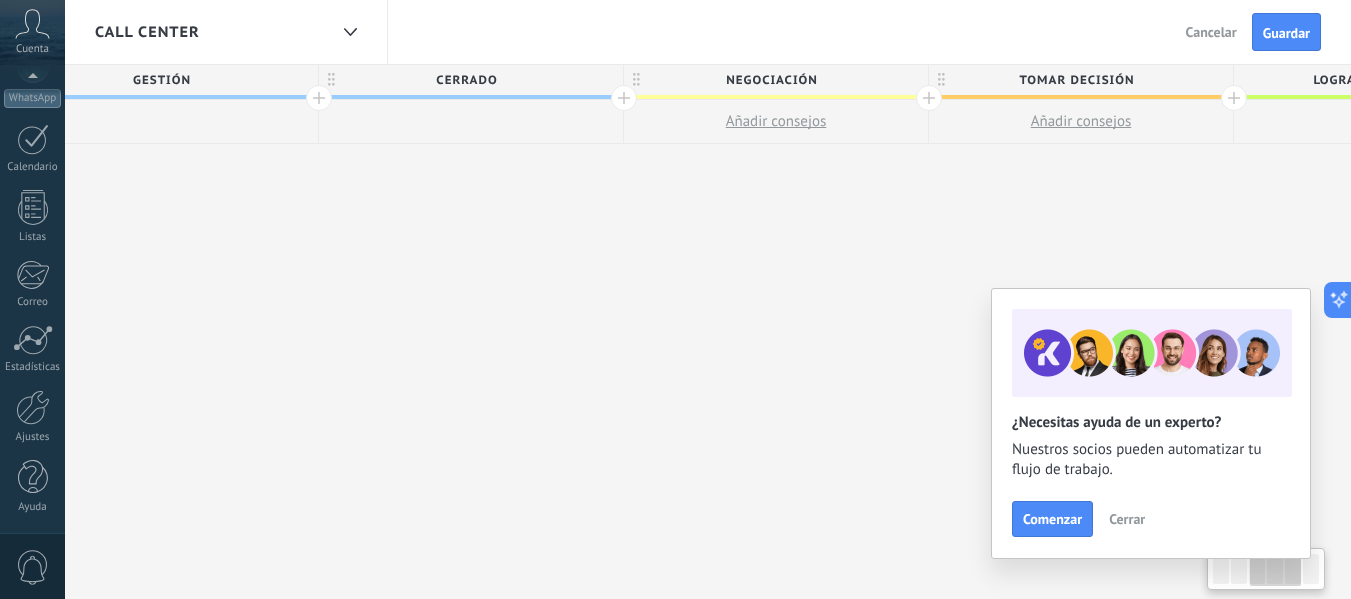 drag, startPoint x: 931, startPoint y: 146, endPoint x: 262, endPoint y: 143, distance: 669.0067 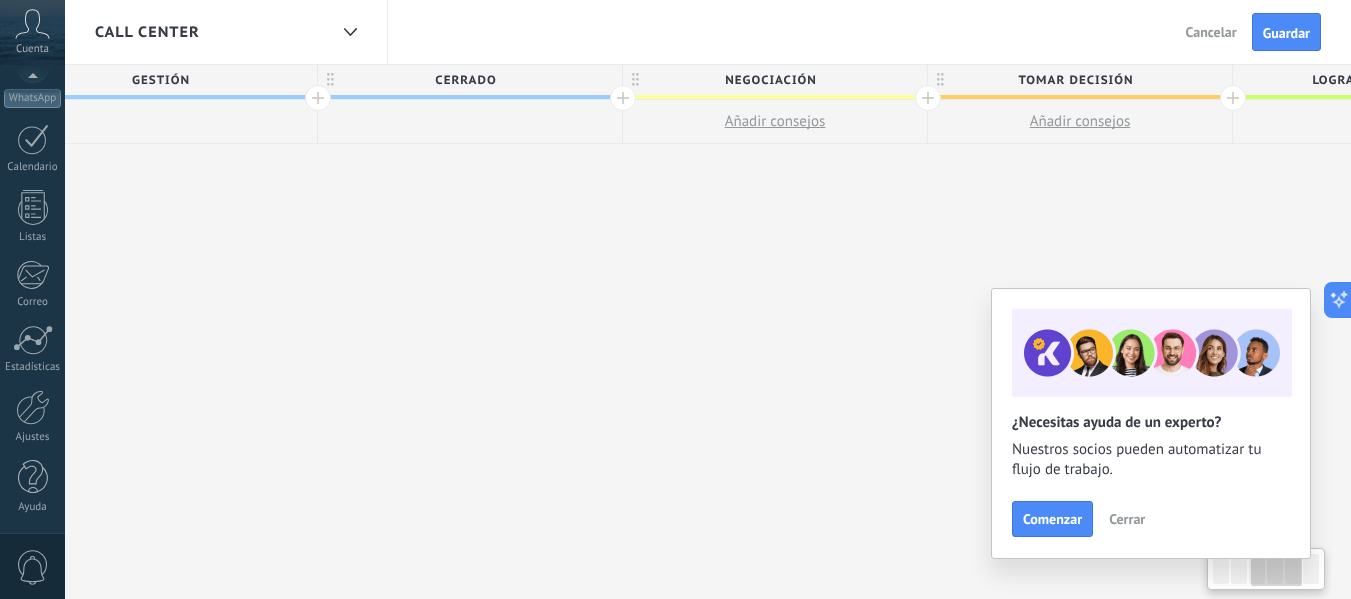 click on "Negociación" at bounding box center [770, 80] 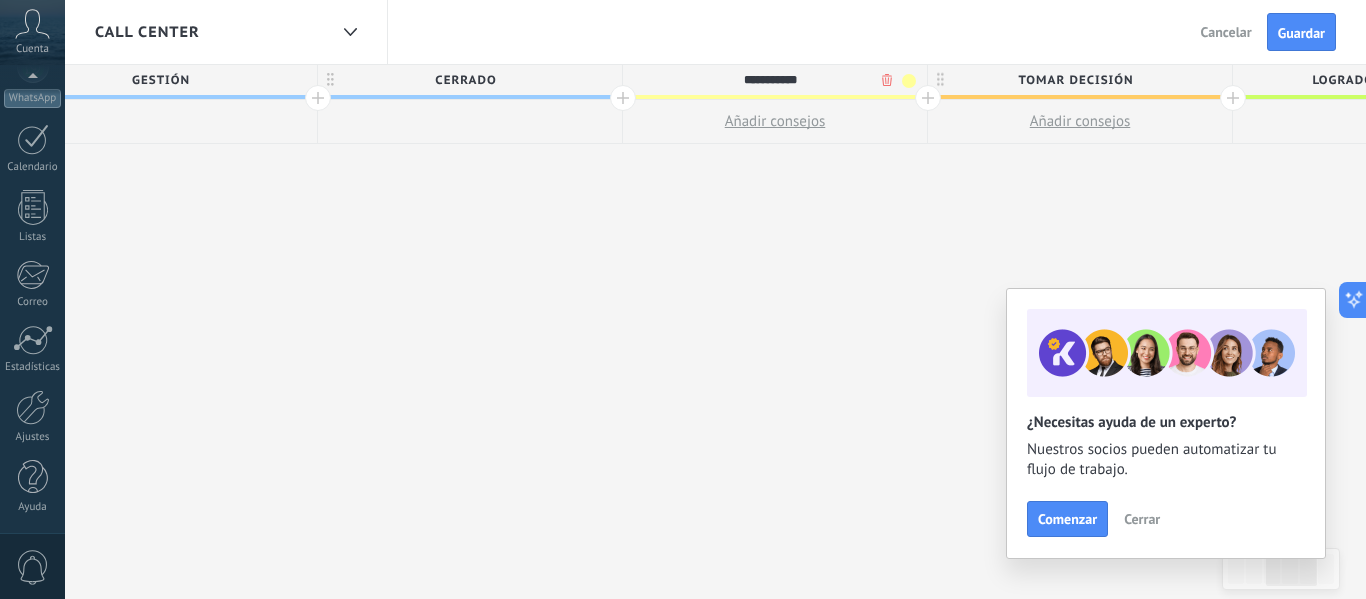 click on ".abccls-1,.abccls-2{fill-rule:evenodd}.abccls-2{fill:#fff} .abfcls-1{fill:none}.abfcls-2{fill:#fff} .abncls-1{isolation:isolate}.abncls-2{opacity:.06}.abncls-2,.abncls-3,.abncls-6{mix-blend-mode:multiply}.abncls-3{opacity:.15}.abncls-4,.abncls-8{fill:#fff}.abncls-5{fill:url(#abnlinear-gradient)}.abncls-6{opacity:.04}.abncls-7{fill:url(#abnlinear-gradient-2)}.abncls-8{fill-rule:evenodd} .abqst0{fill:#ffa200} .abwcls-1{fill:#252525} .cls-1{isolation:isolate} .acicls-1{fill:none} .aclcls-1{fill:#232323} .acnst0{display:none} .addcls-1,.addcls-2{fill:none;stroke-miterlimit:10}.addcls-1{stroke:#dfe0e5}.addcls-2{stroke:#a1a7ab} .adecls-1,.adecls-2{fill:none;stroke-miterlimit:10}.adecls-1{stroke:#dfe0e5}.adecls-2{stroke:#a1a7ab} .adqcls-1{fill:#8591a5;fill-rule:evenodd} .aeccls-1{fill:#5c9f37} .aeecls-1{fill:#f86161} .aejcls-1{fill:#8591a5;fill-rule:evenodd} .aekcls-1{fill-rule:evenodd} .aelcls-1{fill-rule:evenodd;fill:currentColor} .aemcls-1{fill-rule:evenodd;fill:currentColor} .aencls-2{fill:#f86161;opacity:.3}" at bounding box center [683, 299] 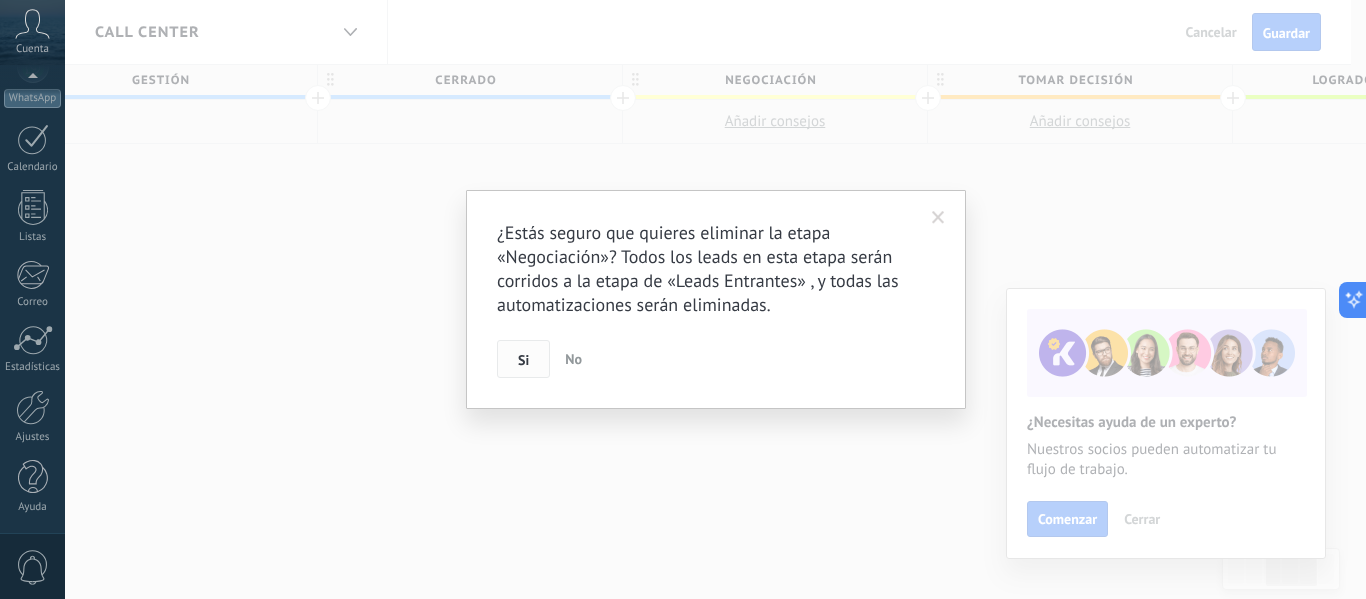 click on "Si" at bounding box center [523, 360] 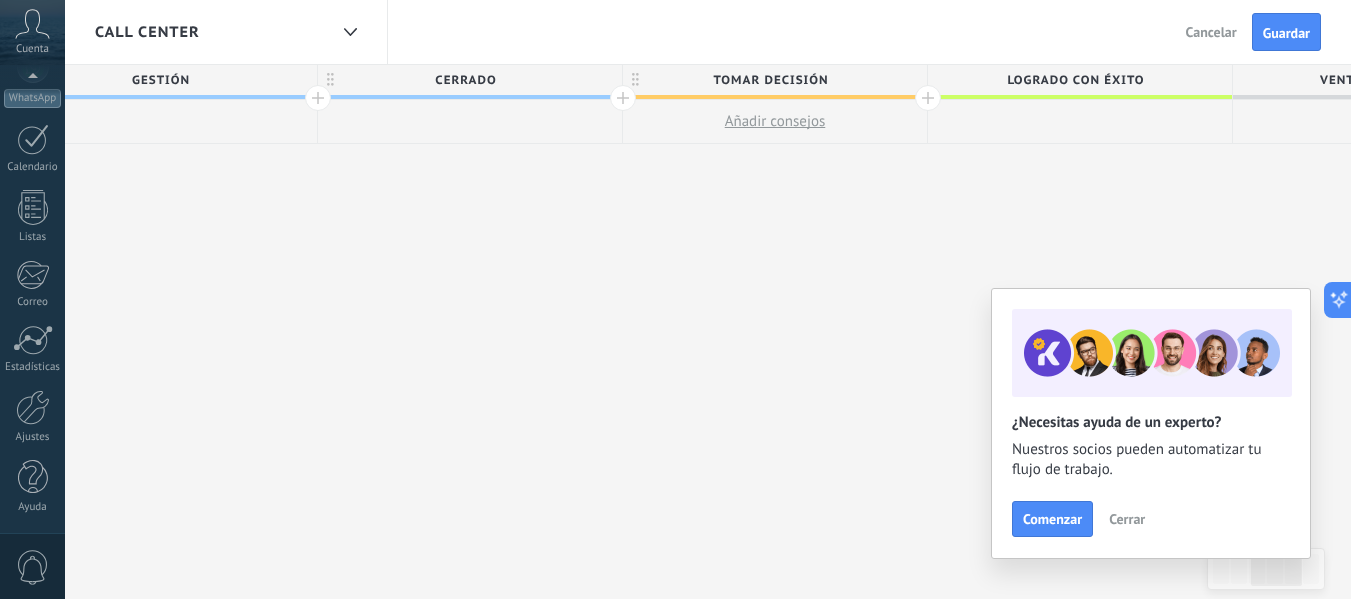 click on "Tomar decisión" at bounding box center (770, 80) 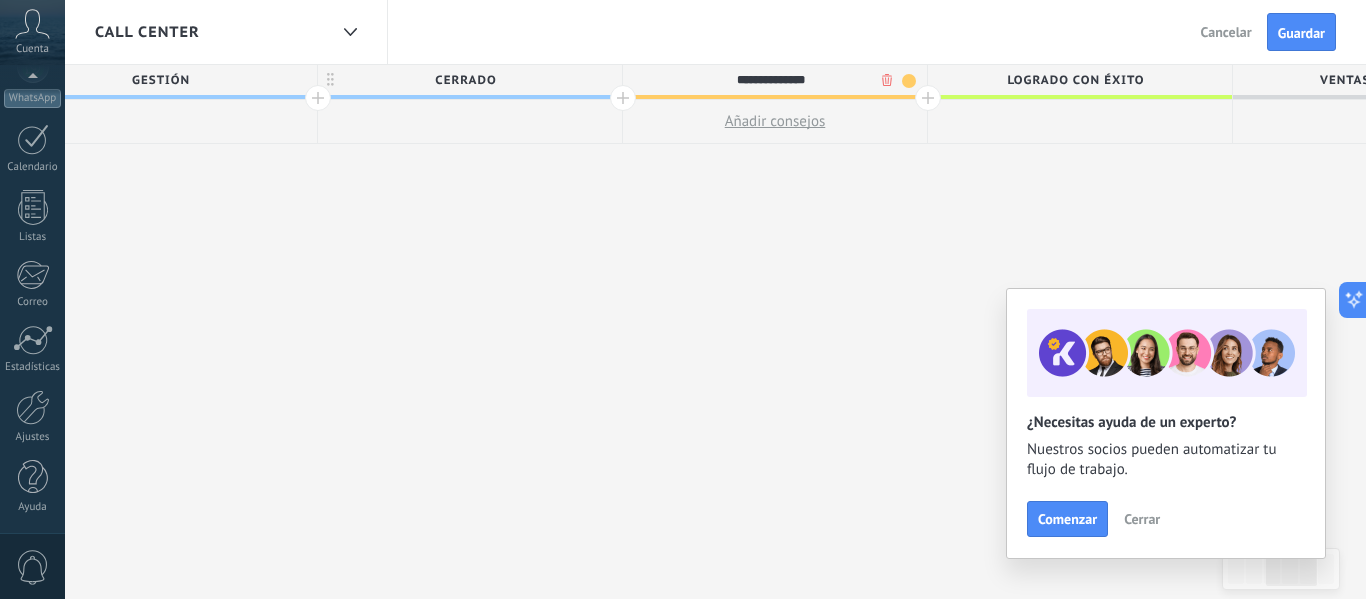 click on ".abccls-1,.abccls-2{fill-rule:evenodd}.abccls-2{fill:#fff} .abfcls-1{fill:none}.abfcls-2{fill:#fff} .abncls-1{isolation:isolate}.abncls-2{opacity:.06}.abncls-2,.abncls-3,.abncls-6{mix-blend-mode:multiply}.abncls-3{opacity:.15}.abncls-4,.abncls-8{fill:#fff}.abncls-5{fill:url(#abnlinear-gradient)}.abncls-6{opacity:.04}.abncls-7{fill:url(#abnlinear-gradient-2)}.abncls-8{fill-rule:evenodd} .abqst0{fill:#ffa200} .abwcls-1{fill:#252525} .cls-1{isolation:isolate} .acicls-1{fill:none} .aclcls-1{fill:#232323} .acnst0{display:none} .addcls-1,.addcls-2{fill:none;stroke-miterlimit:10}.addcls-1{stroke:#dfe0e5}.addcls-2{stroke:#a1a7ab} .adecls-1,.adecls-2{fill:none;stroke-miterlimit:10}.adecls-1{stroke:#dfe0e5}.adecls-2{stroke:#a1a7ab} .adqcls-1{fill:#8591a5;fill-rule:evenodd} .aeccls-1{fill:#5c9f37} .aeecls-1{fill:#f86161} .aejcls-1{fill:#8591a5;fill-rule:evenodd} .aekcls-1{fill-rule:evenodd} .aelcls-1{fill-rule:evenodd;fill:currentColor} .aemcls-1{fill-rule:evenodd;fill:currentColor} .aencls-2{fill:#f86161;opacity:.3}" at bounding box center [683, 299] 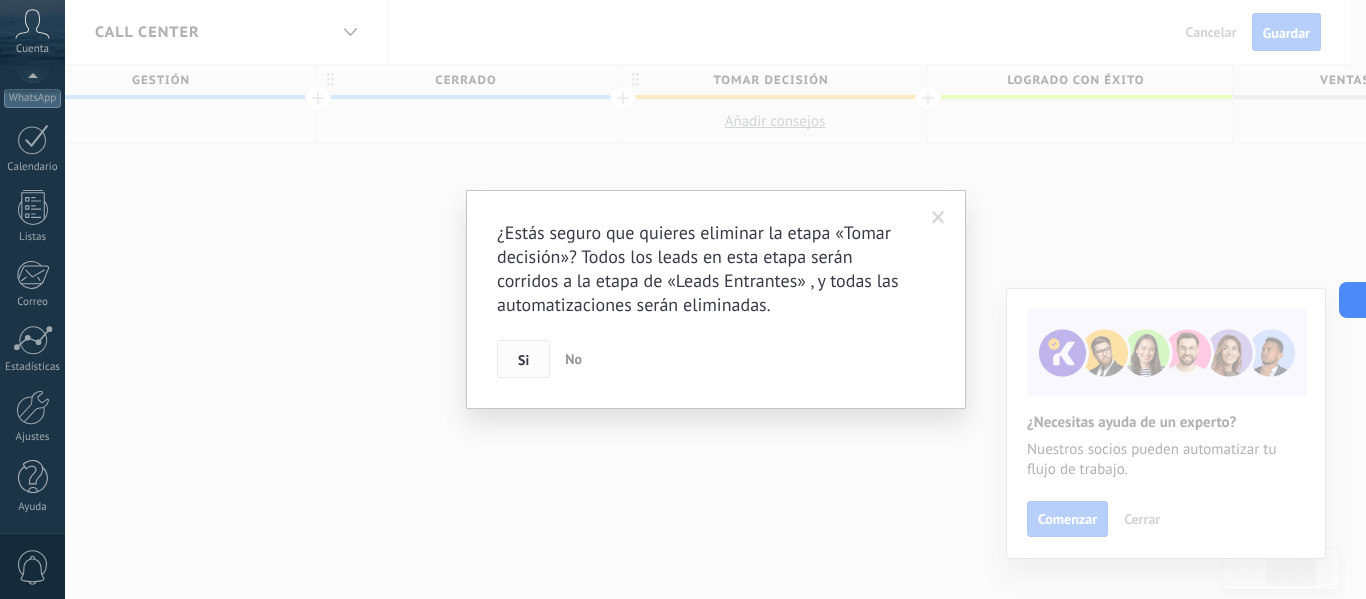 click on "Si" at bounding box center (523, 359) 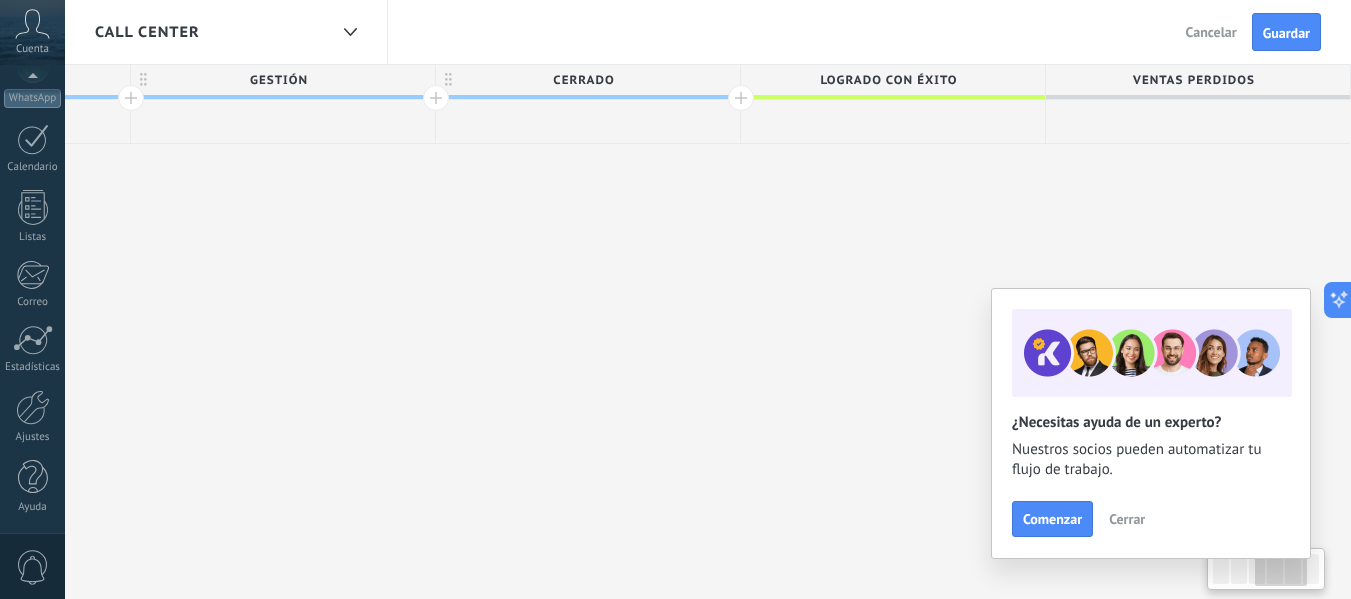 scroll, scrollTop: 0, scrollLeft: 852, axis: horizontal 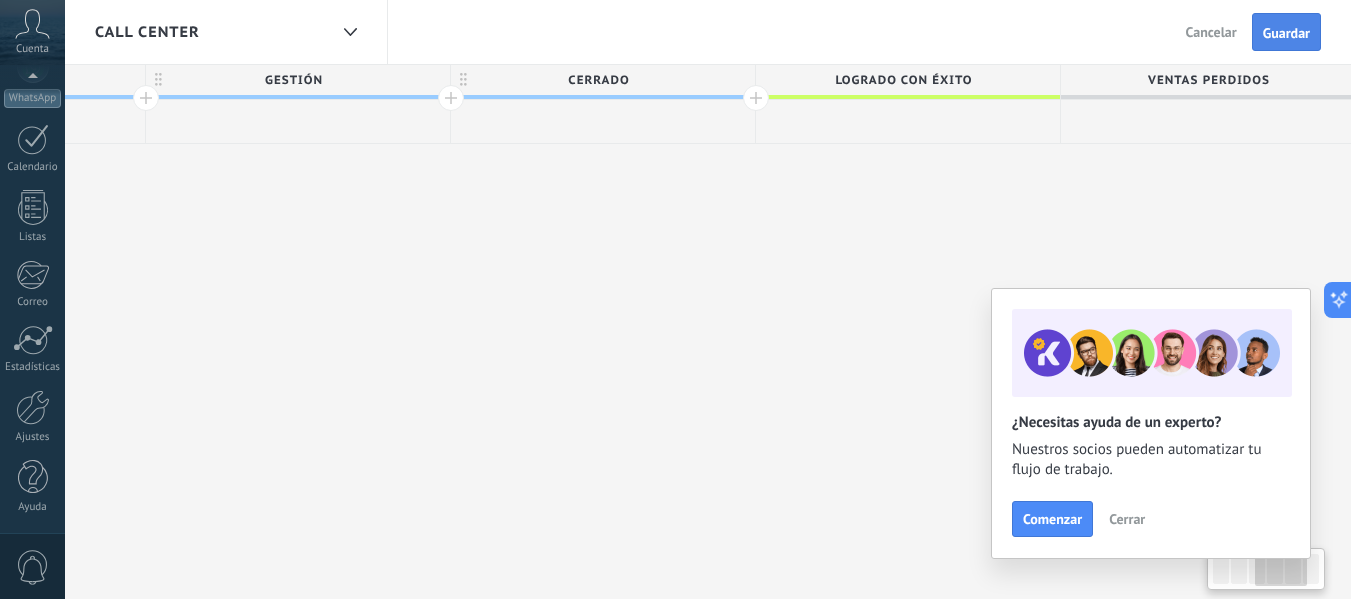 click on "Guardar" at bounding box center (1286, 33) 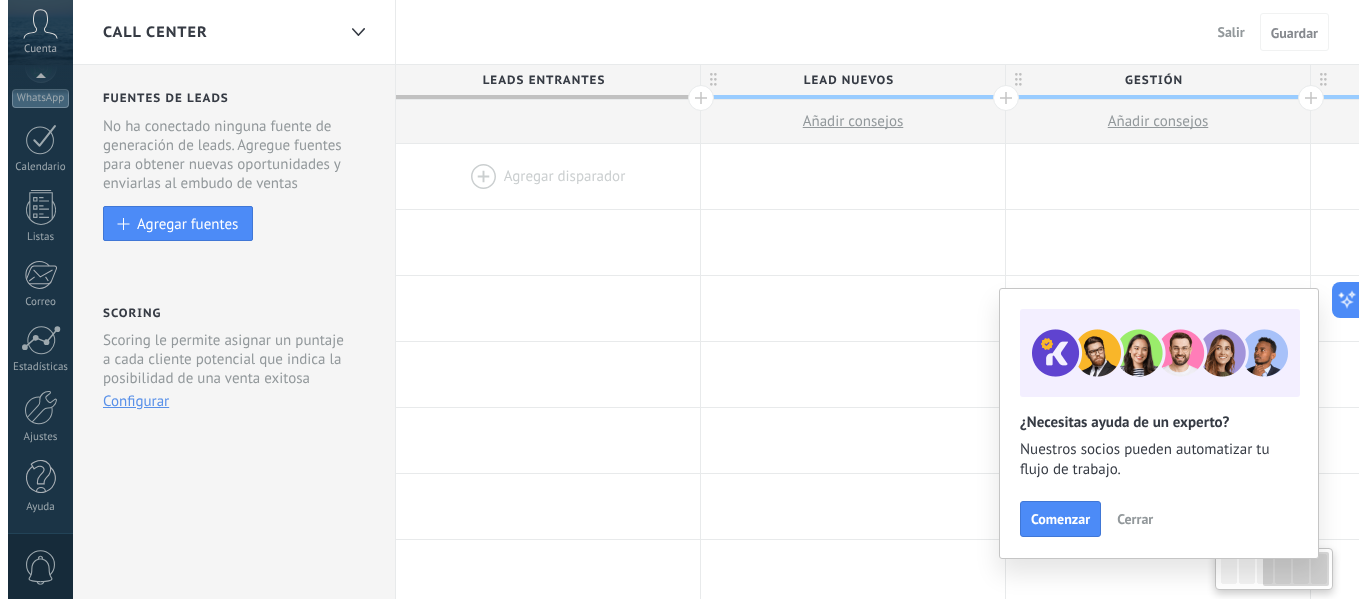 scroll, scrollTop: 0, scrollLeft: 852, axis: horizontal 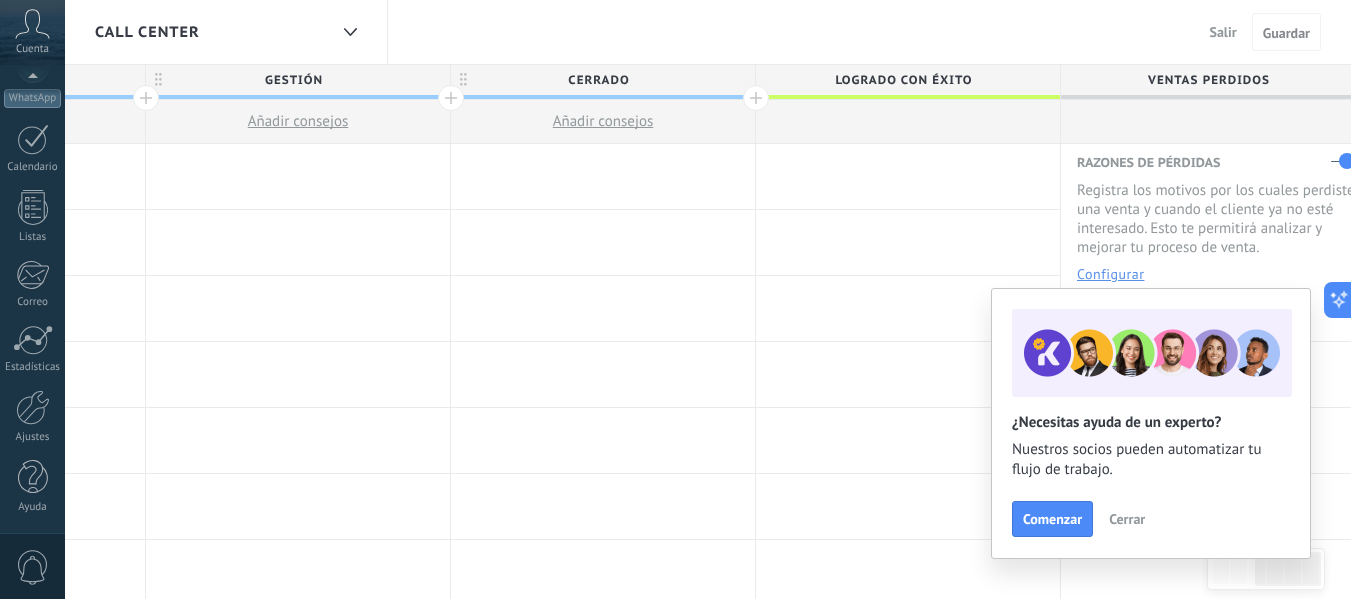 click on "Salir" at bounding box center (1223, 32) 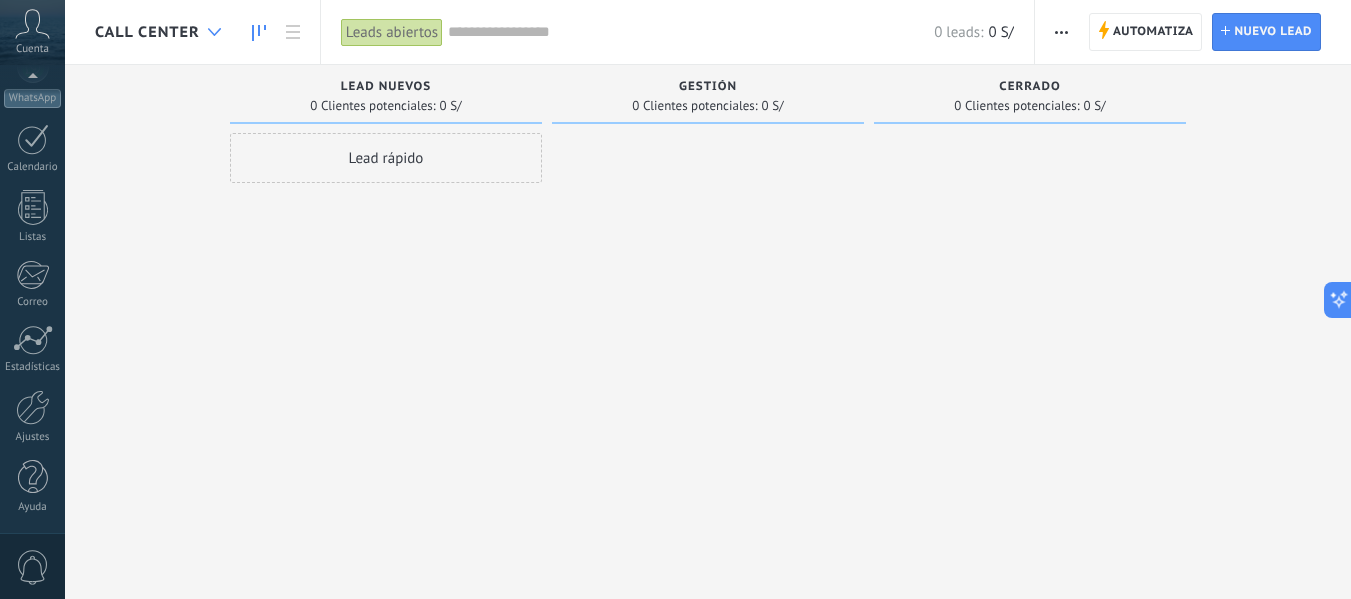 click 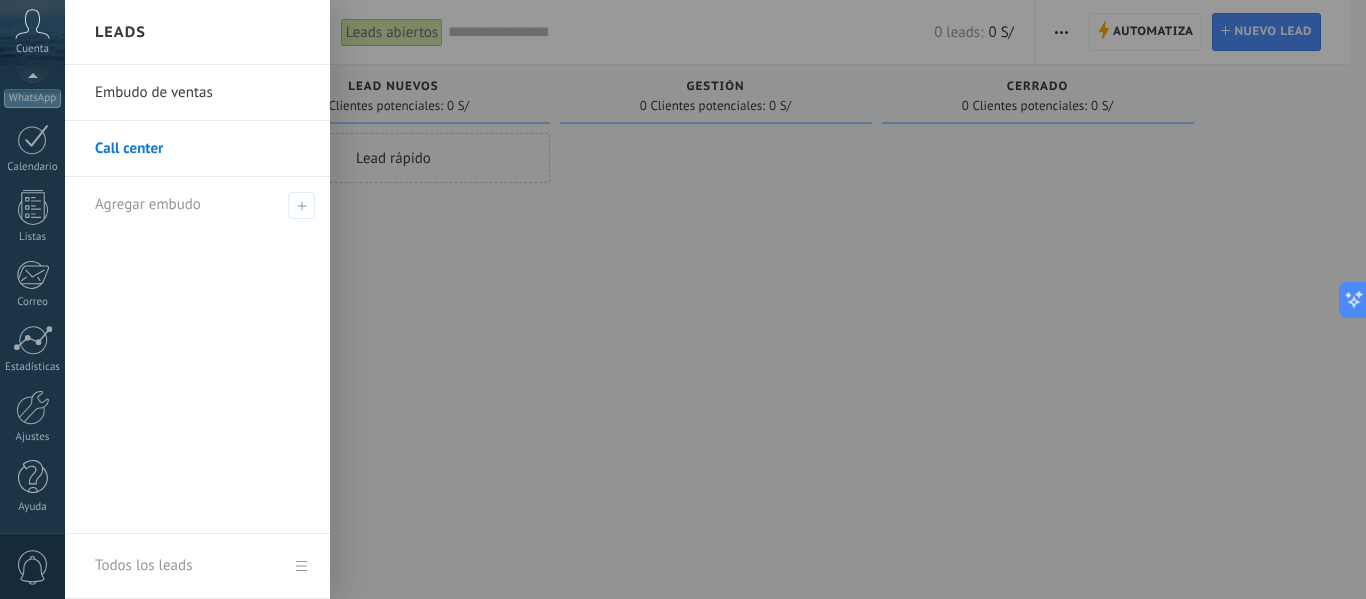 click on "Embudo de ventas" at bounding box center [202, 93] 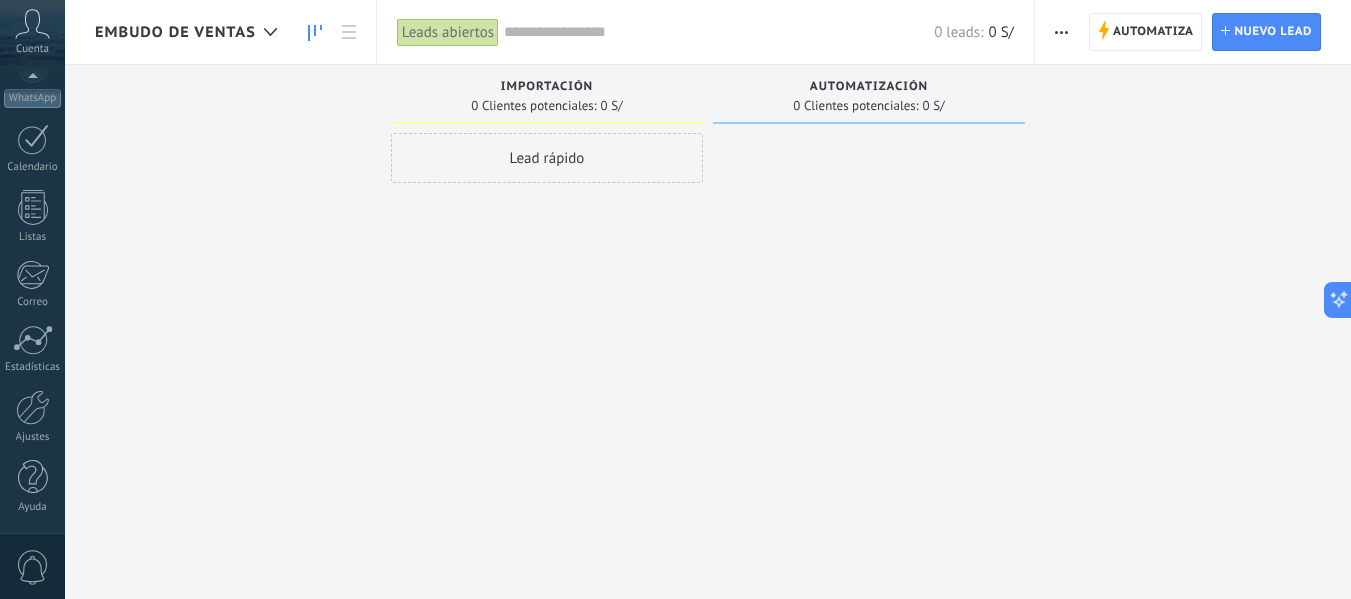 click at bounding box center [1061, 32] 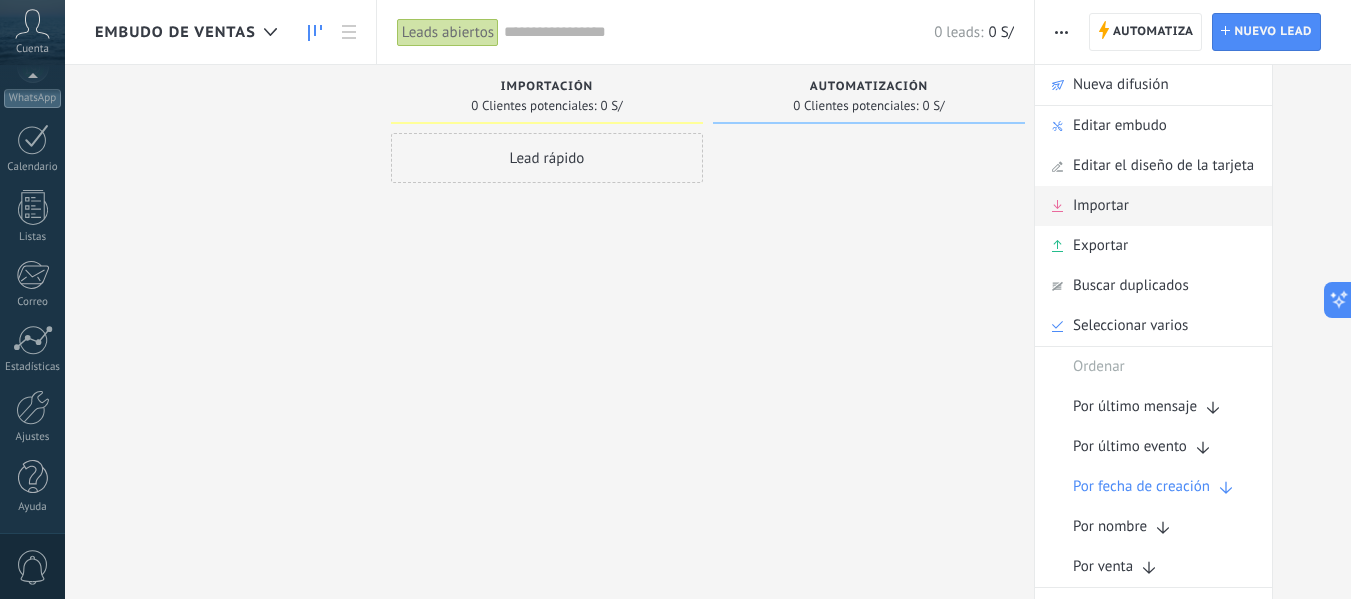 click on "Importar" at bounding box center [1153, 206] 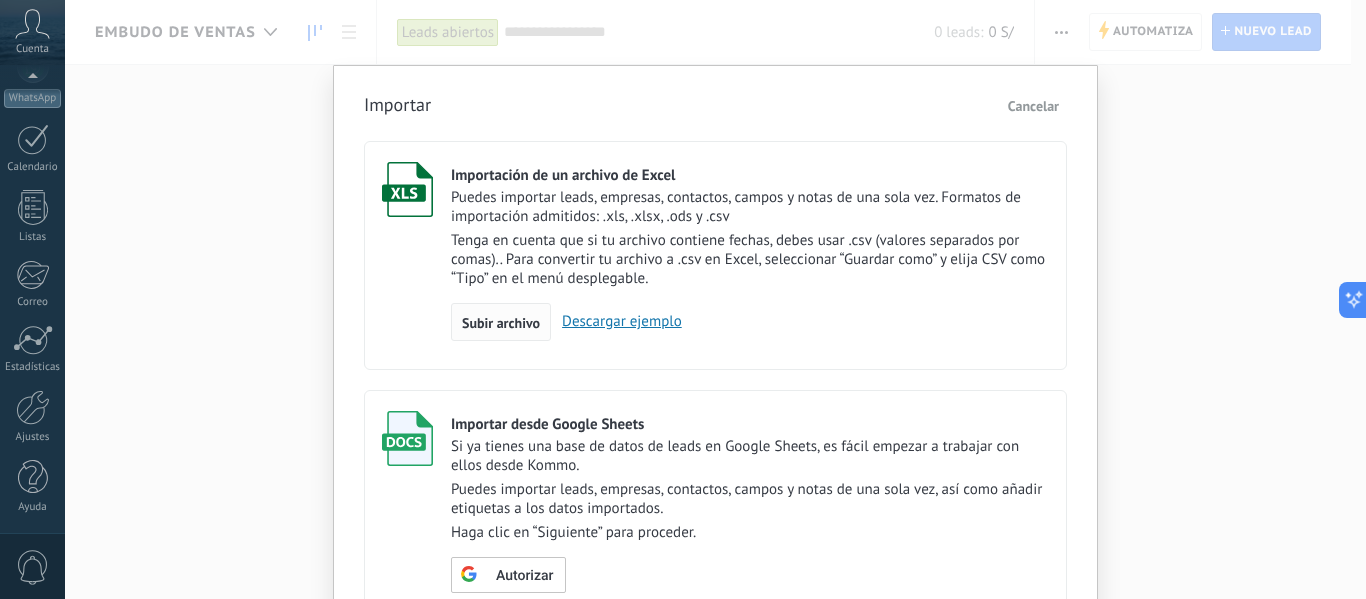 click on "Subir archivo" at bounding box center [501, 323] 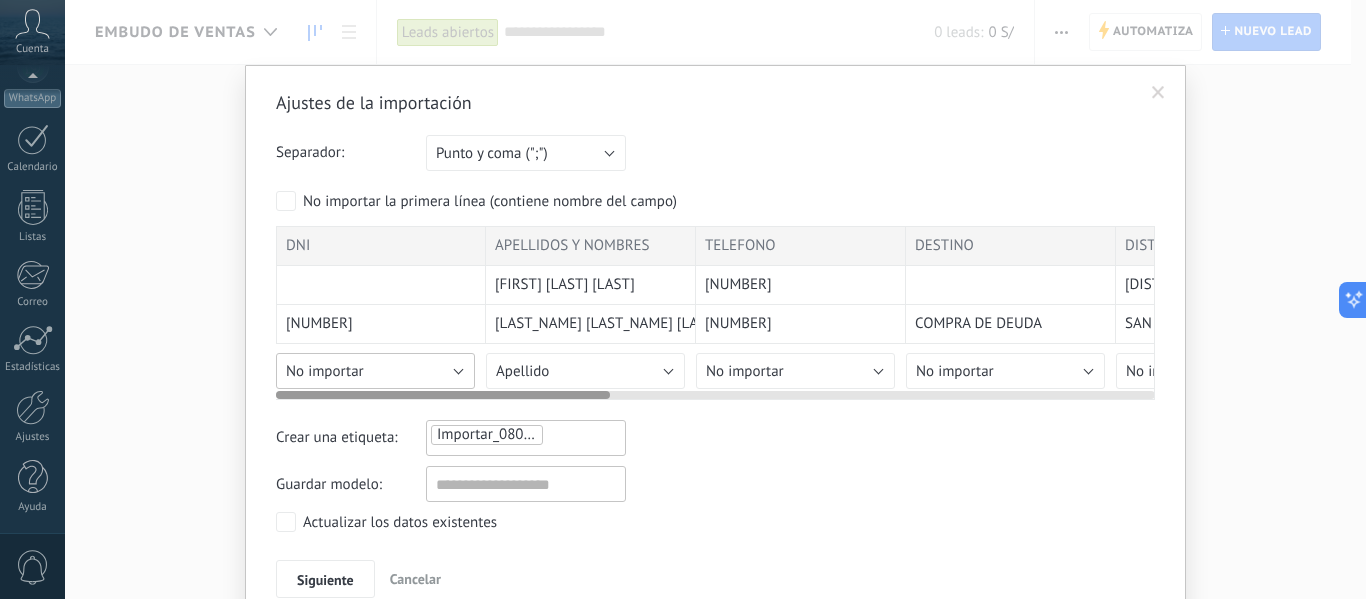click on "No importar" at bounding box center [375, 371] 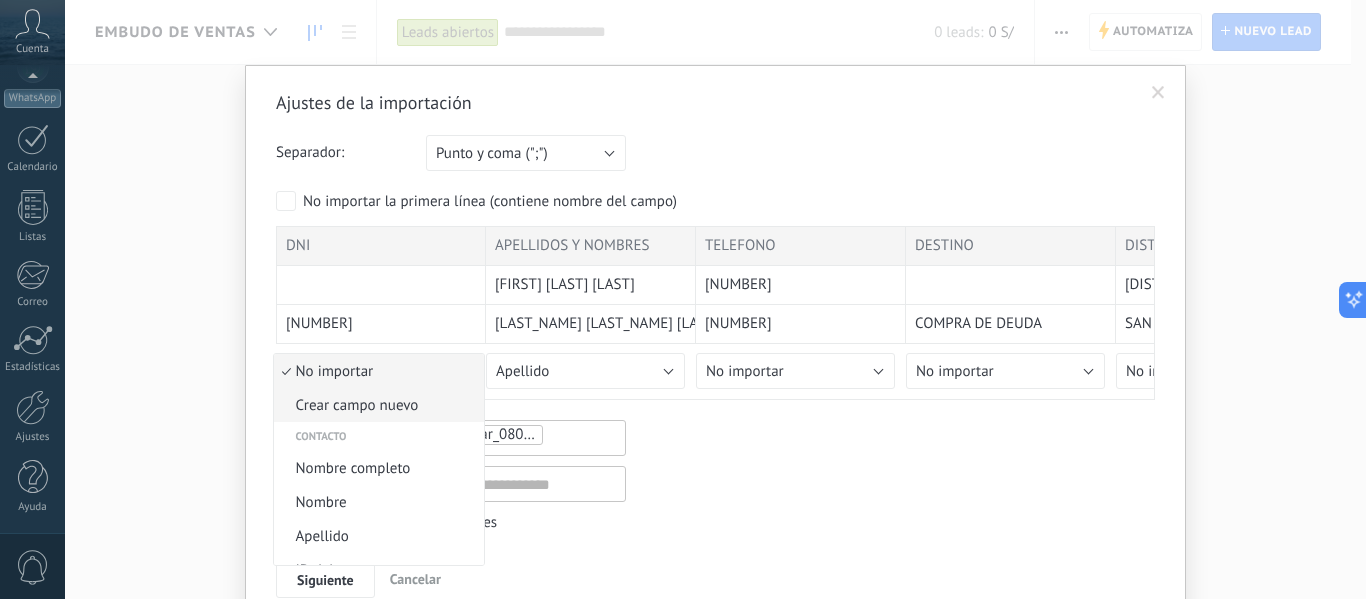 click on "Crear campo nuevo" at bounding box center (376, 405) 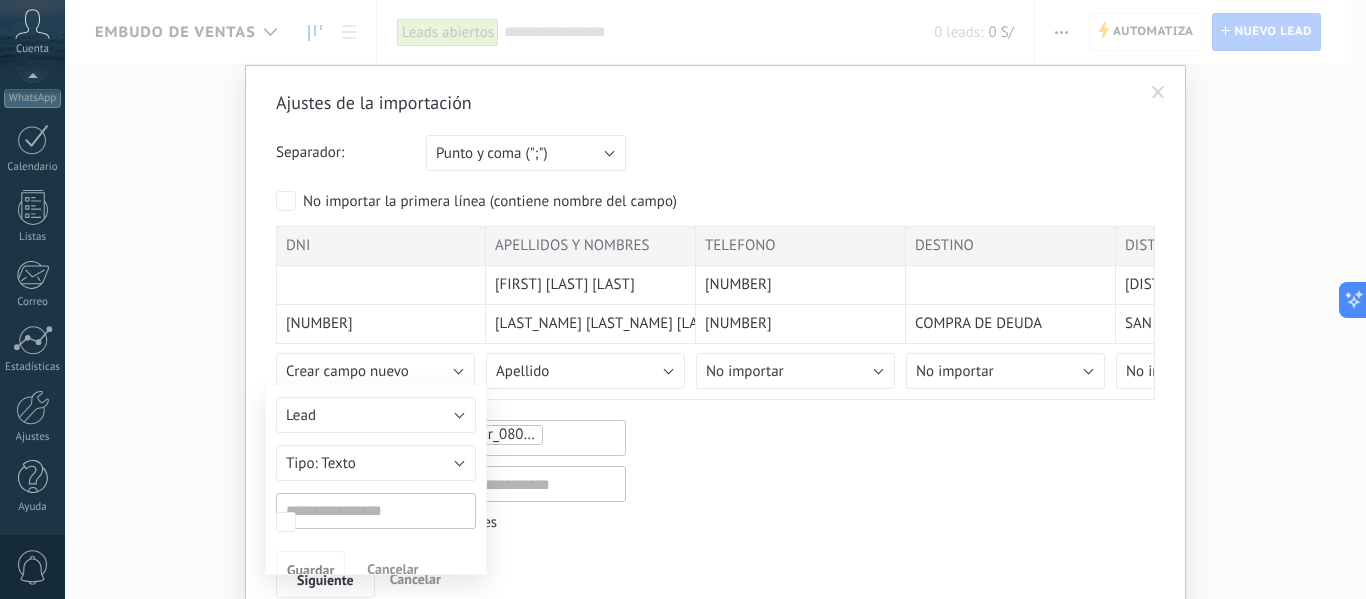 type on "***" 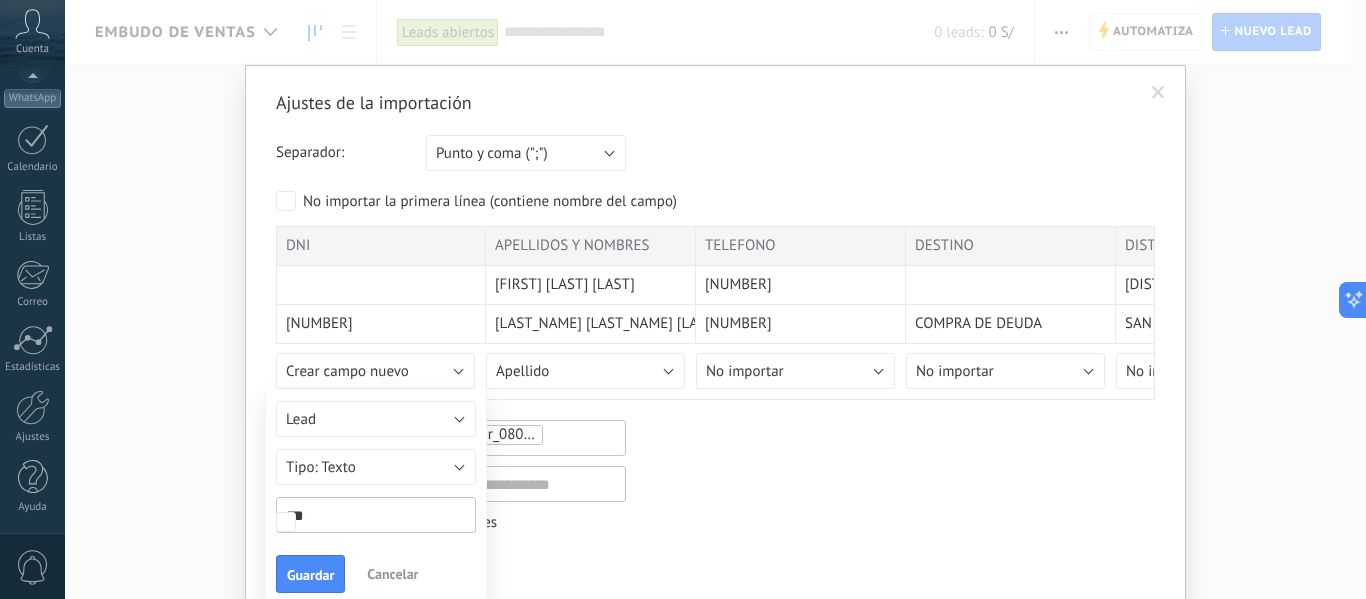 click at bounding box center (715, 313) 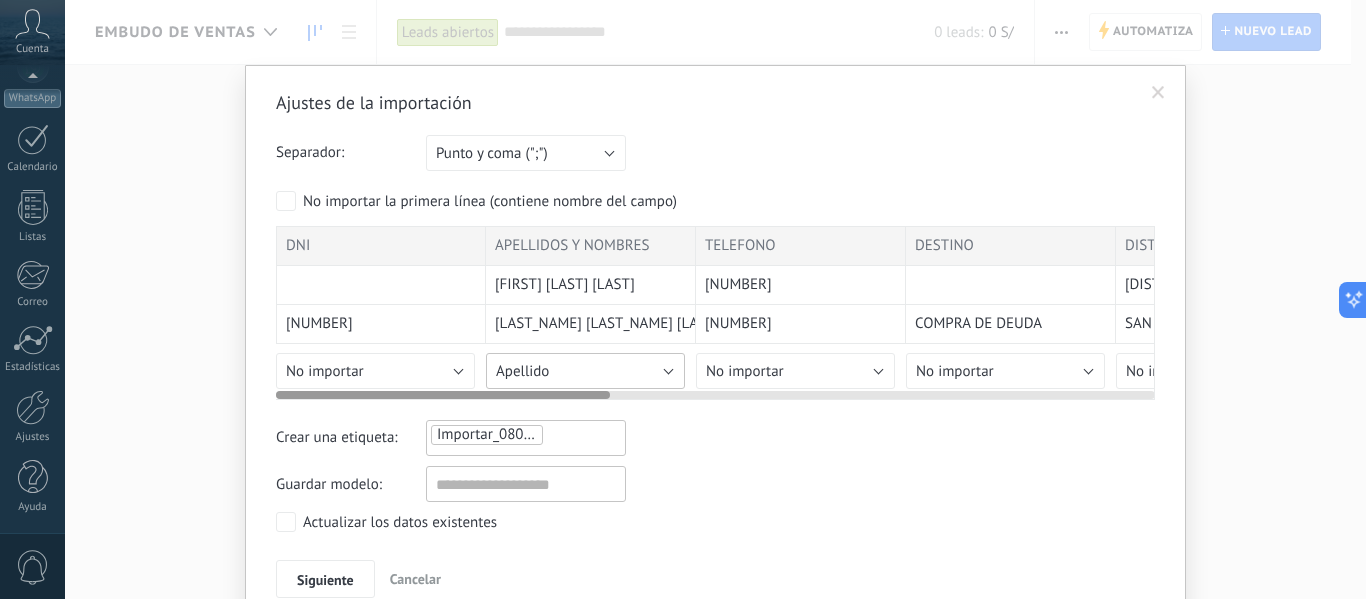 click on "Apellido" at bounding box center [585, 371] 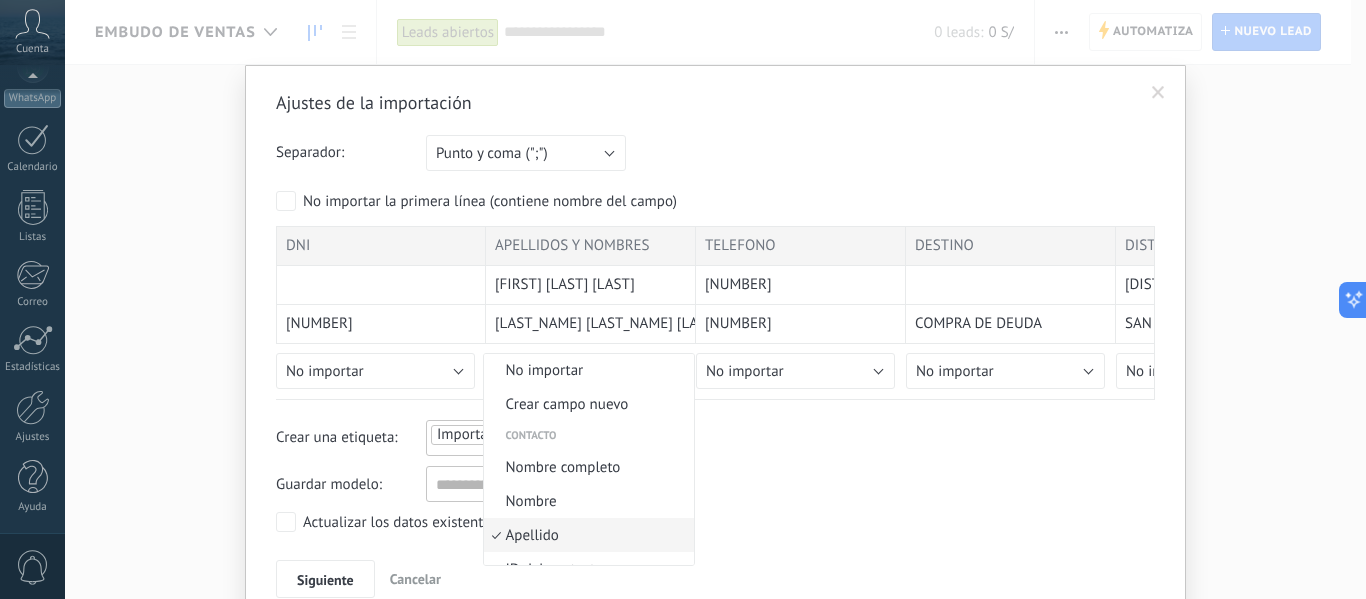 scroll, scrollTop: 0, scrollLeft: 0, axis: both 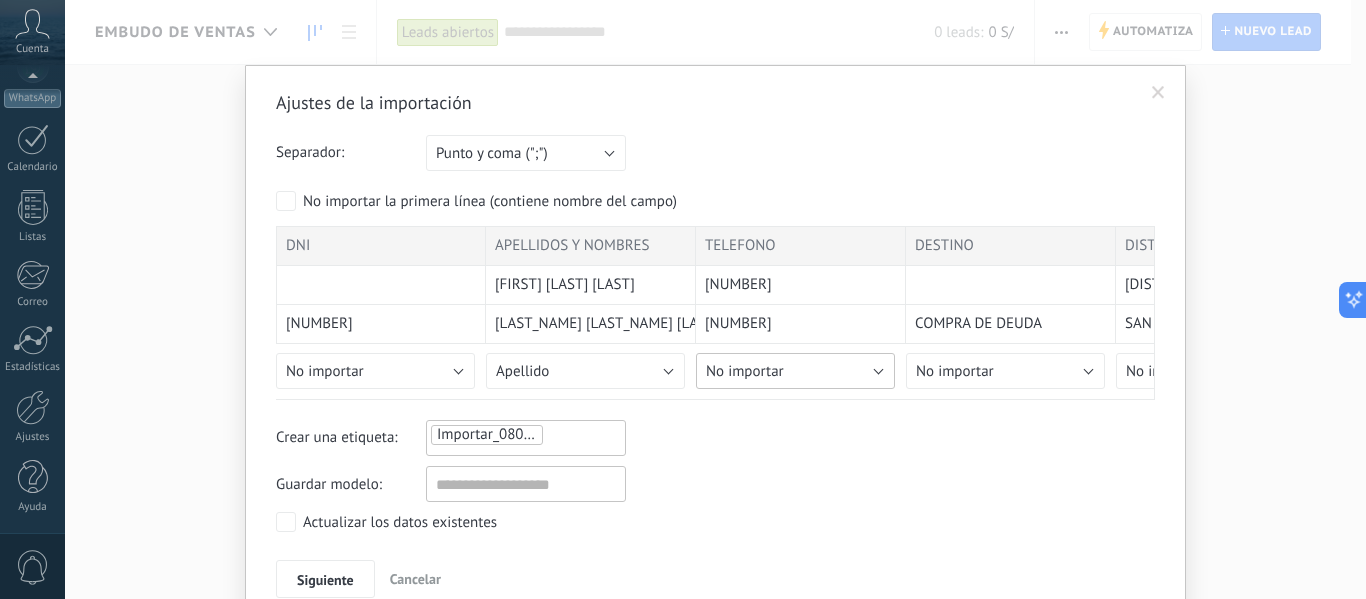 click on "No importar" at bounding box center [745, 371] 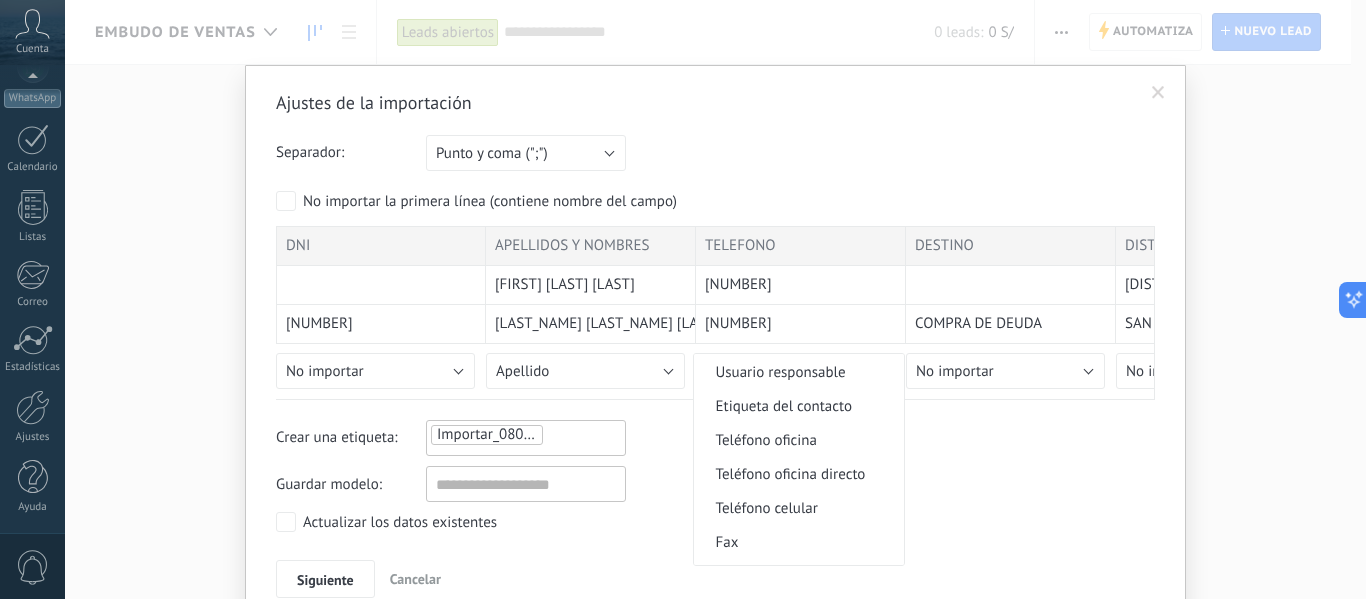 scroll, scrollTop: 400, scrollLeft: 0, axis: vertical 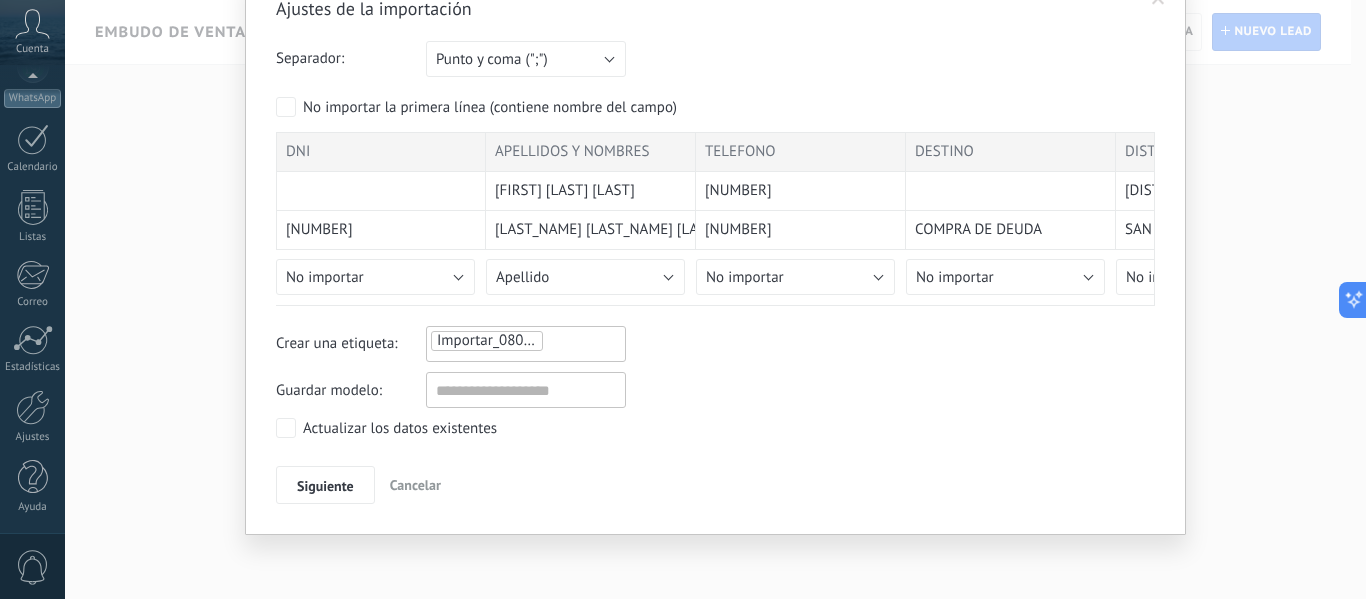click on "Cancelar" at bounding box center (415, 485) 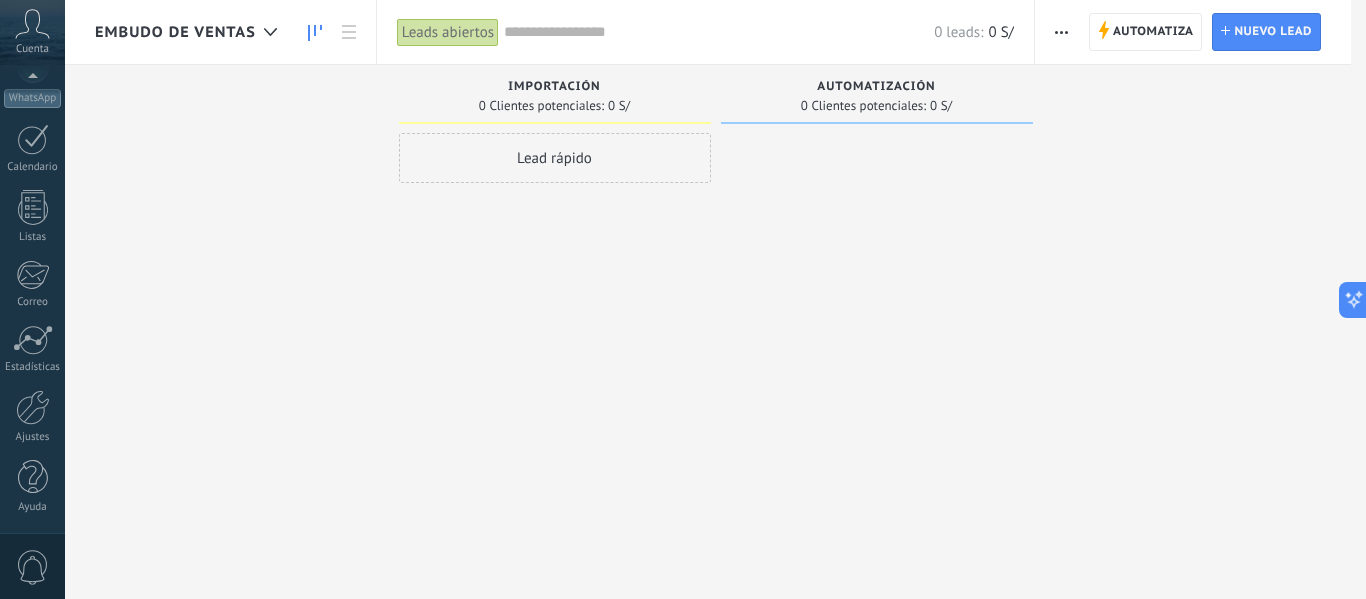 scroll, scrollTop: 0, scrollLeft: 0, axis: both 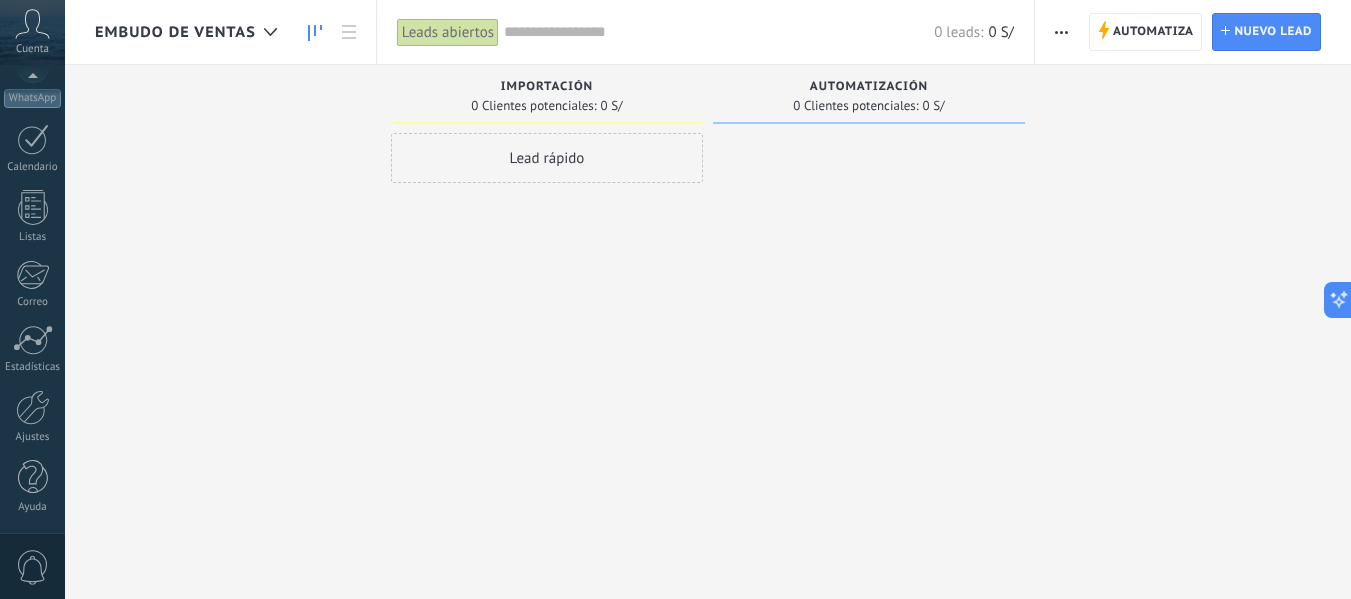 click at bounding box center (1061, 32) 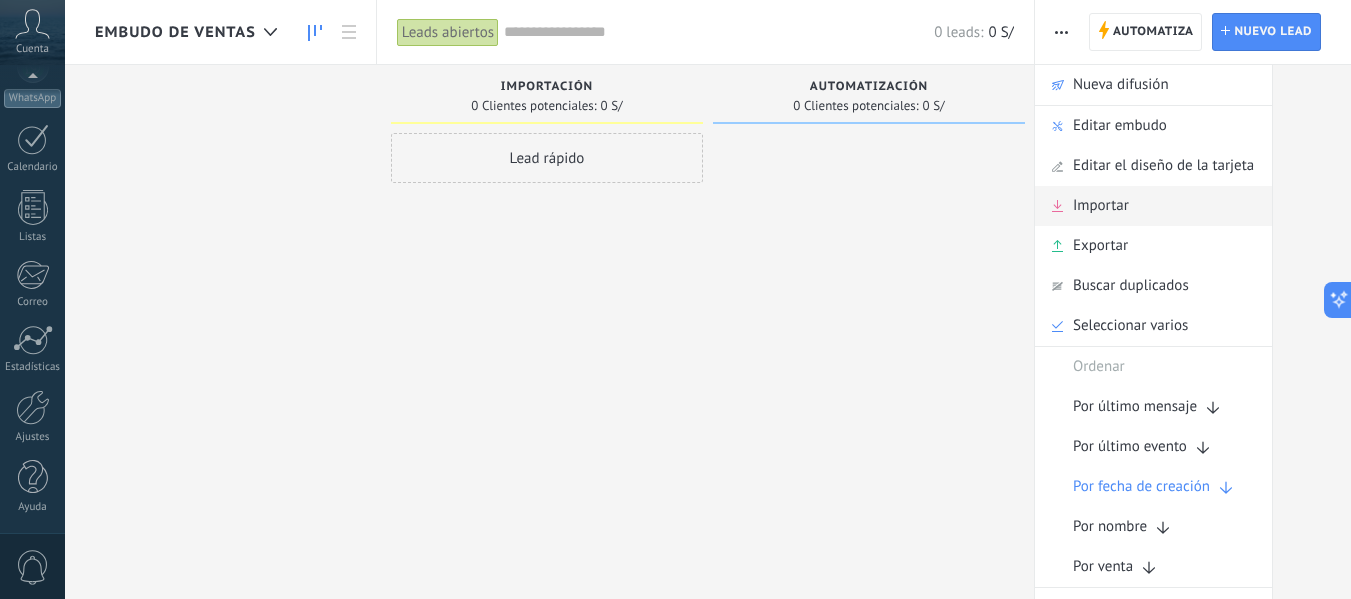 click on "Importar" at bounding box center (1101, 206) 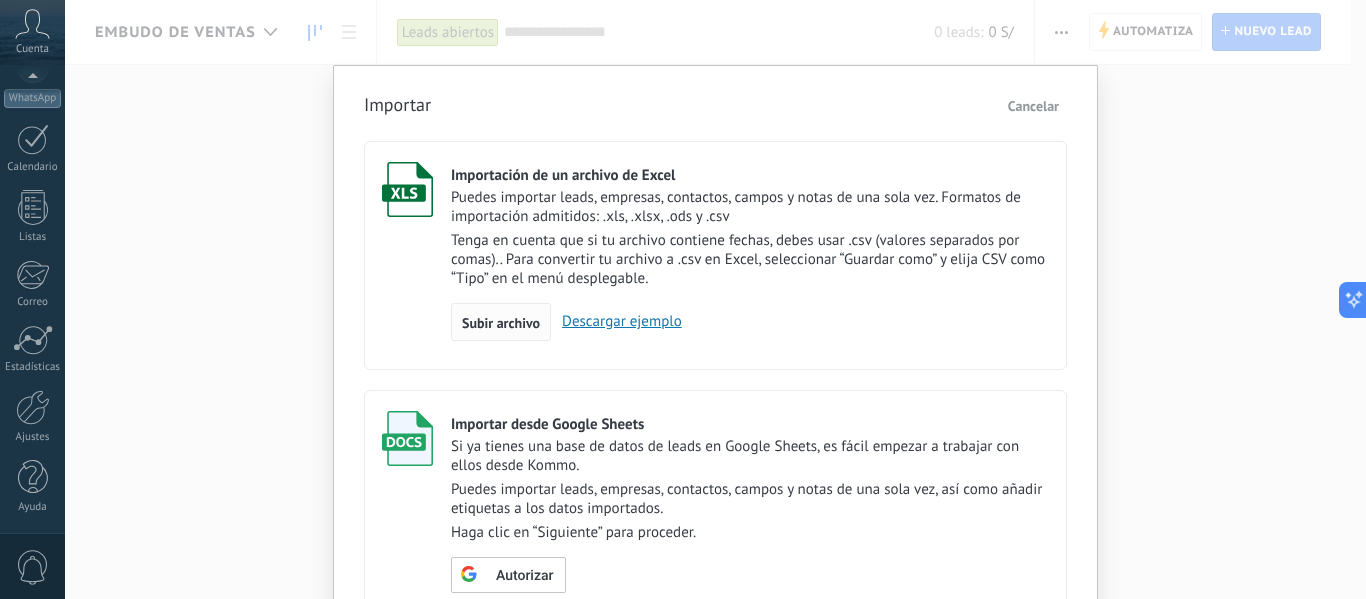 click on "Subir archivo" at bounding box center [501, 323] 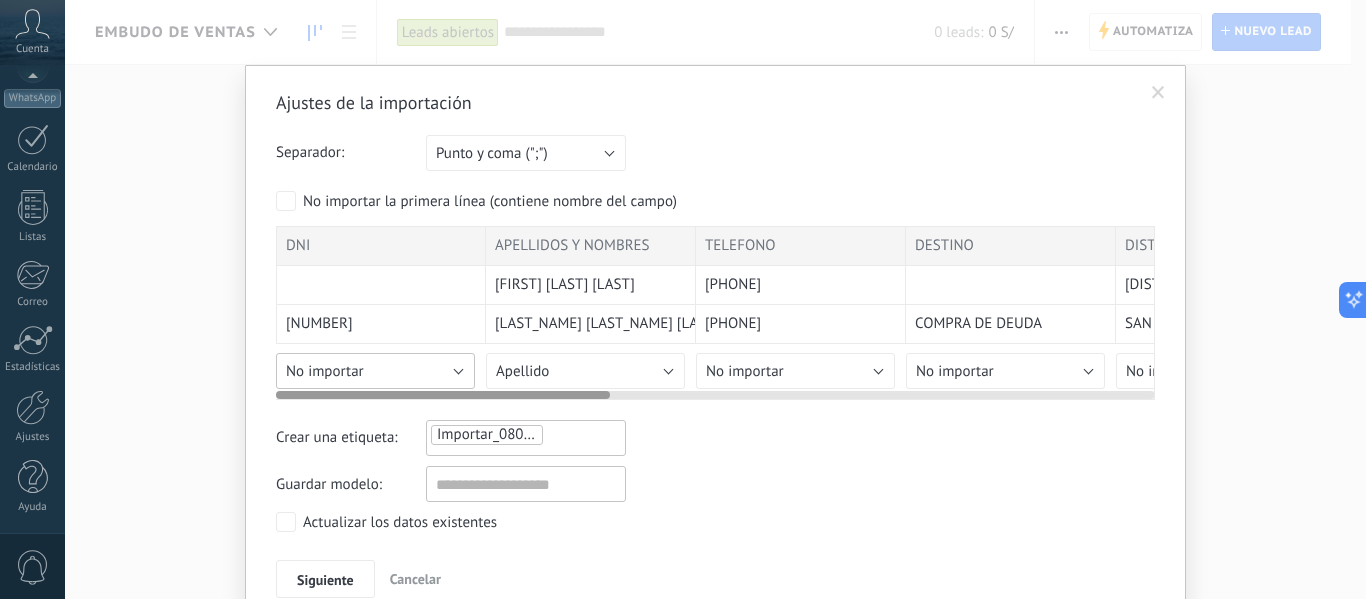 click on "No importar" at bounding box center (375, 371) 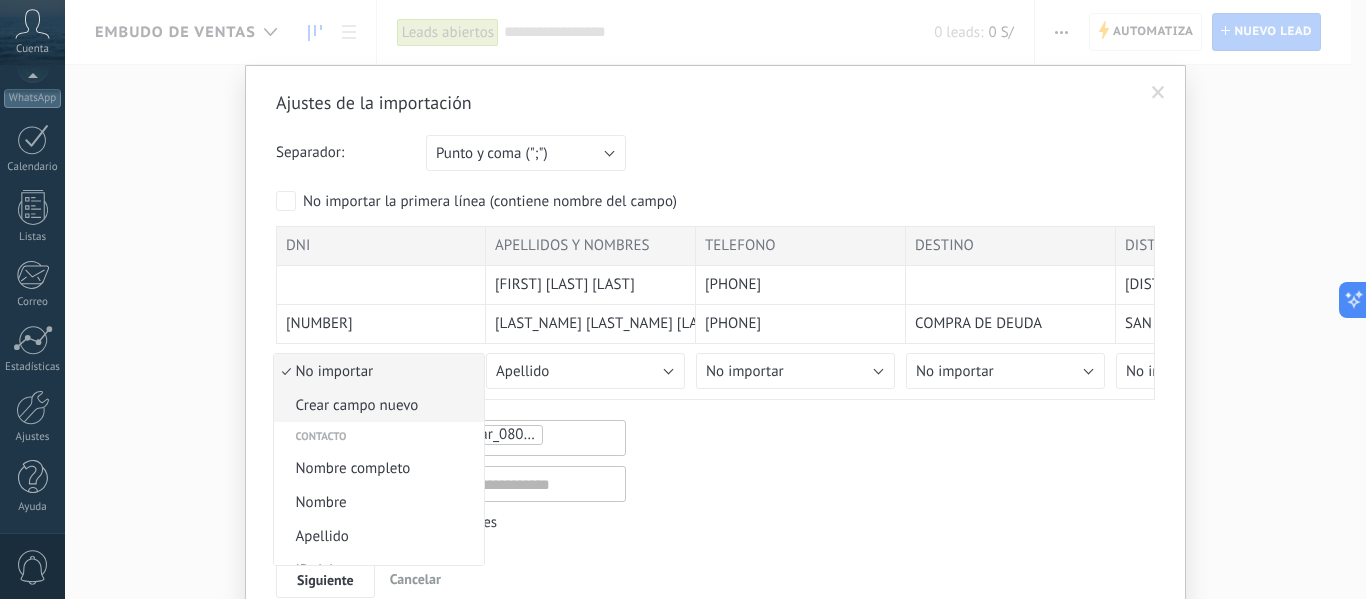 click on "Crear campo nuevo" at bounding box center (376, 405) 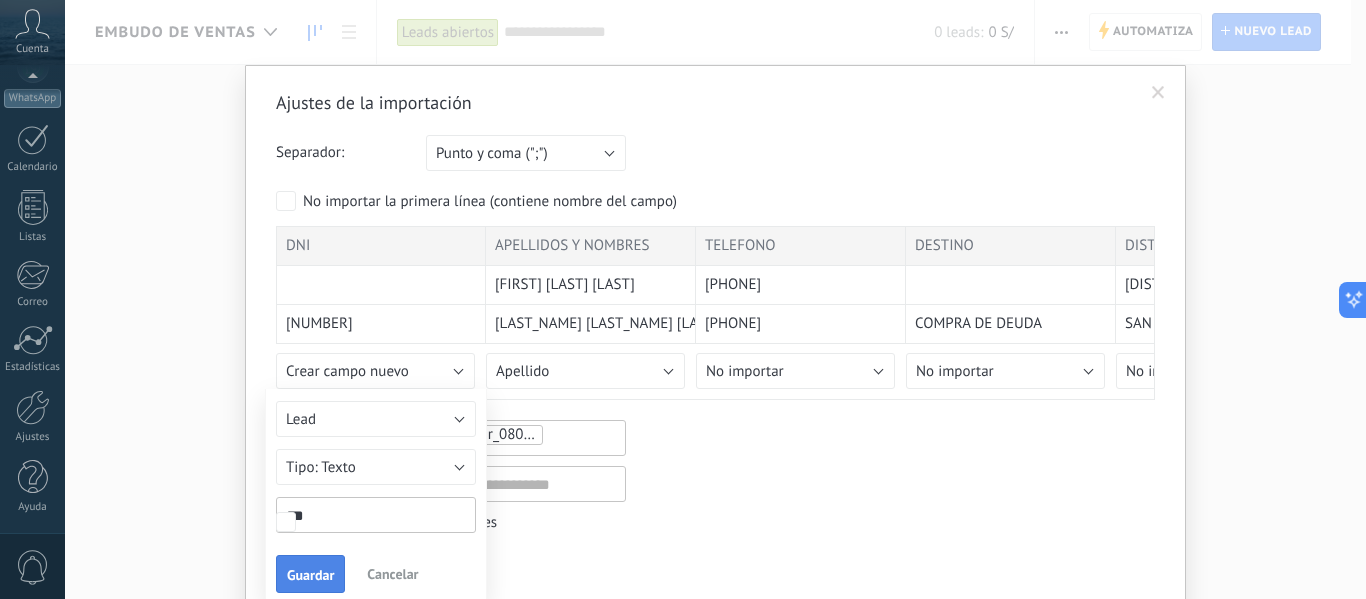 click on "Guardar" at bounding box center (310, 575) 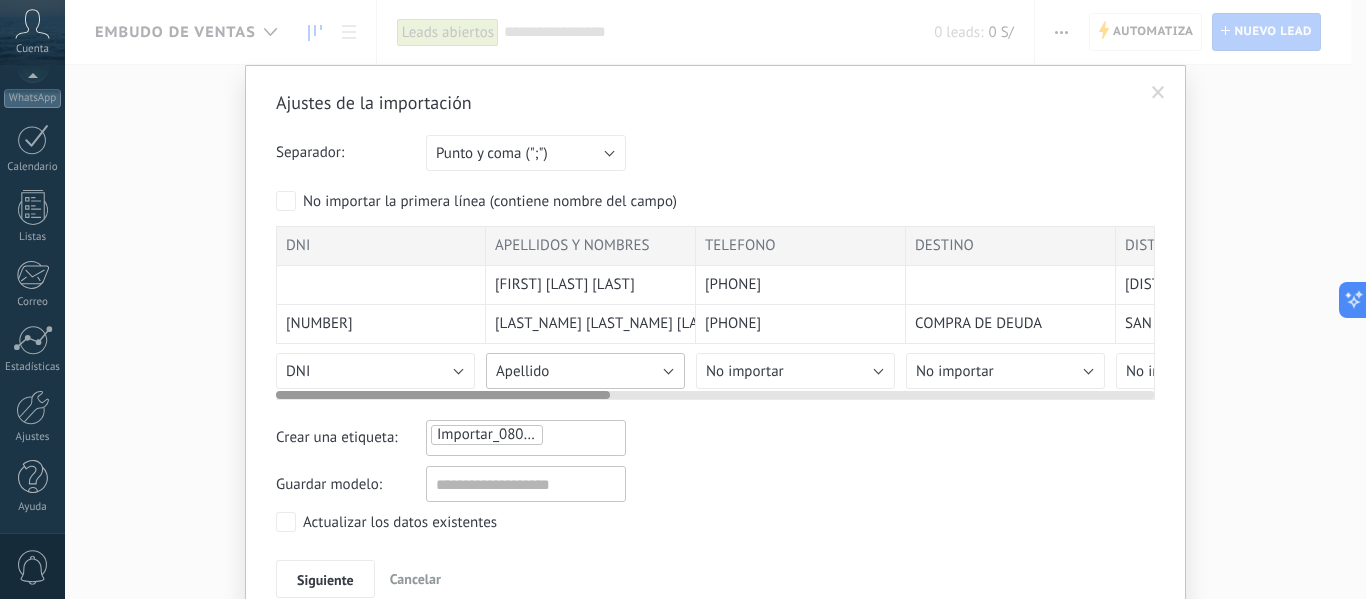 click on "Apellido" at bounding box center [585, 371] 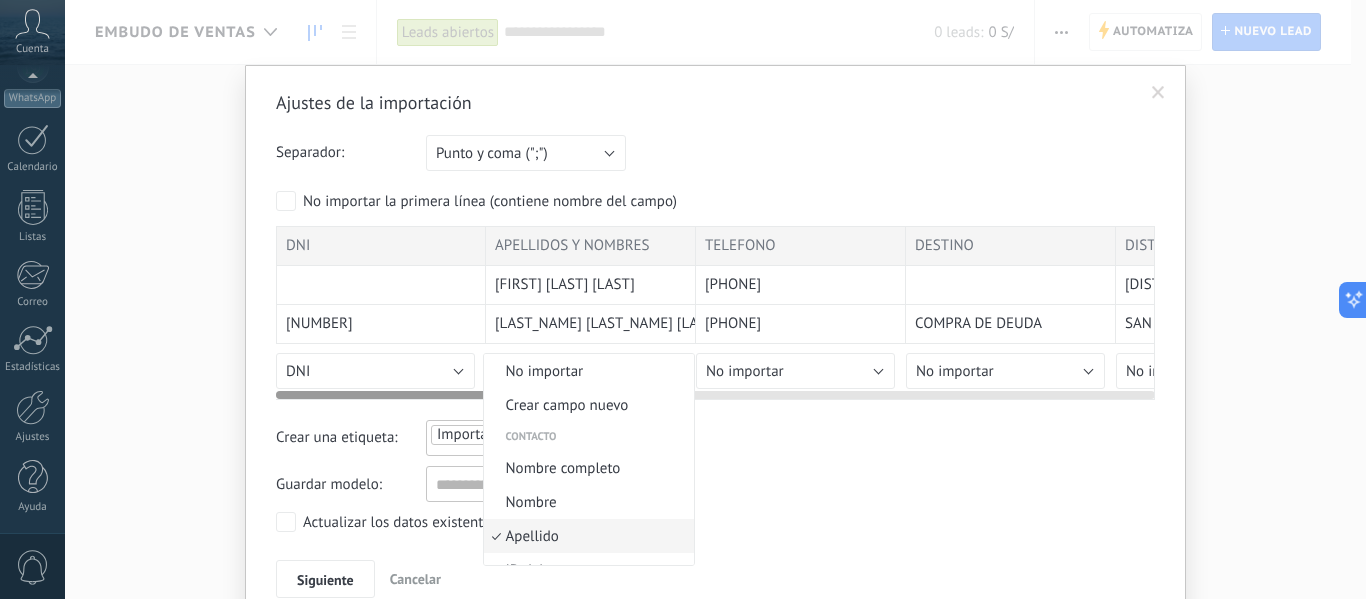 scroll, scrollTop: 79, scrollLeft: 0, axis: vertical 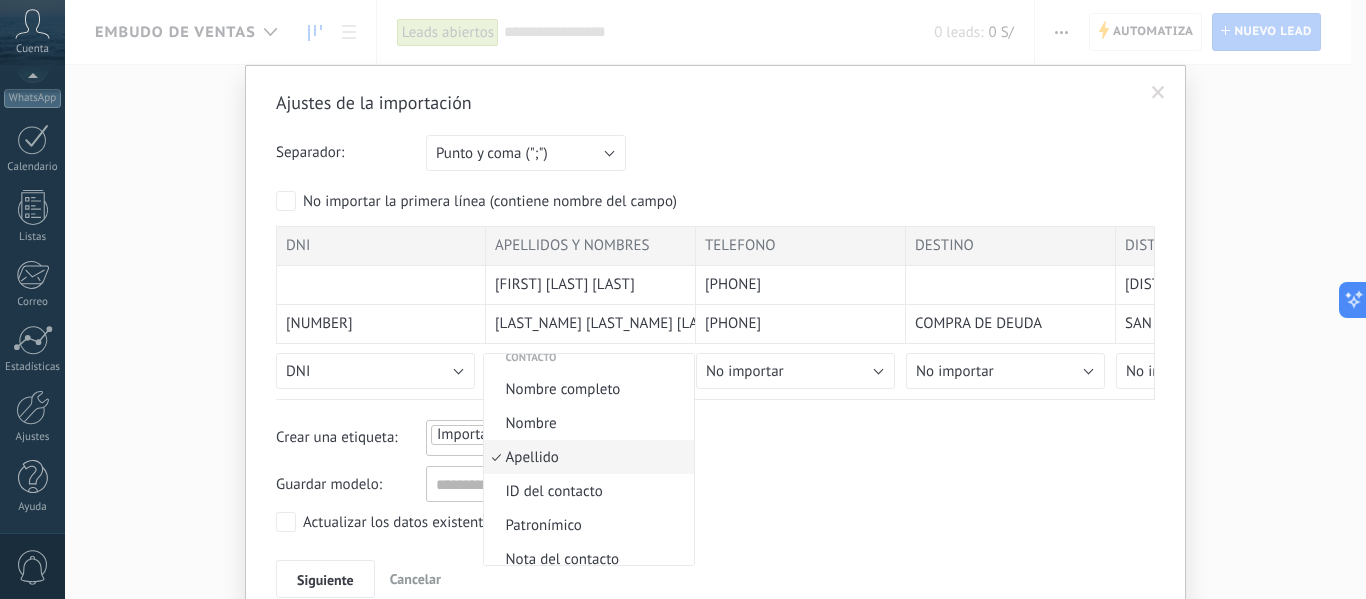 click on "Apellido" at bounding box center (586, 457) 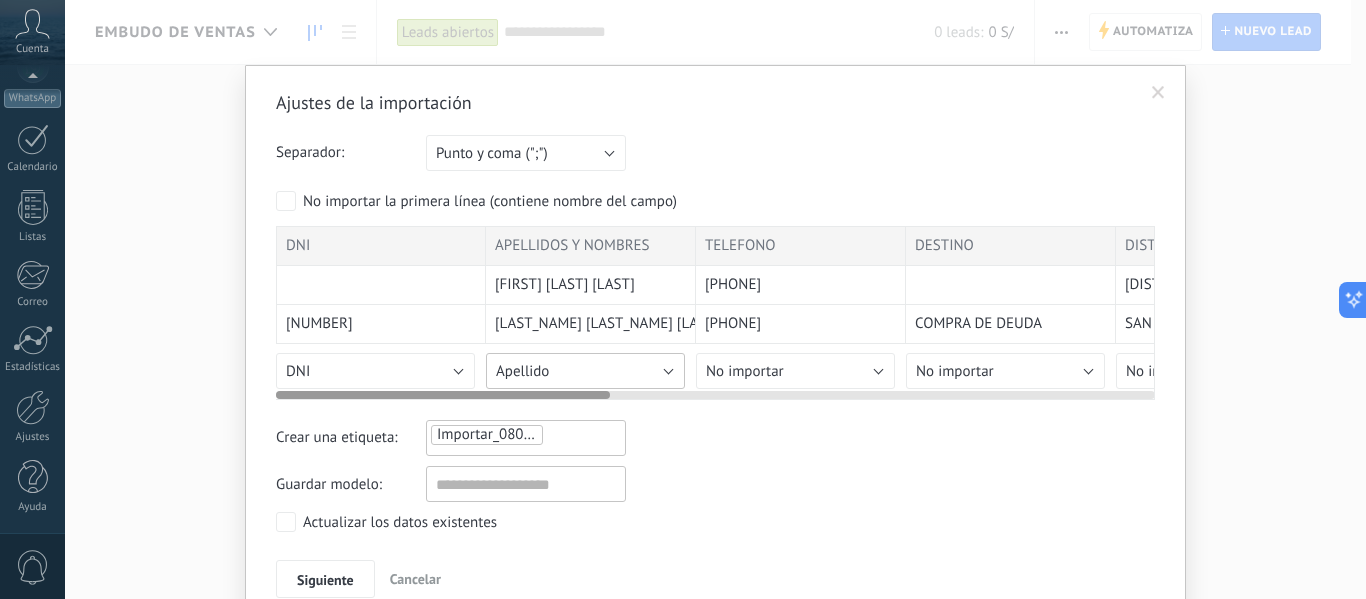 click on "Apellido" at bounding box center [585, 371] 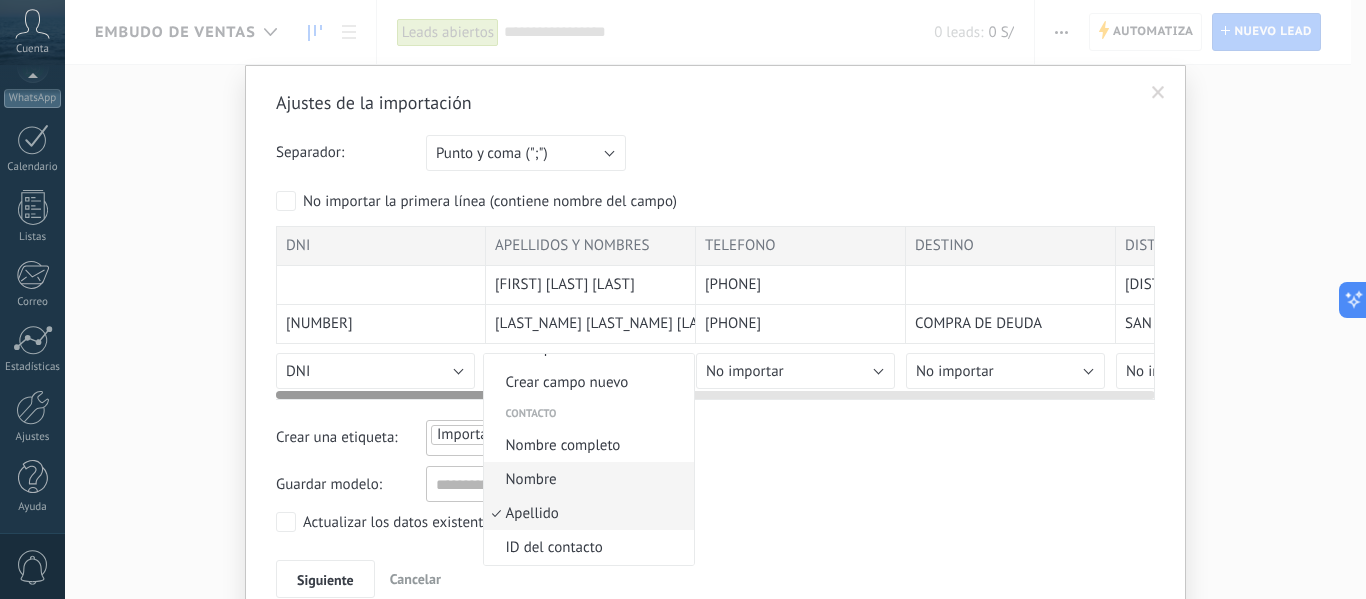 scroll, scrollTop: 0, scrollLeft: 0, axis: both 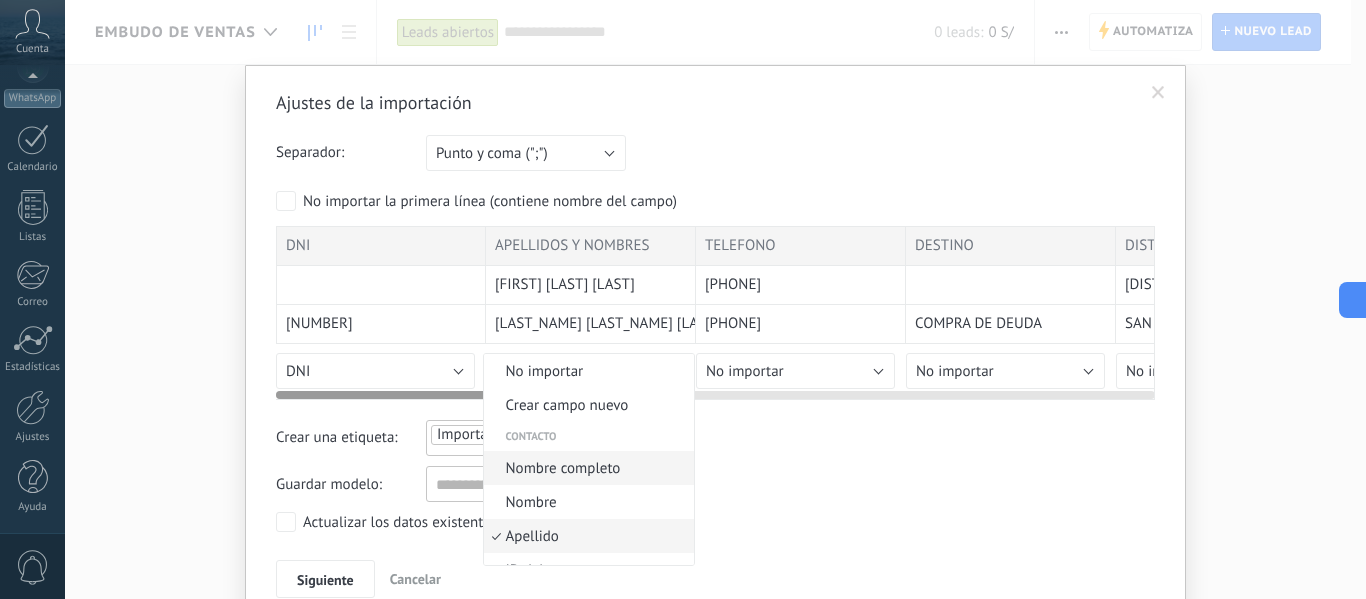 click on "Nombre completo" at bounding box center (586, 468) 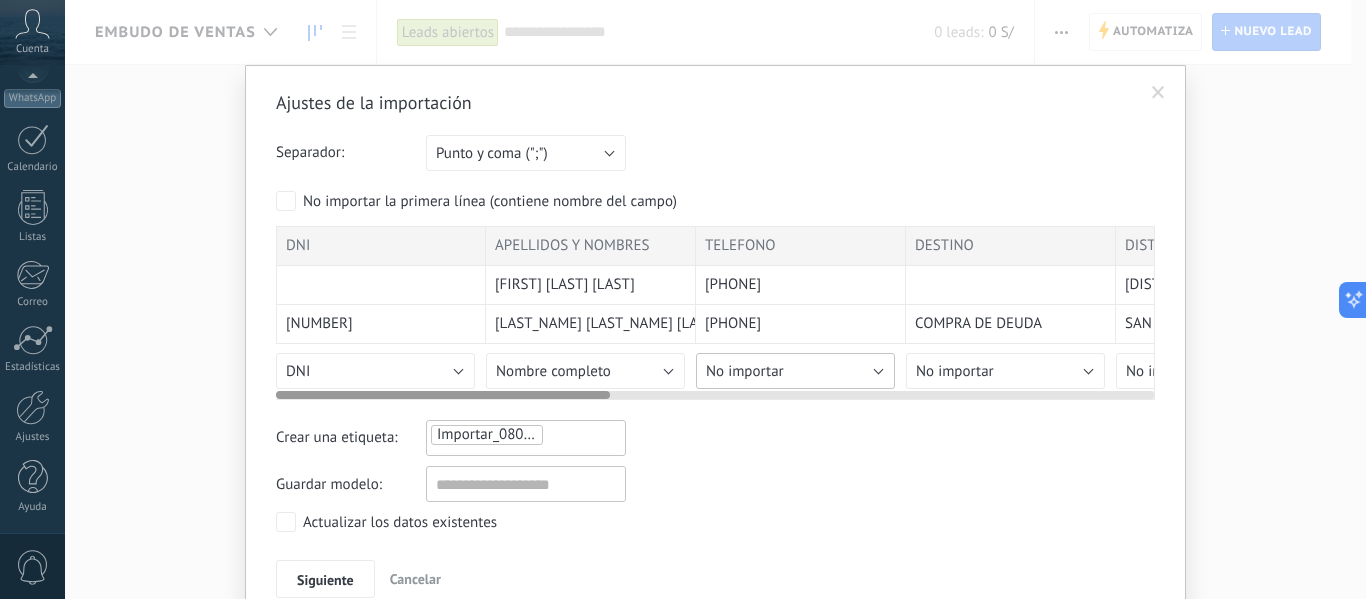 click on "No importar" at bounding box center [745, 371] 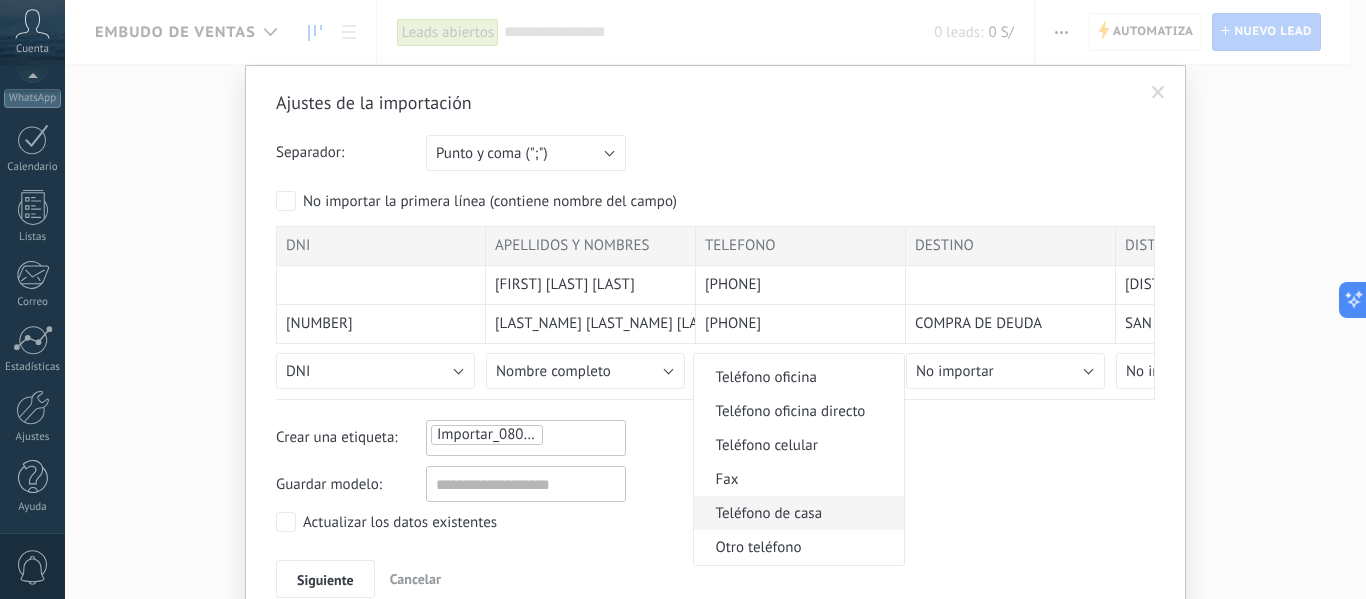 scroll, scrollTop: 400, scrollLeft: 0, axis: vertical 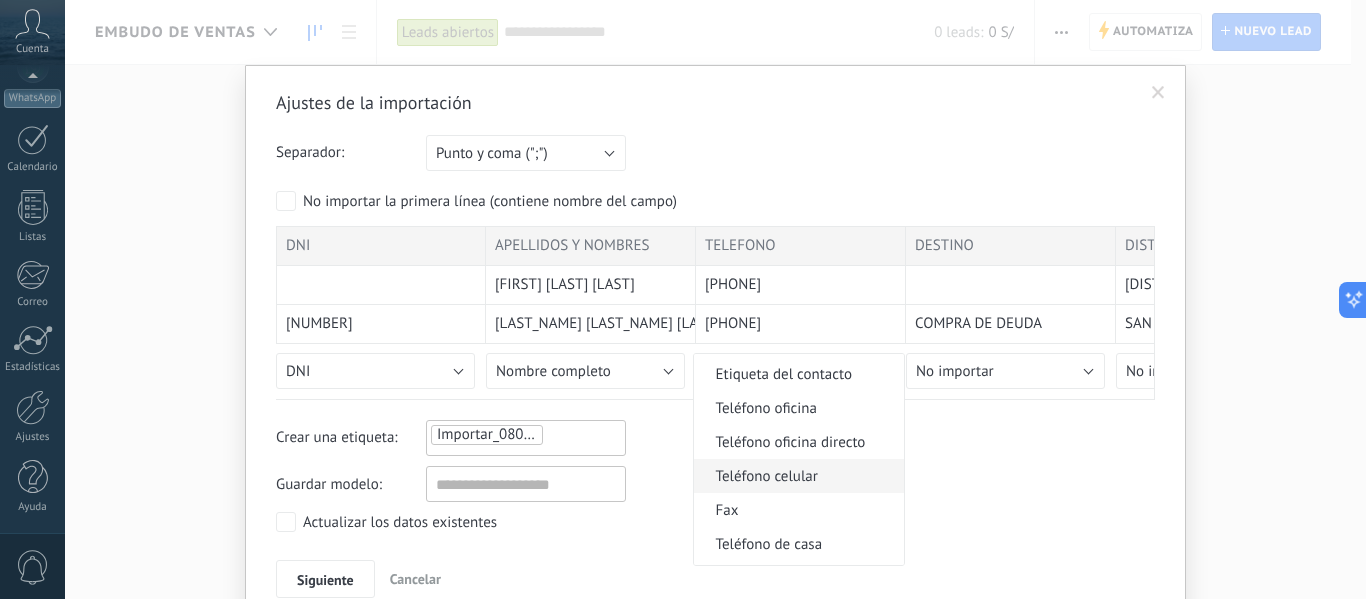click on "Teléfono celular" at bounding box center (799, 476) 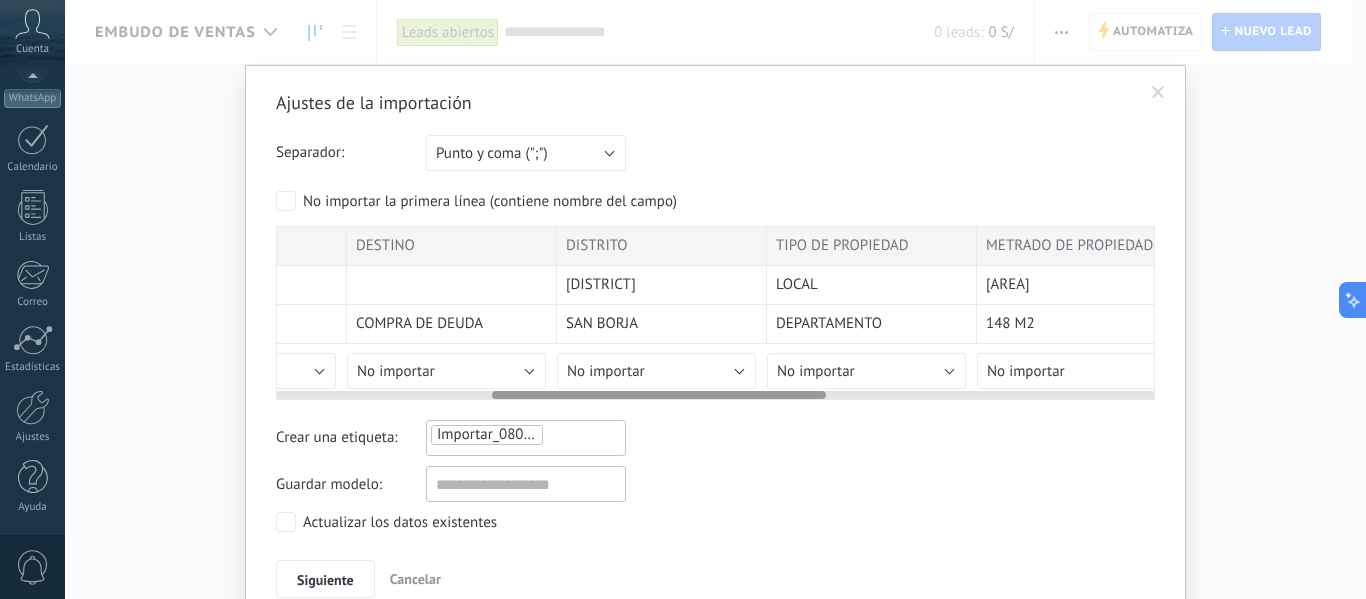 scroll, scrollTop: 0, scrollLeft: 562, axis: horizontal 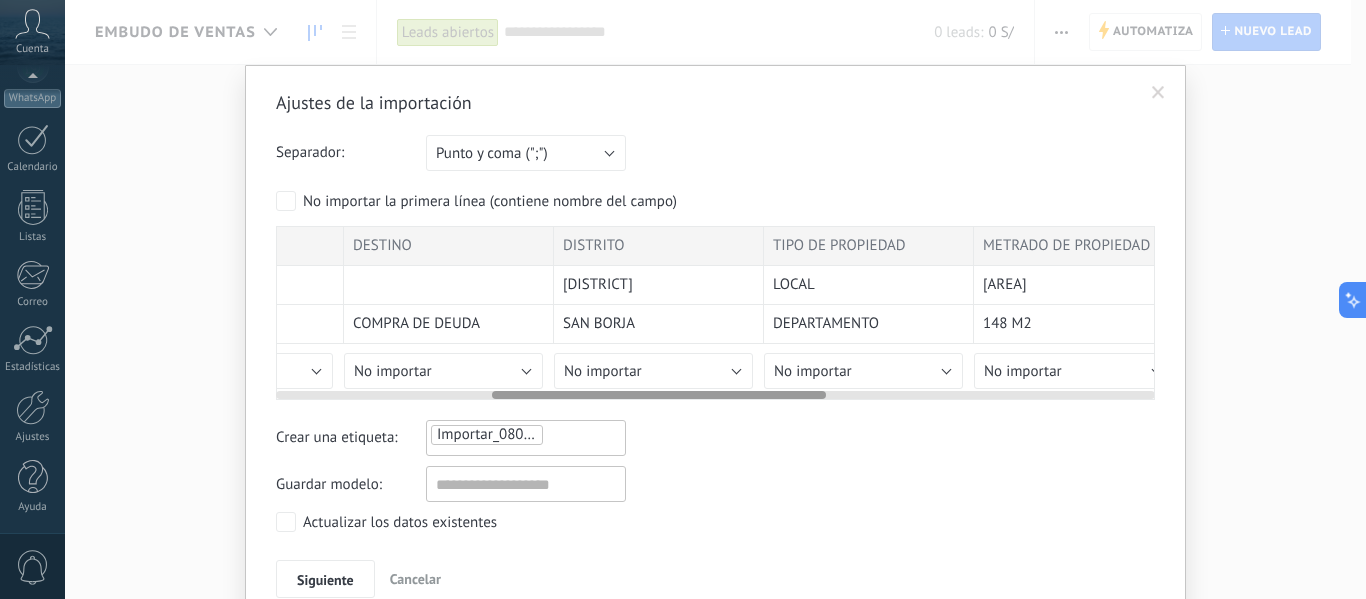 drag, startPoint x: 592, startPoint y: 394, endPoint x: 808, endPoint y: 404, distance: 216.23135 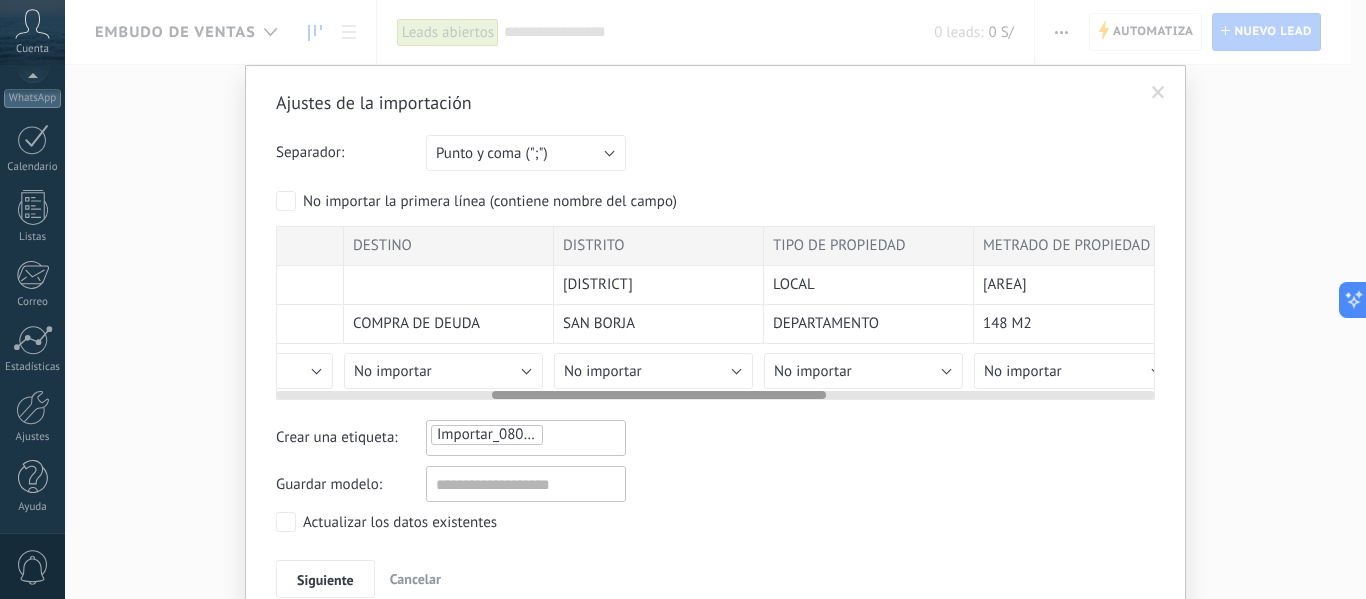click at bounding box center (715, 391) 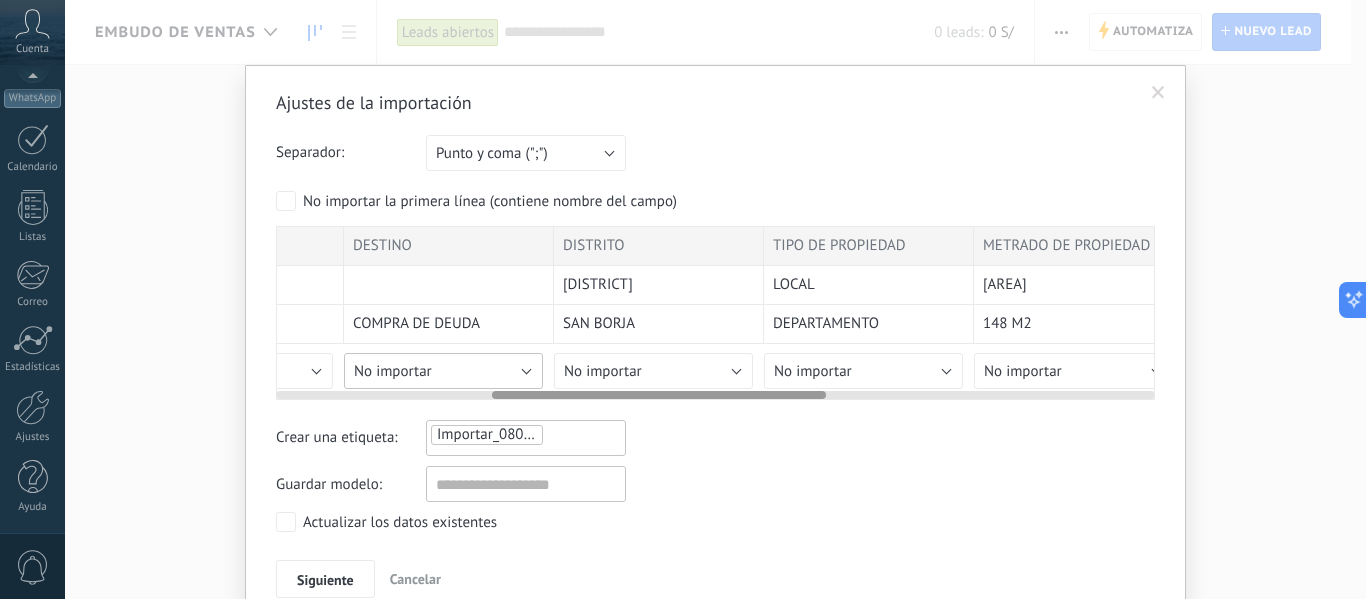 click on "No importar" at bounding box center [443, 371] 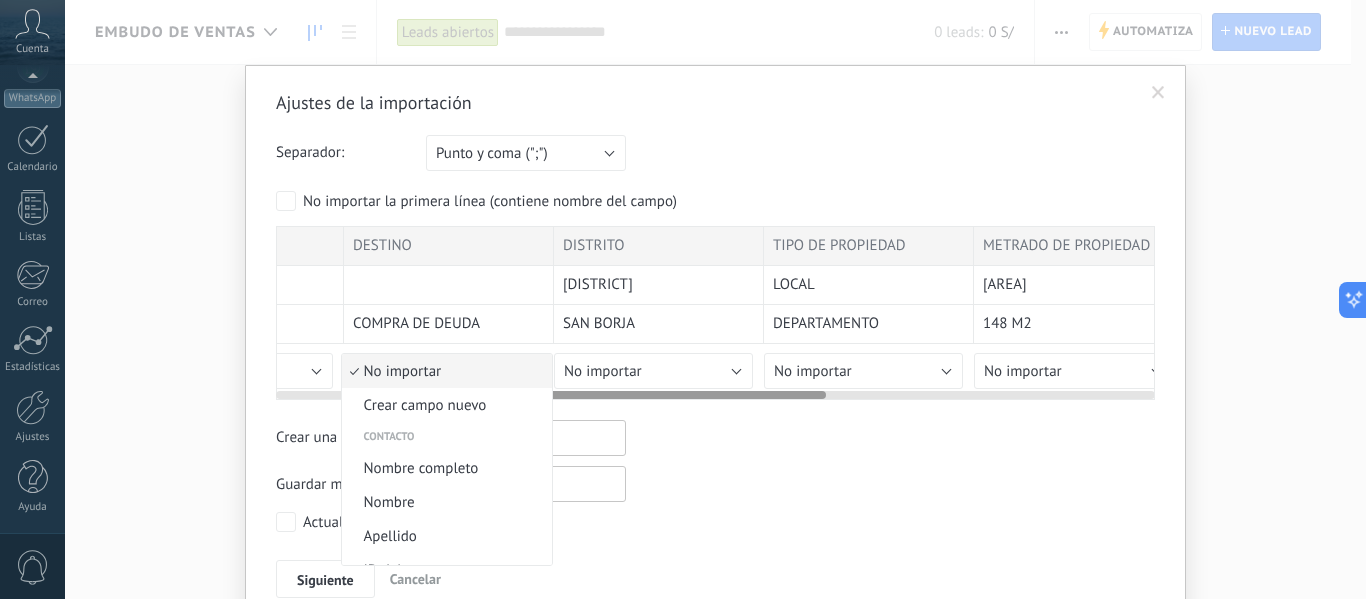 click on "No importar" at bounding box center [444, 371] 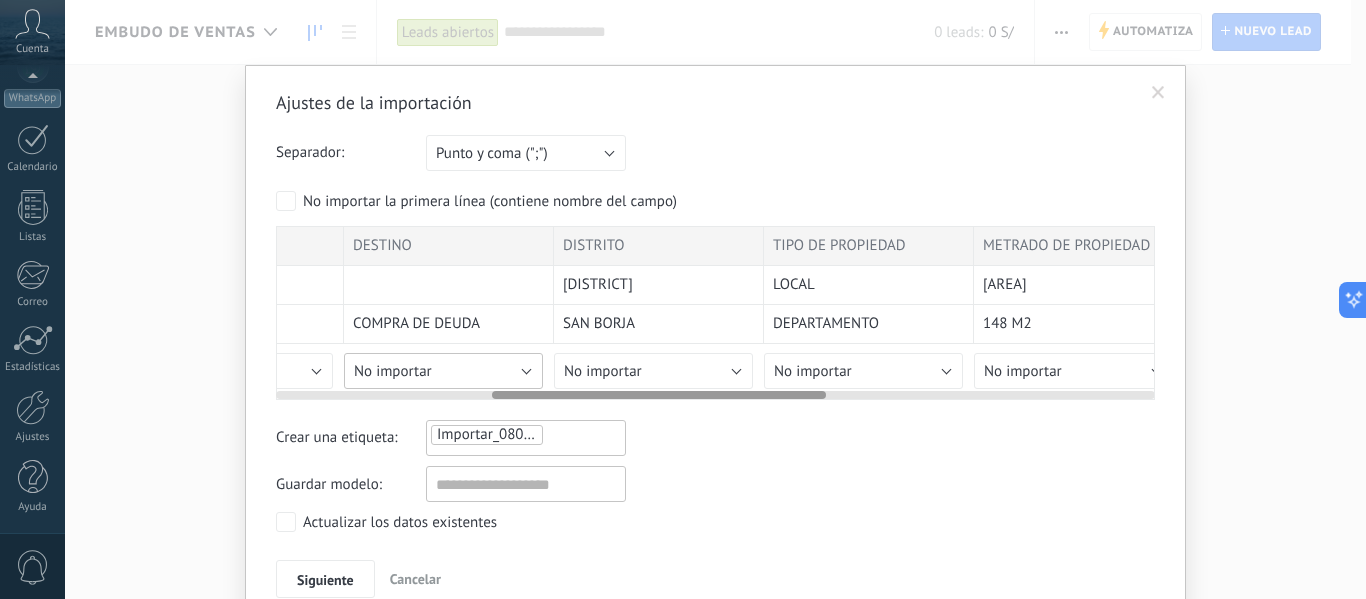 click on "No importar" at bounding box center [443, 371] 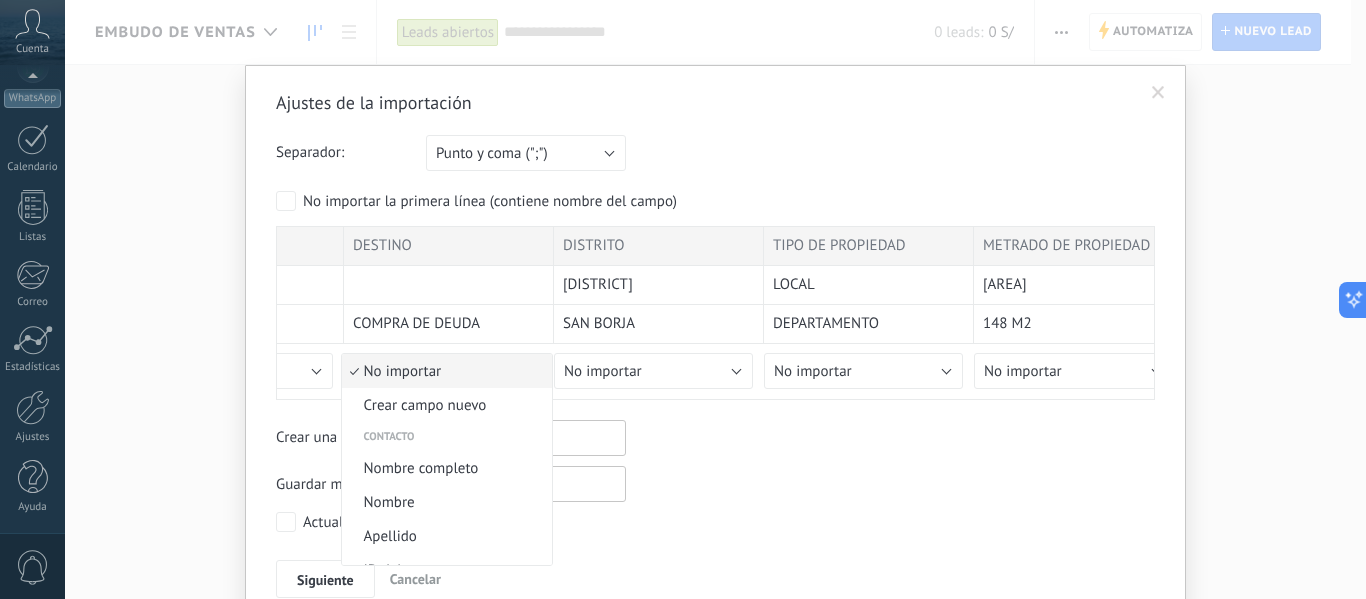drag, startPoint x: 457, startPoint y: 405, endPoint x: 473, endPoint y: 403, distance: 16.124516 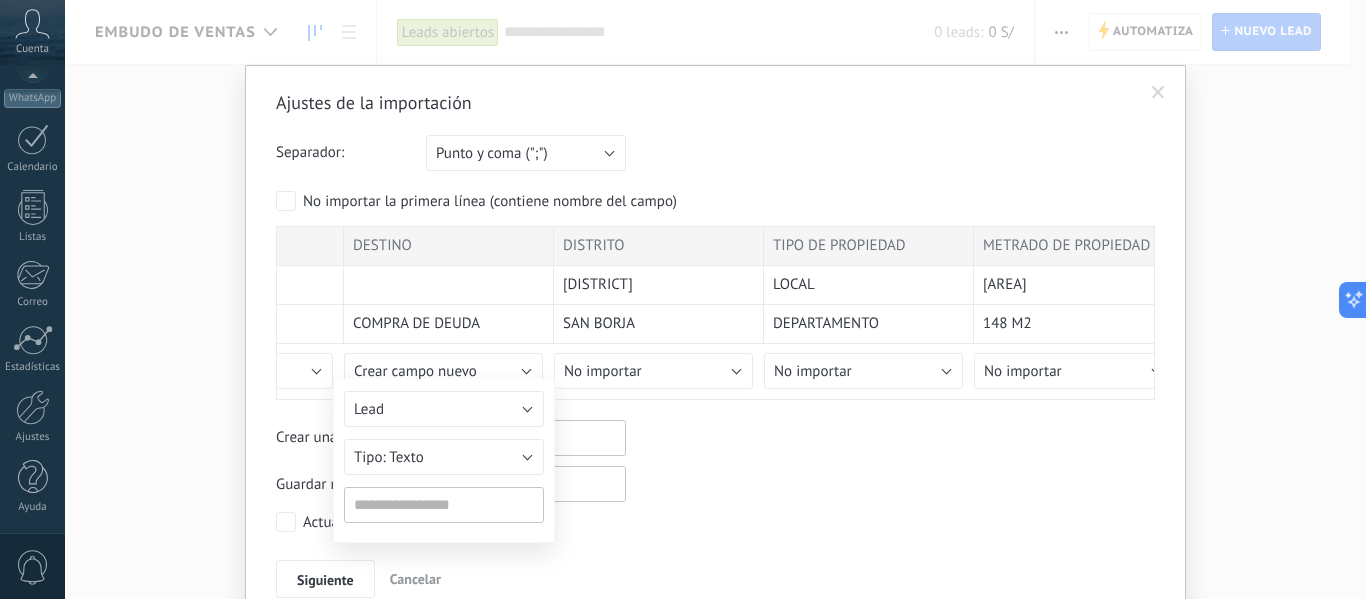 type on "*******" 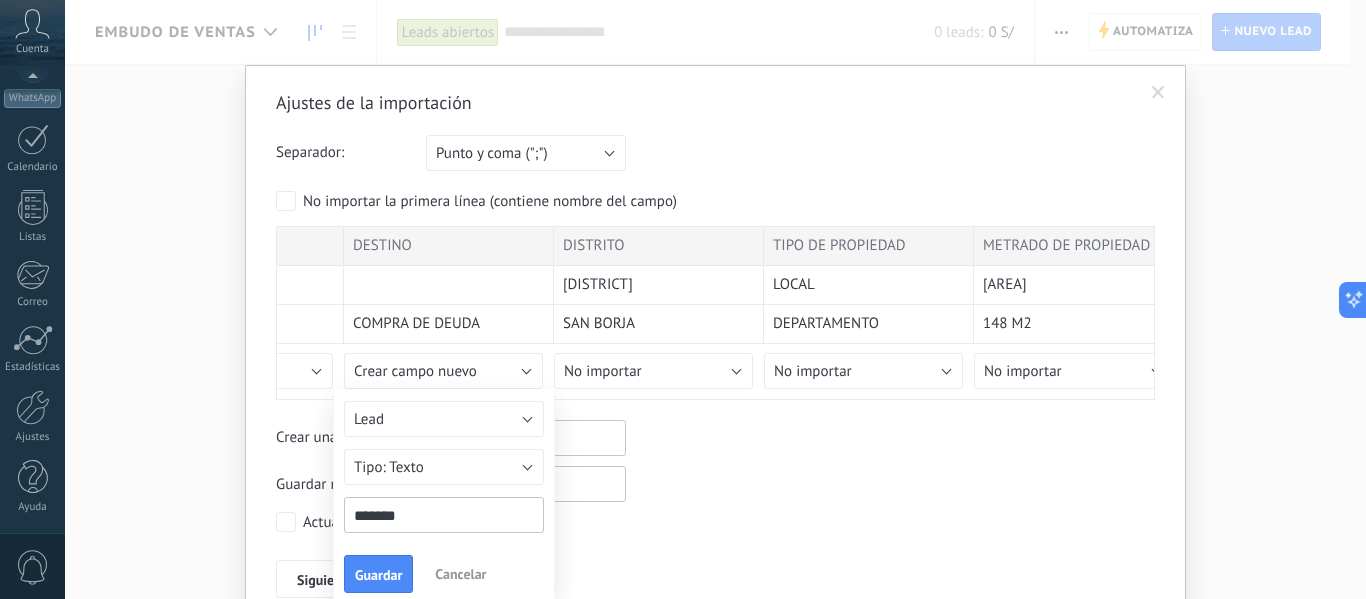 click at bounding box center [715, 313] 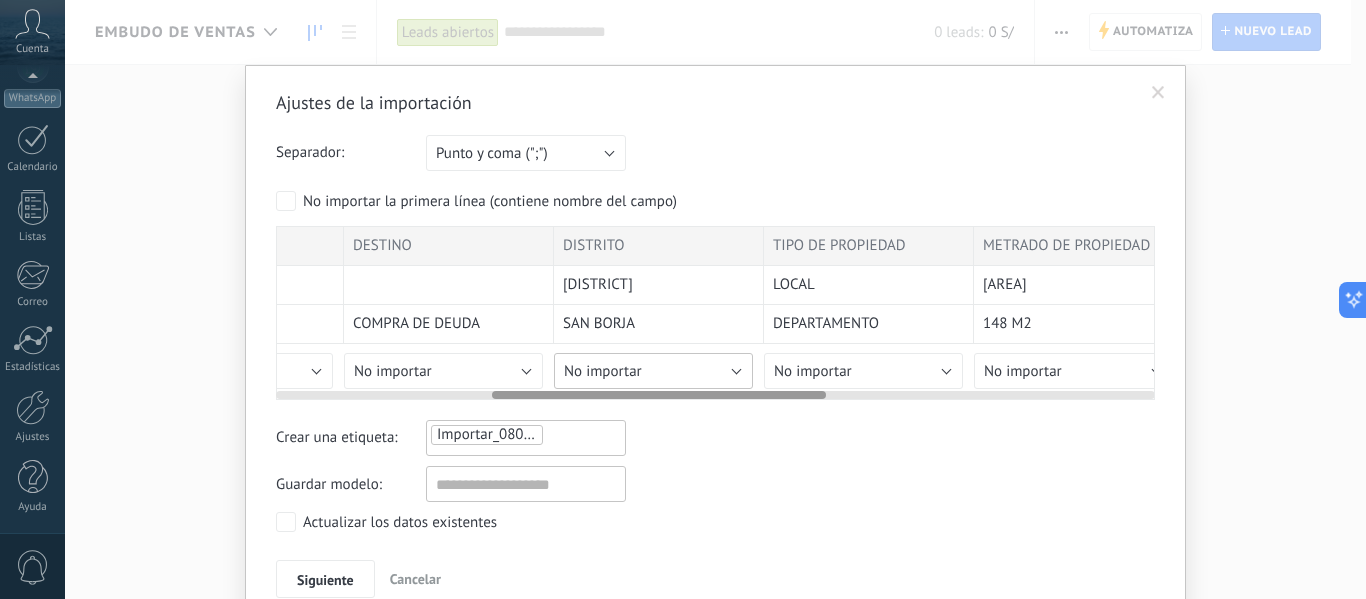 click on "No importar" at bounding box center [603, 371] 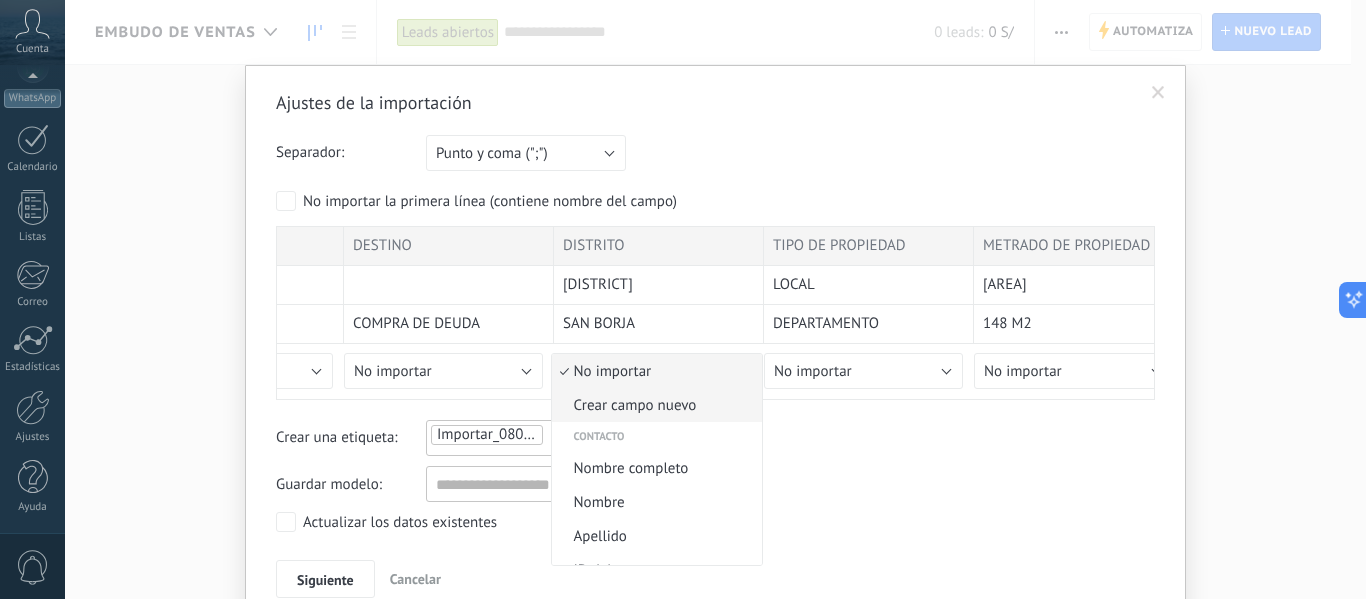 click on "Crear campo nuevo" at bounding box center (654, 405) 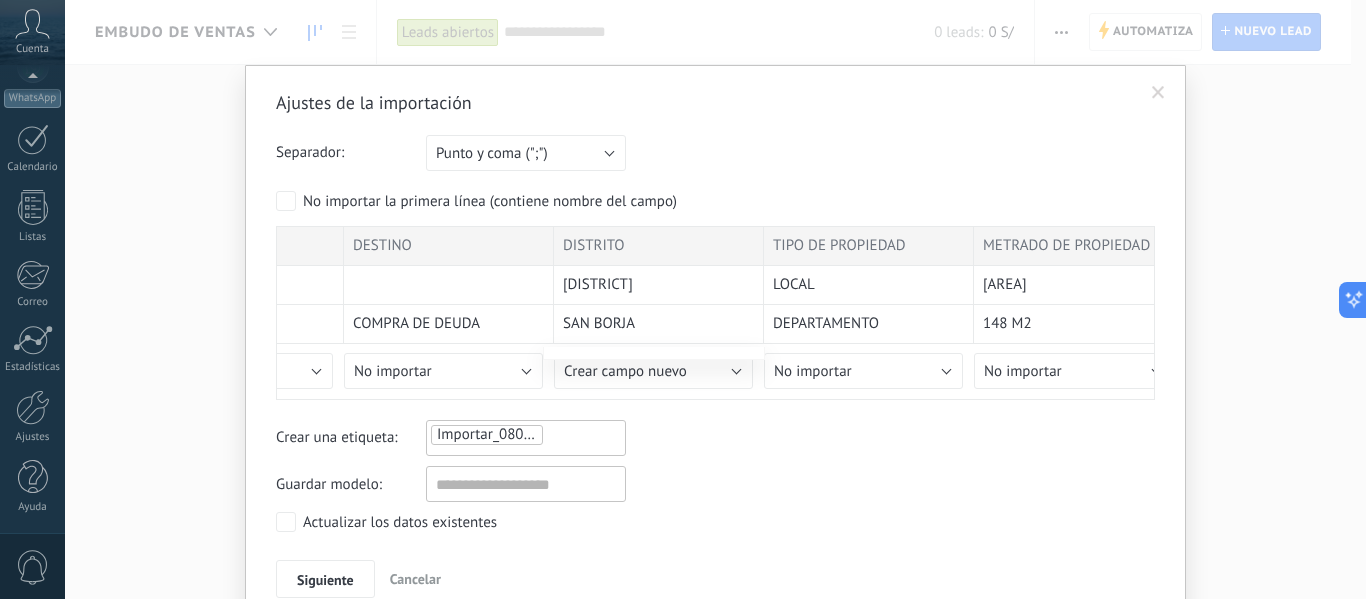 type on "********" 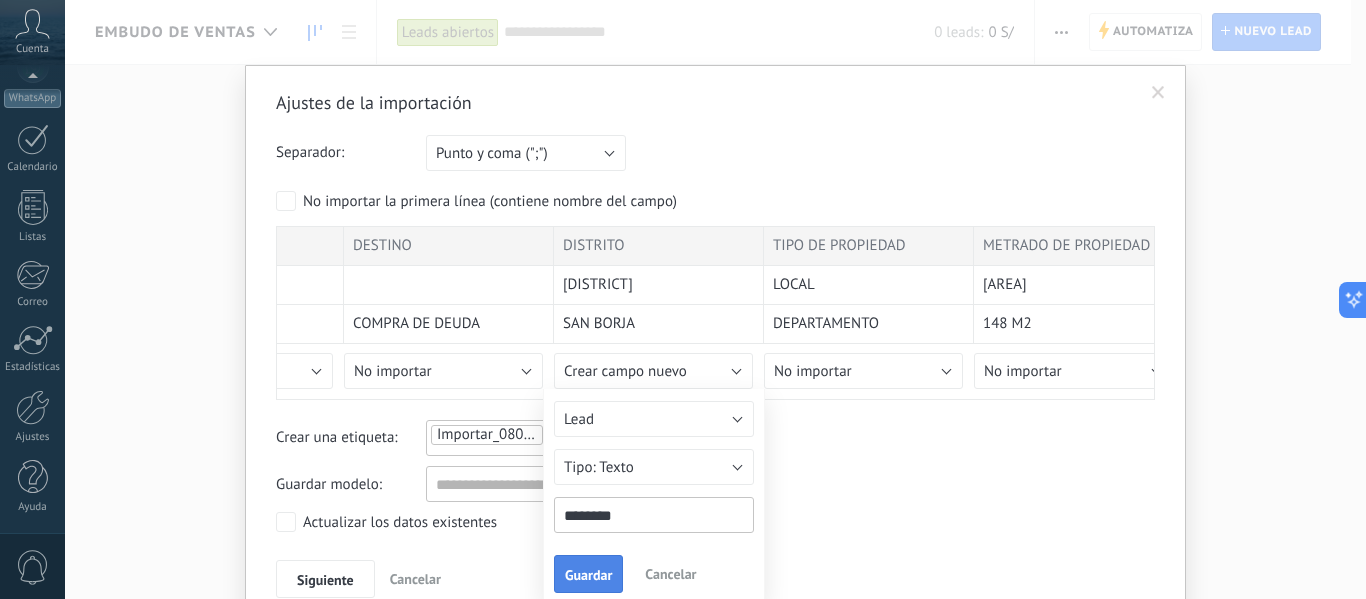 click on "Guardar" at bounding box center [588, 575] 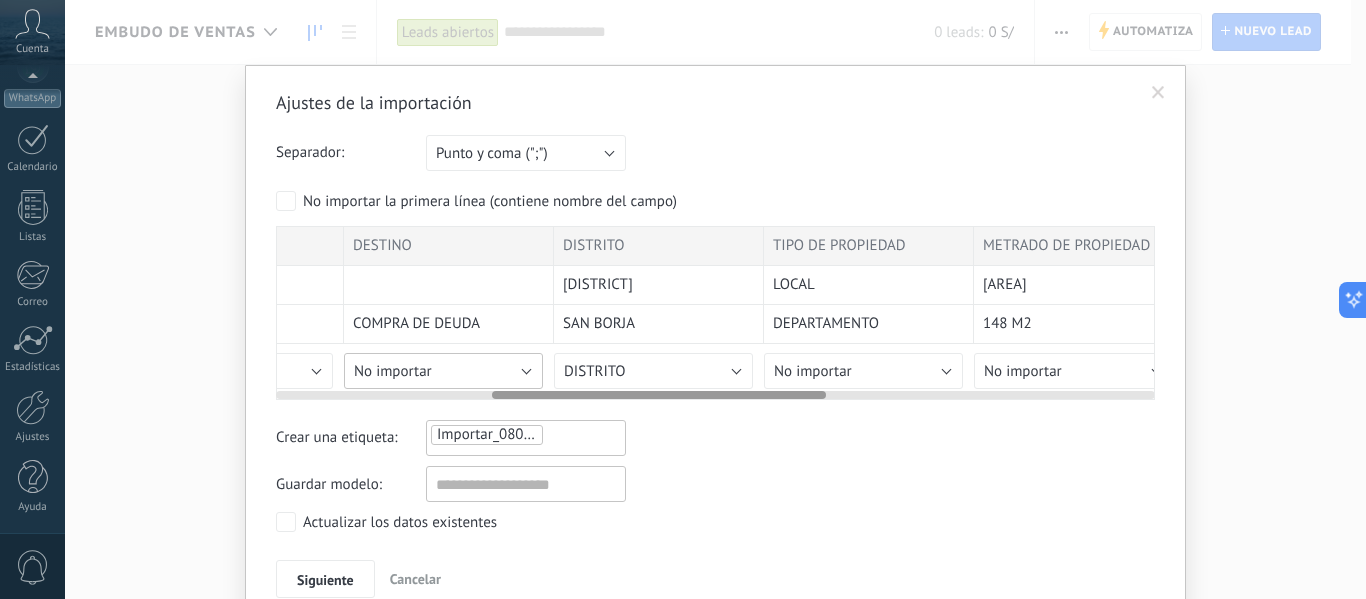 click on "No importar" at bounding box center (443, 371) 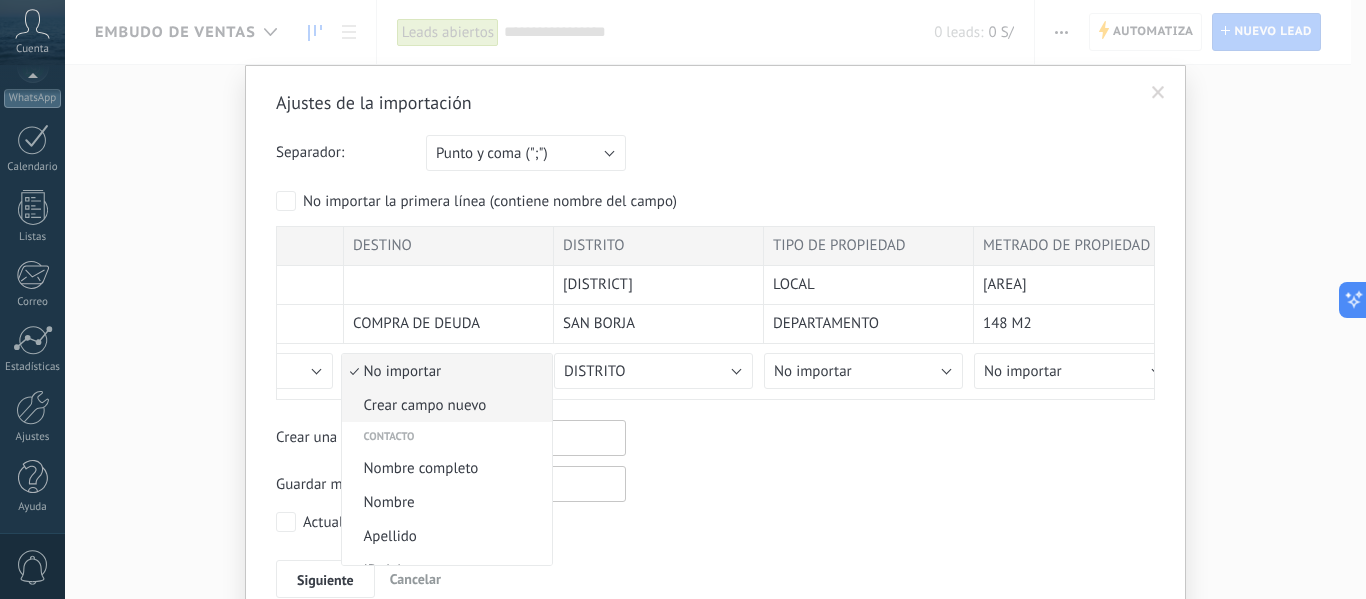 click on "Crear campo nuevo" at bounding box center (444, 405) 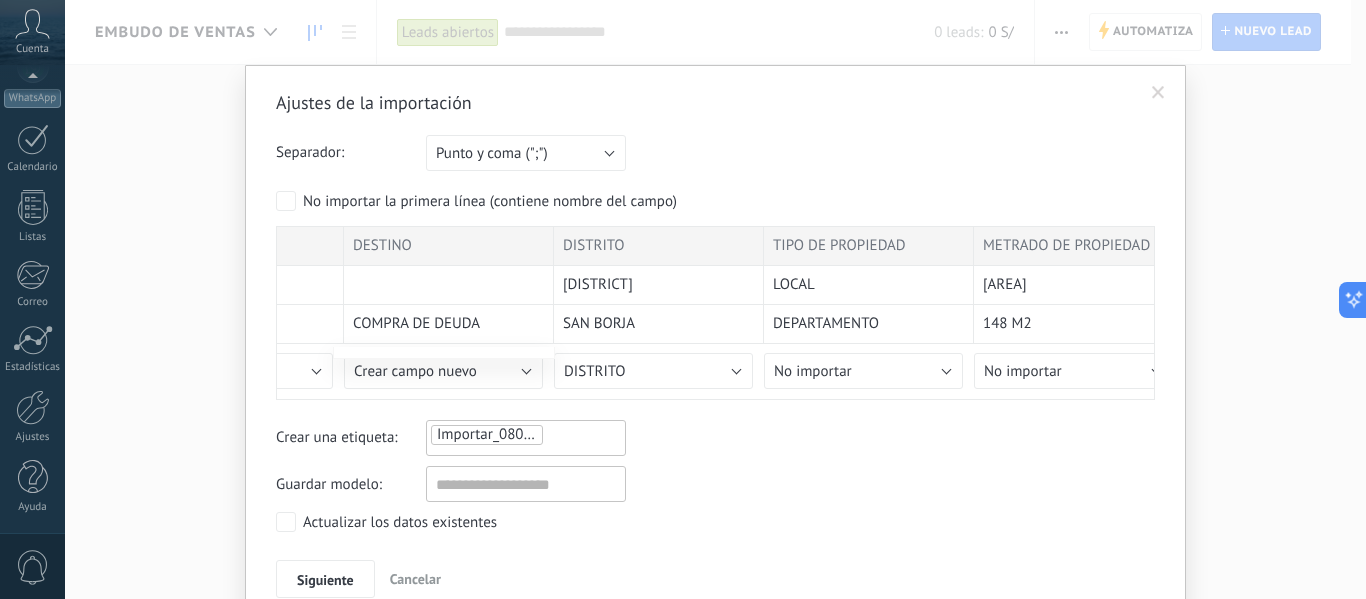 type on "*******" 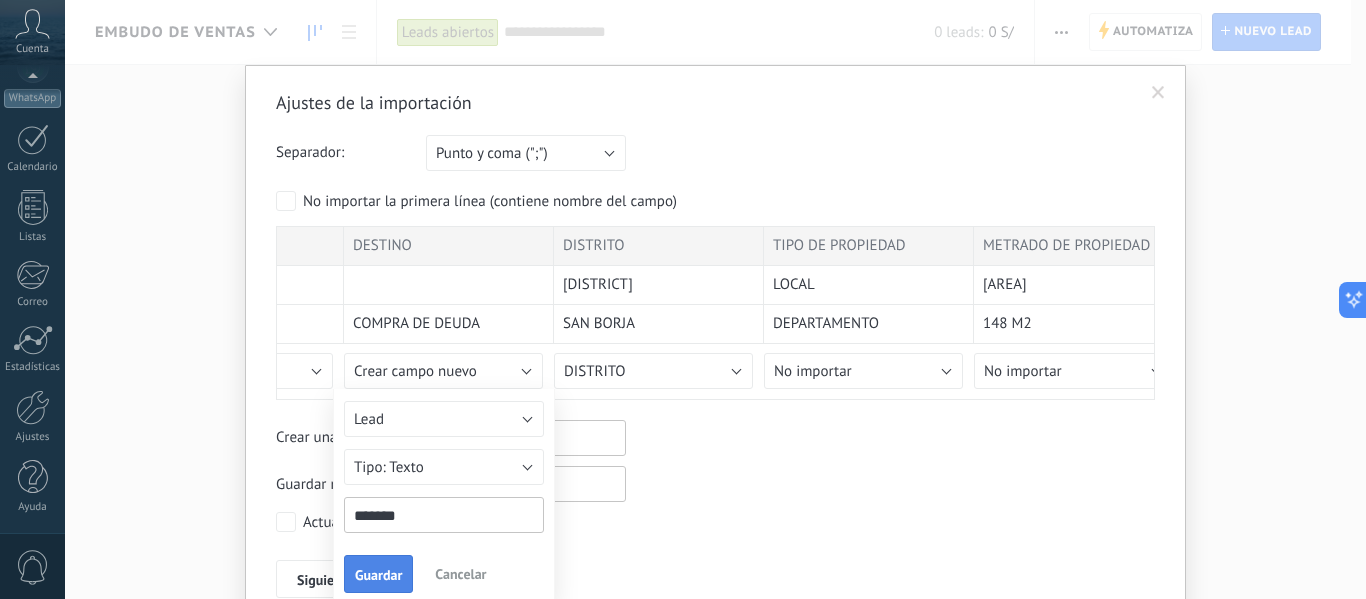 click on "Guardar" at bounding box center [378, 574] 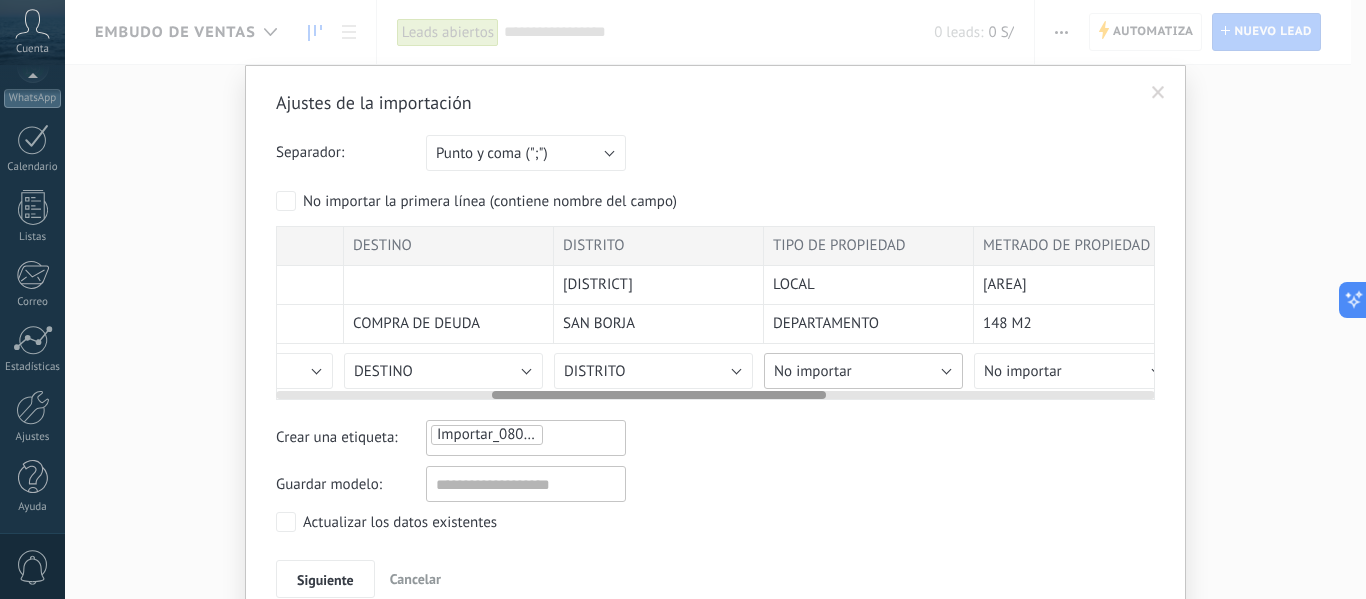click on "No importar" at bounding box center (863, 371) 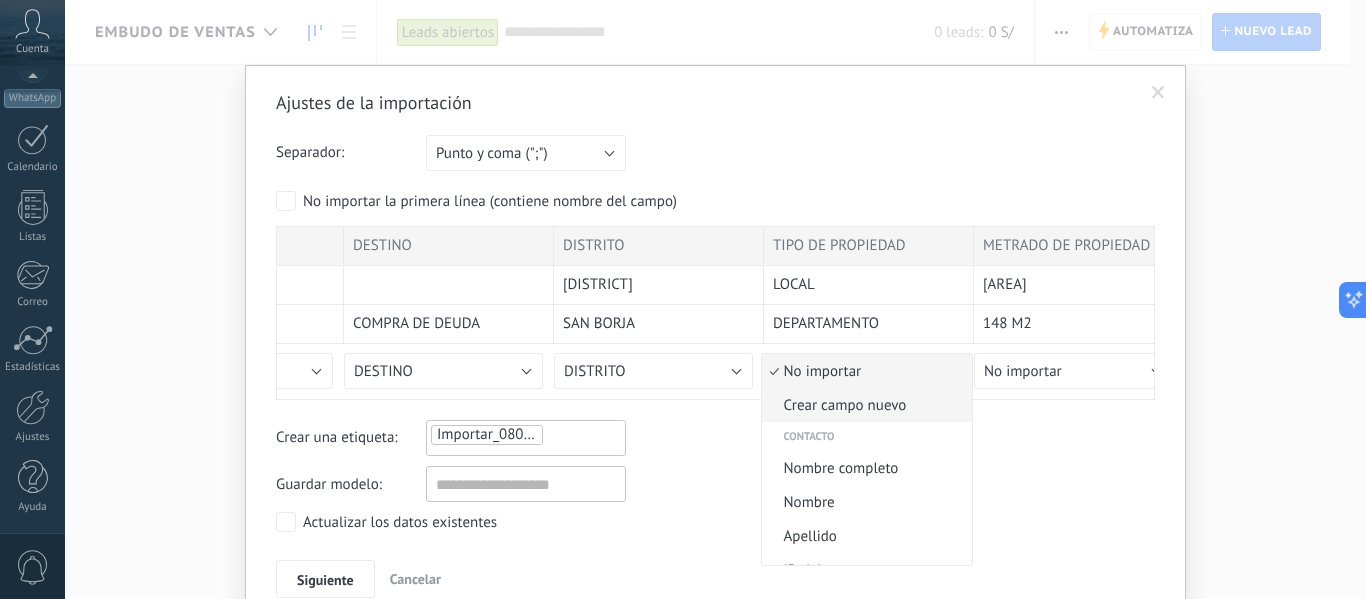 click on "Crear campo nuevo" at bounding box center (864, 405) 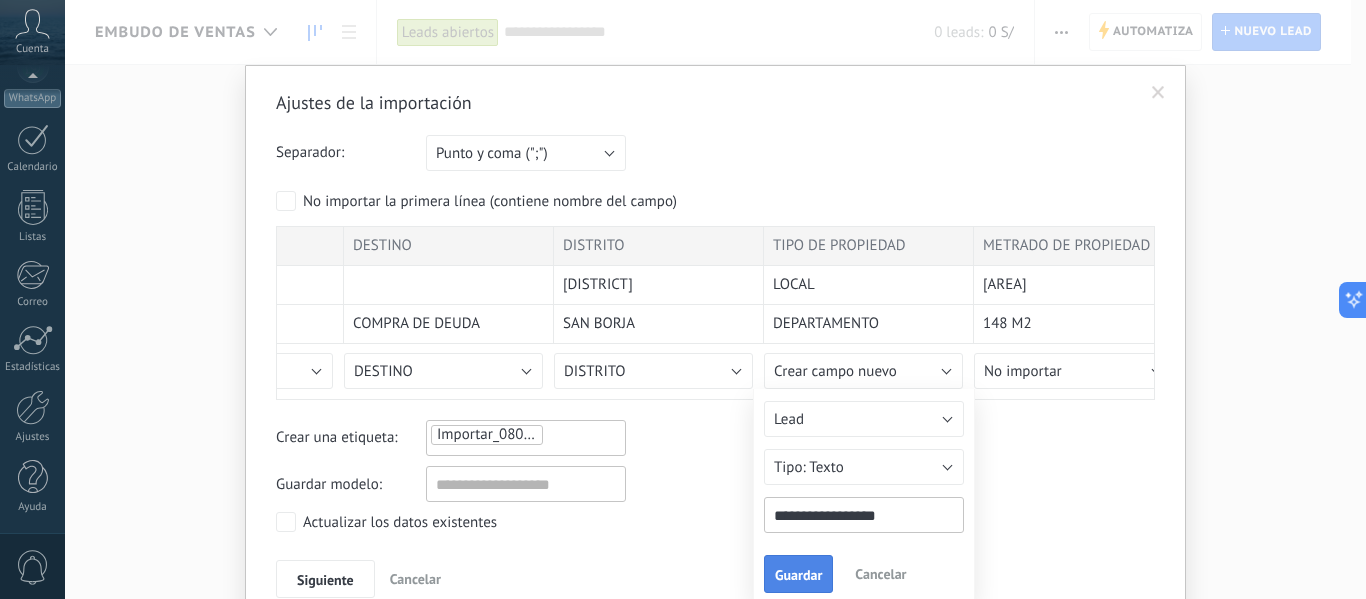 click on "Guardar" at bounding box center (798, 574) 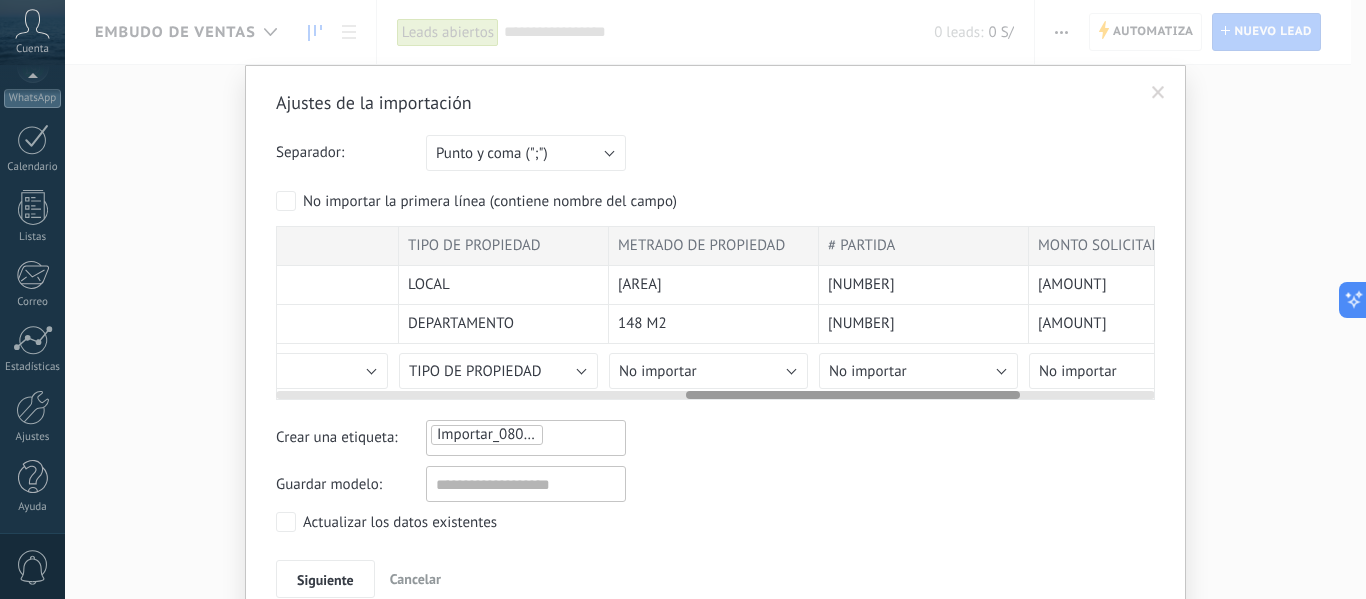 scroll, scrollTop: 0, scrollLeft: 1098, axis: horizontal 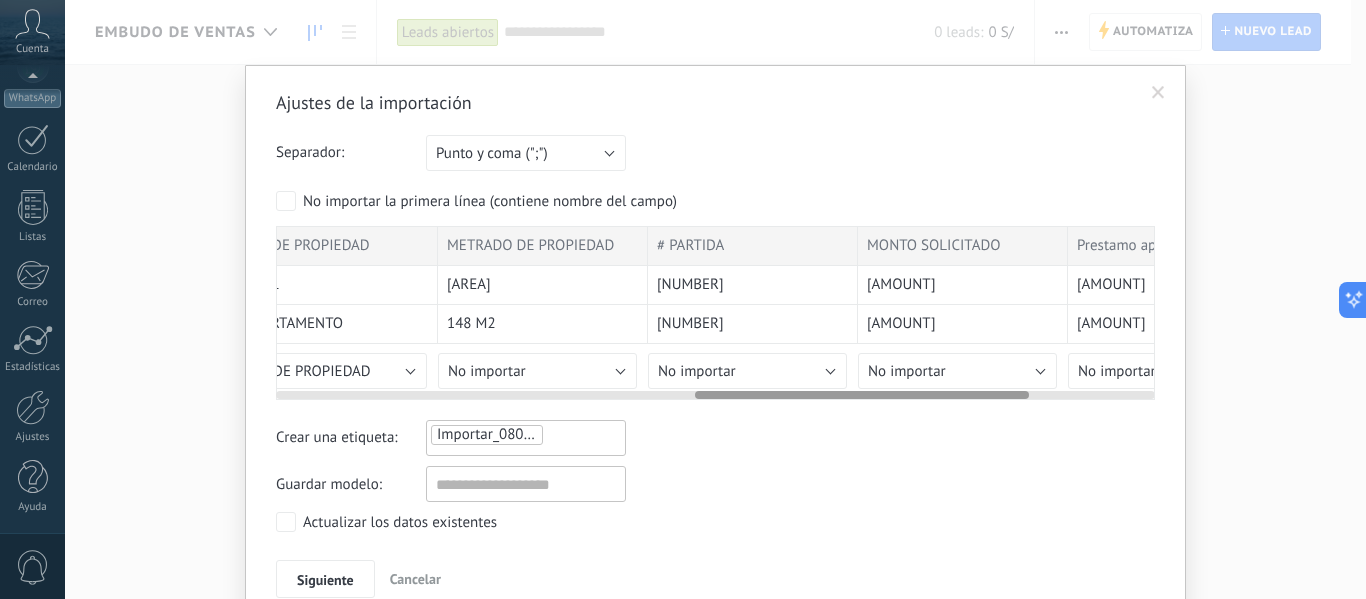 drag, startPoint x: 789, startPoint y: 393, endPoint x: 992, endPoint y: 385, distance: 203.15758 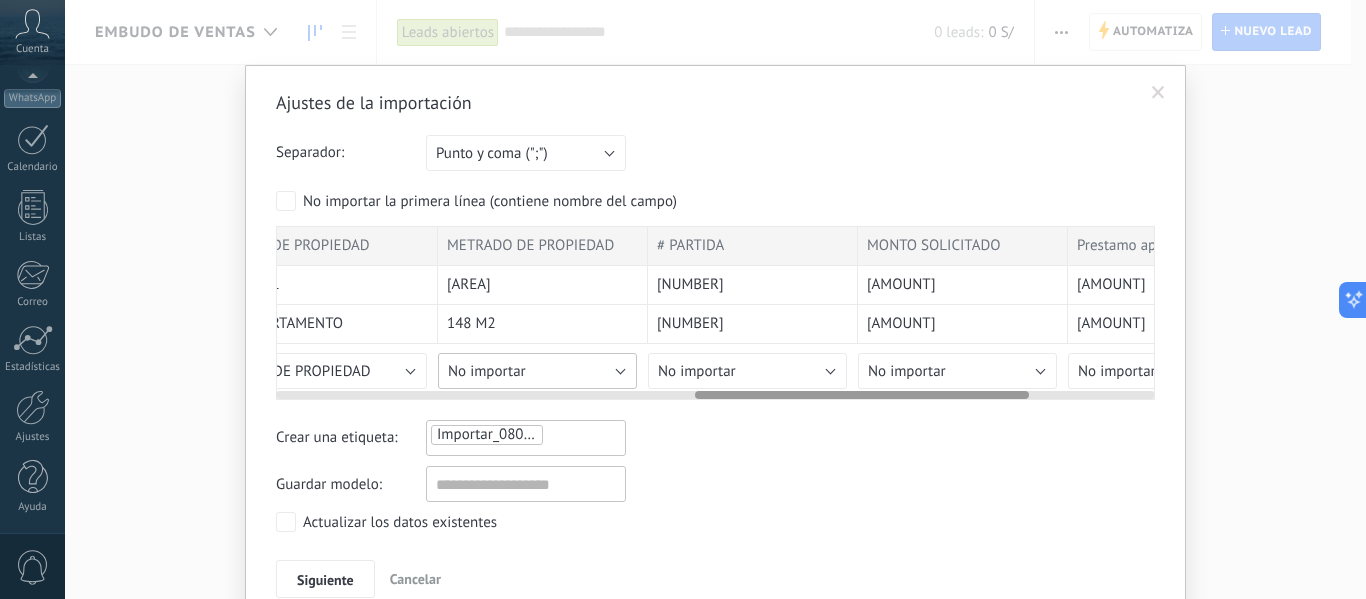 click on "No importar" at bounding box center [537, 371] 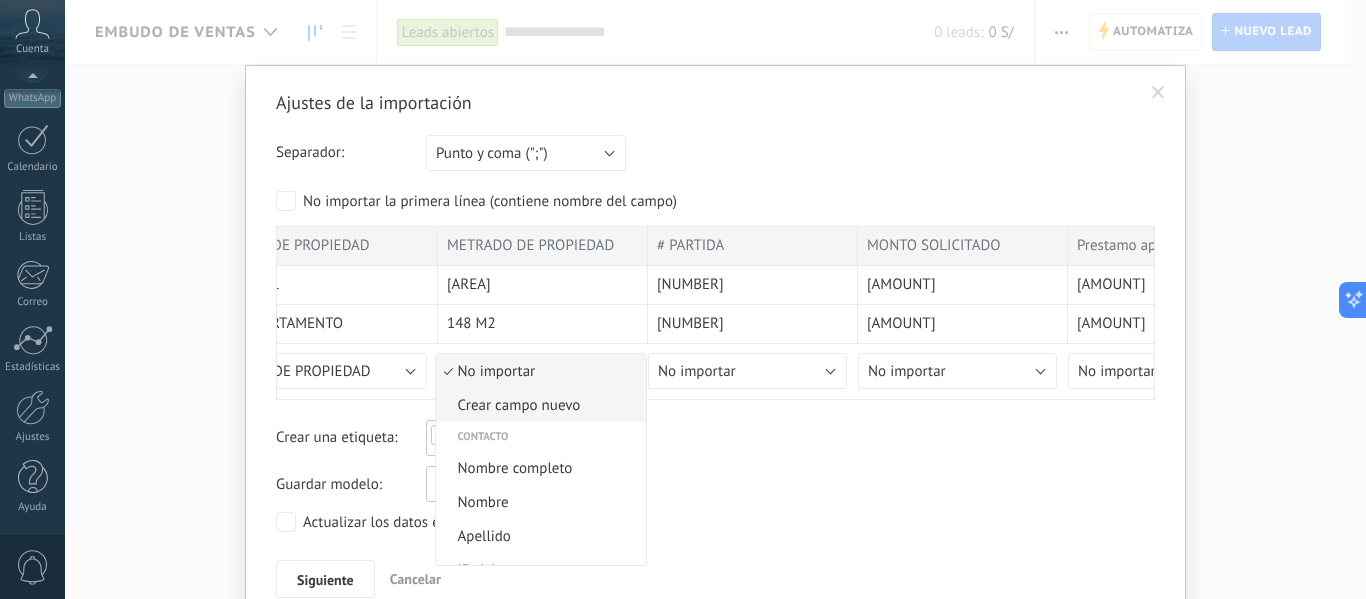 click on "Crear campo nuevo" at bounding box center (538, 405) 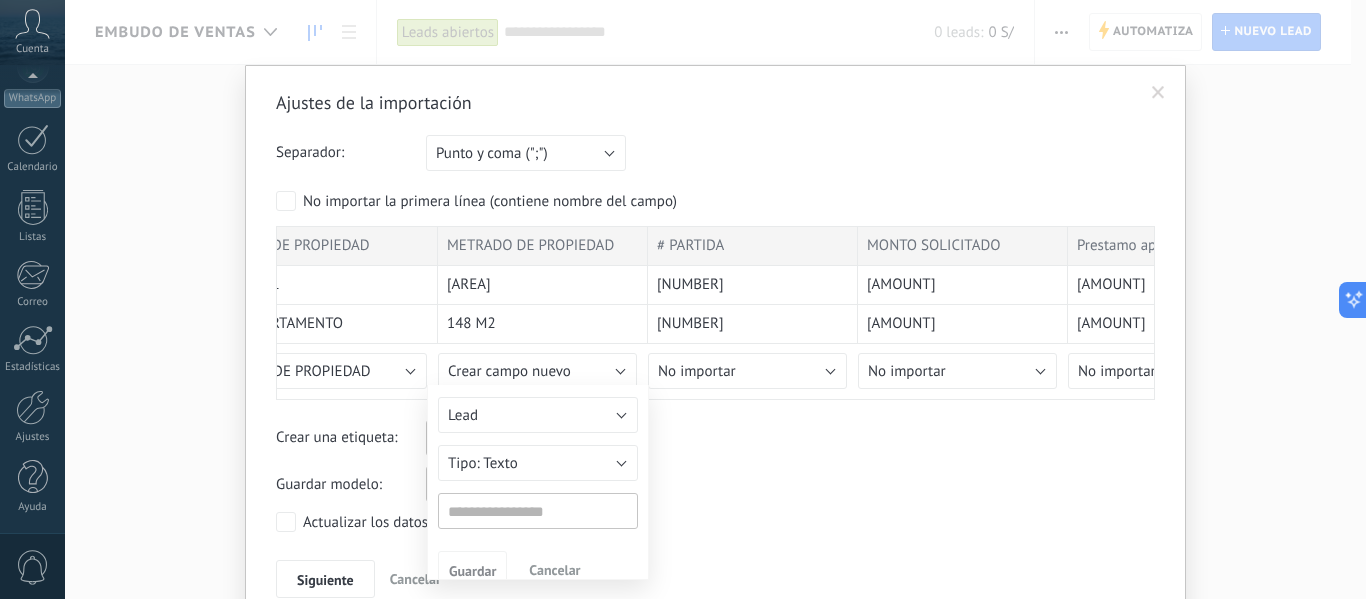 type on "**********" 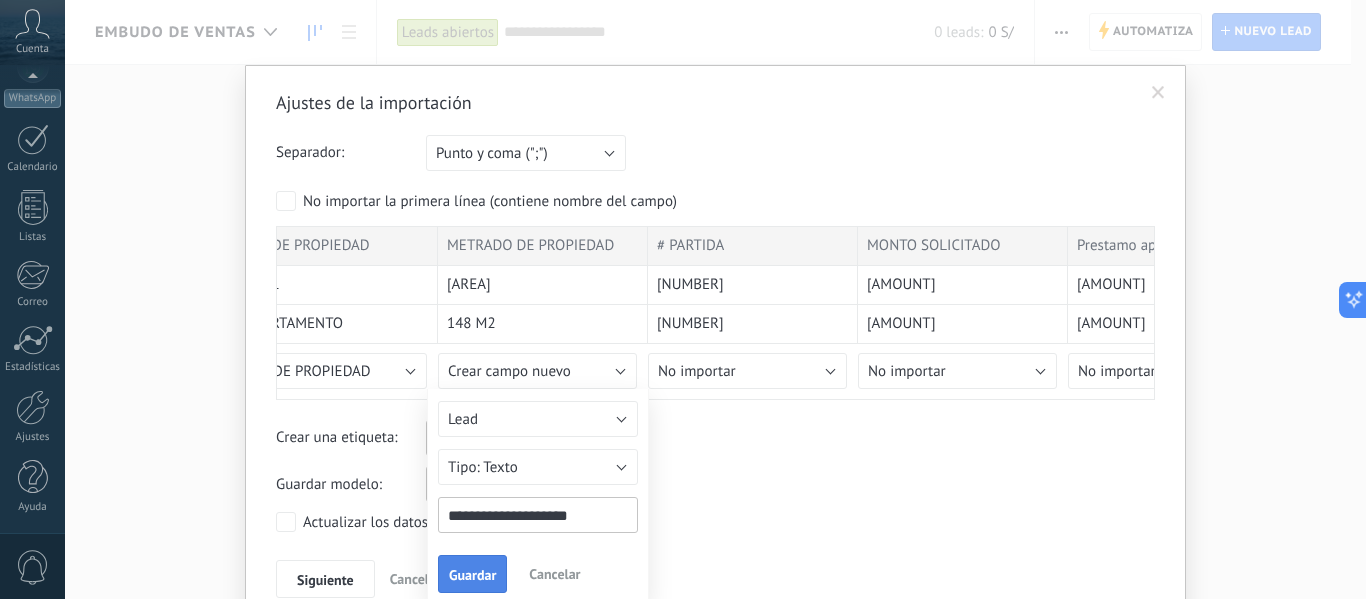 click on "Guardar" at bounding box center (472, 574) 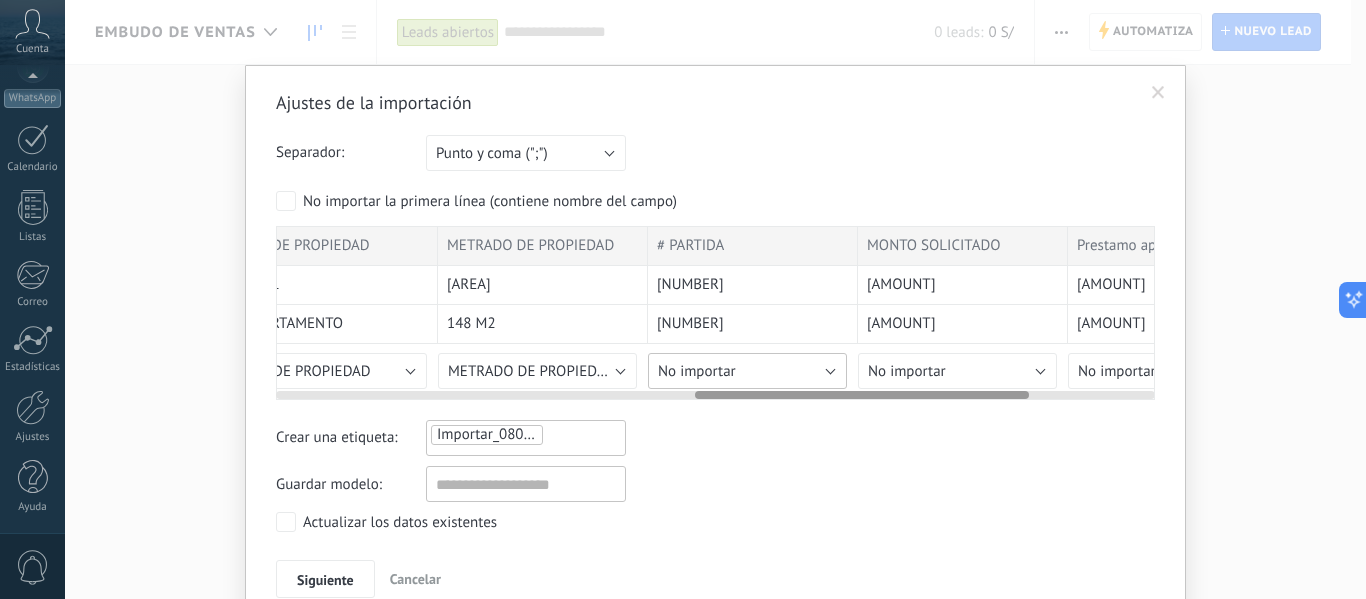click on "No importar" at bounding box center (747, 371) 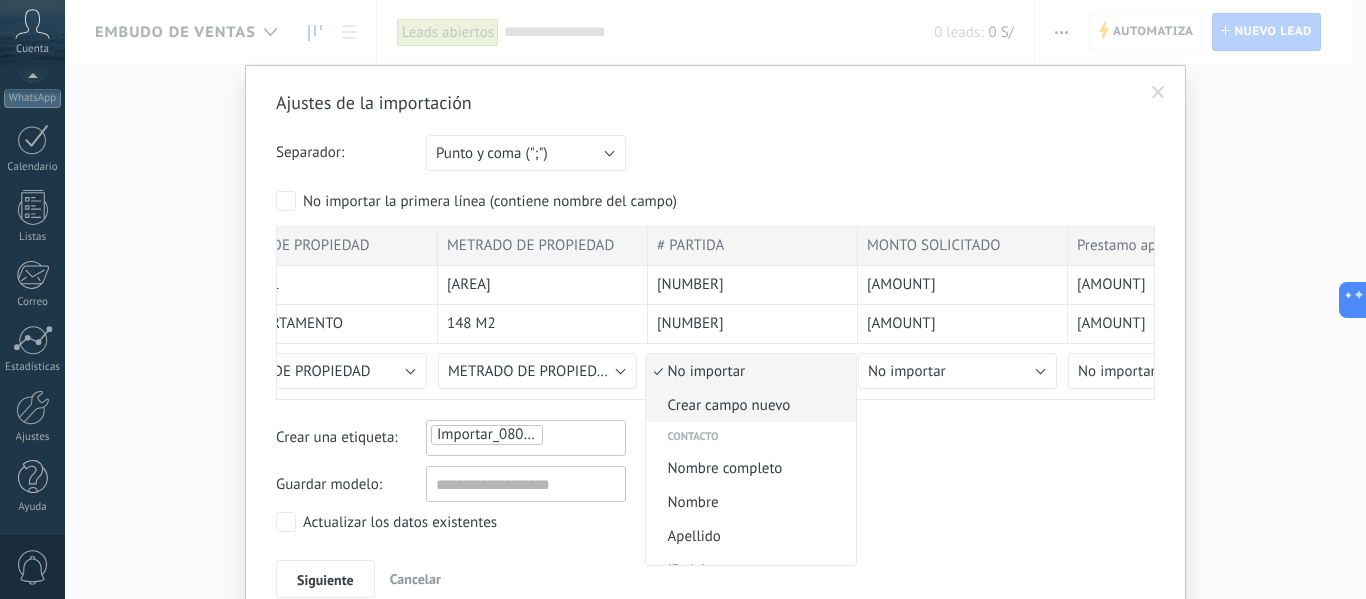 click on "Crear campo nuevo" at bounding box center [748, 405] 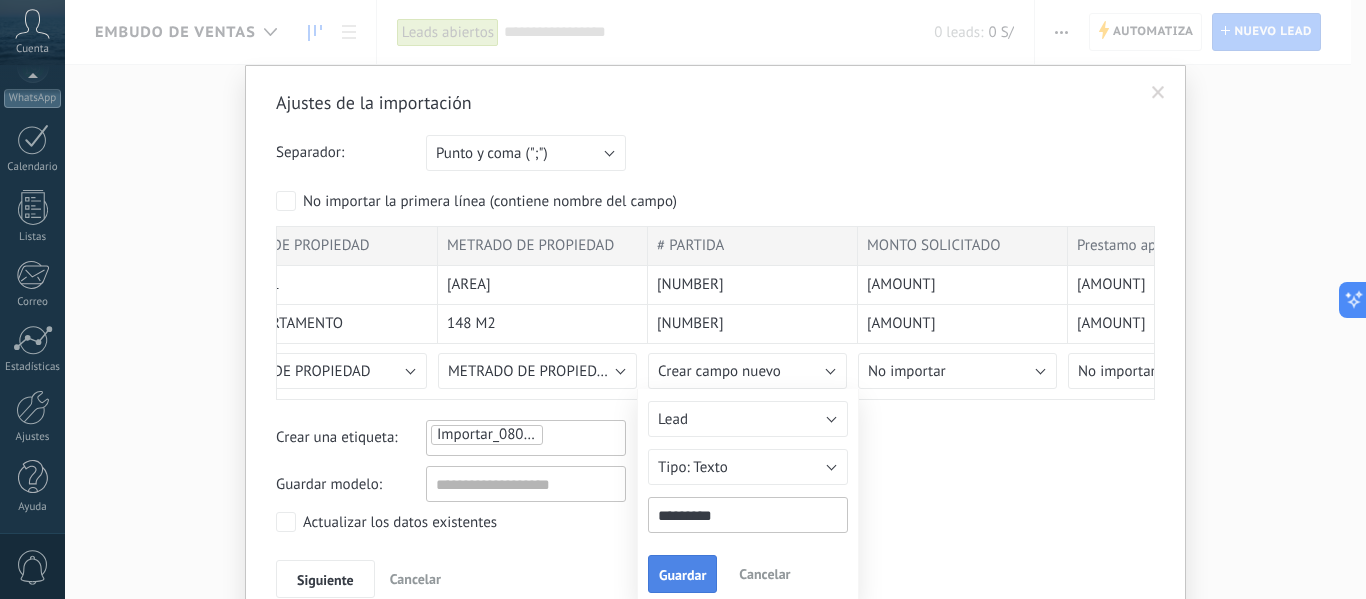 click on "Guardar" at bounding box center [682, 574] 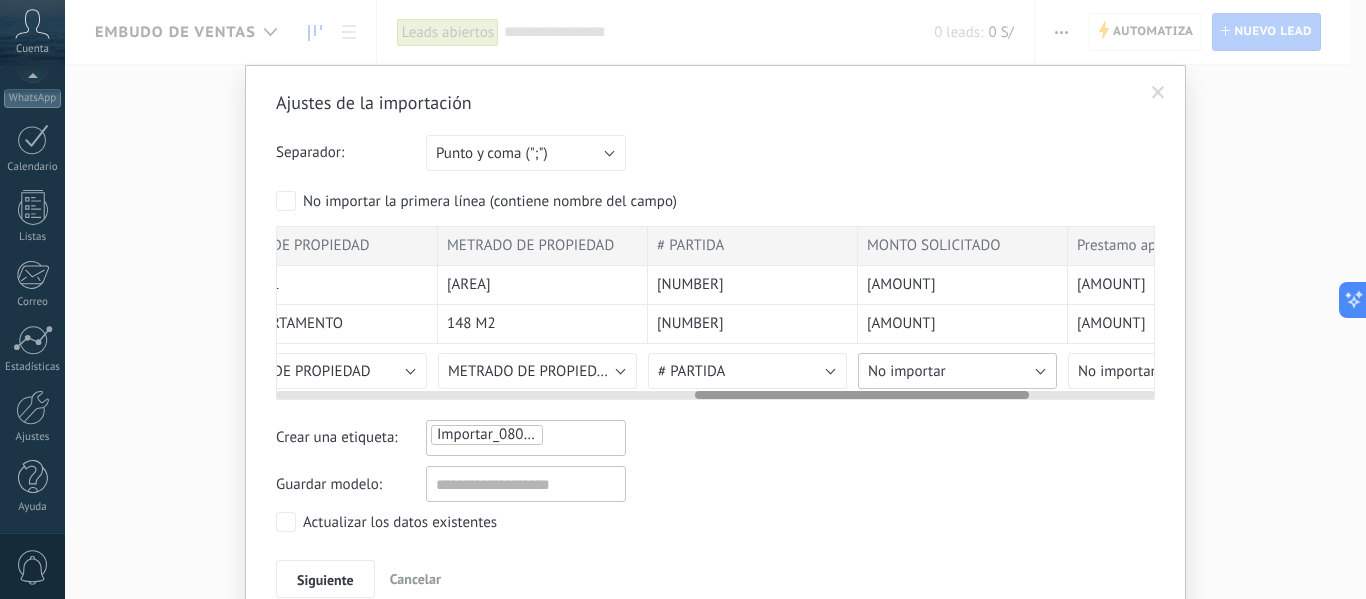 click on "No importar" at bounding box center [957, 371] 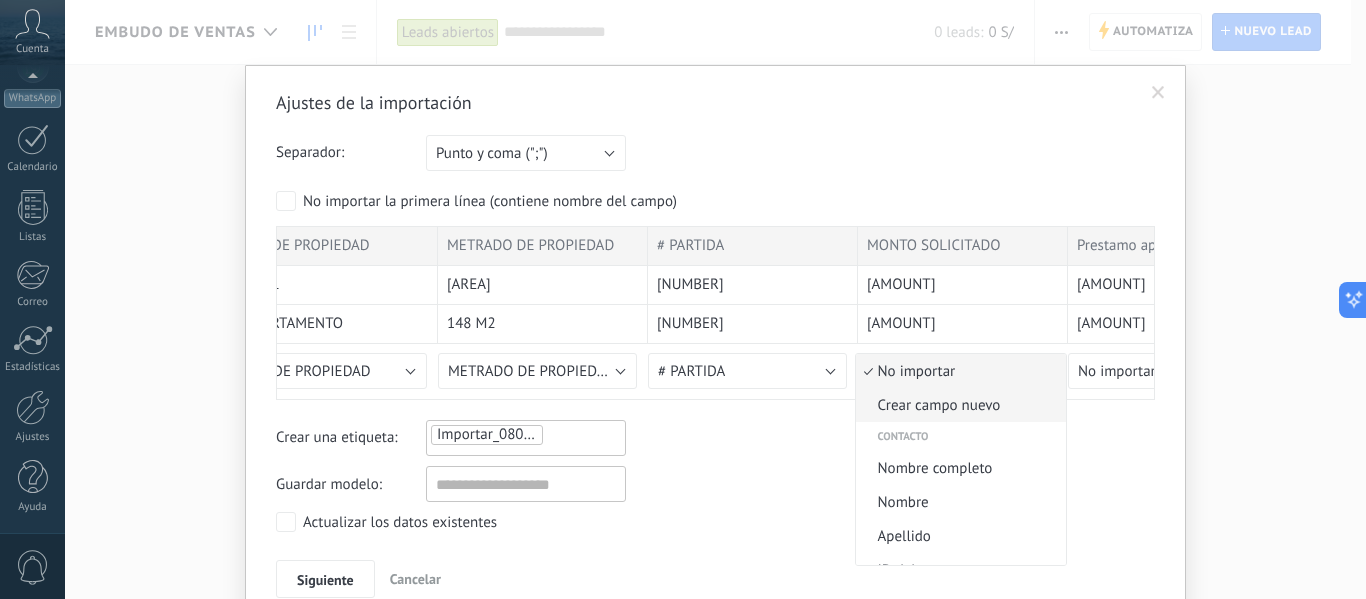 click on "Crear campo nuevo" at bounding box center [958, 405] 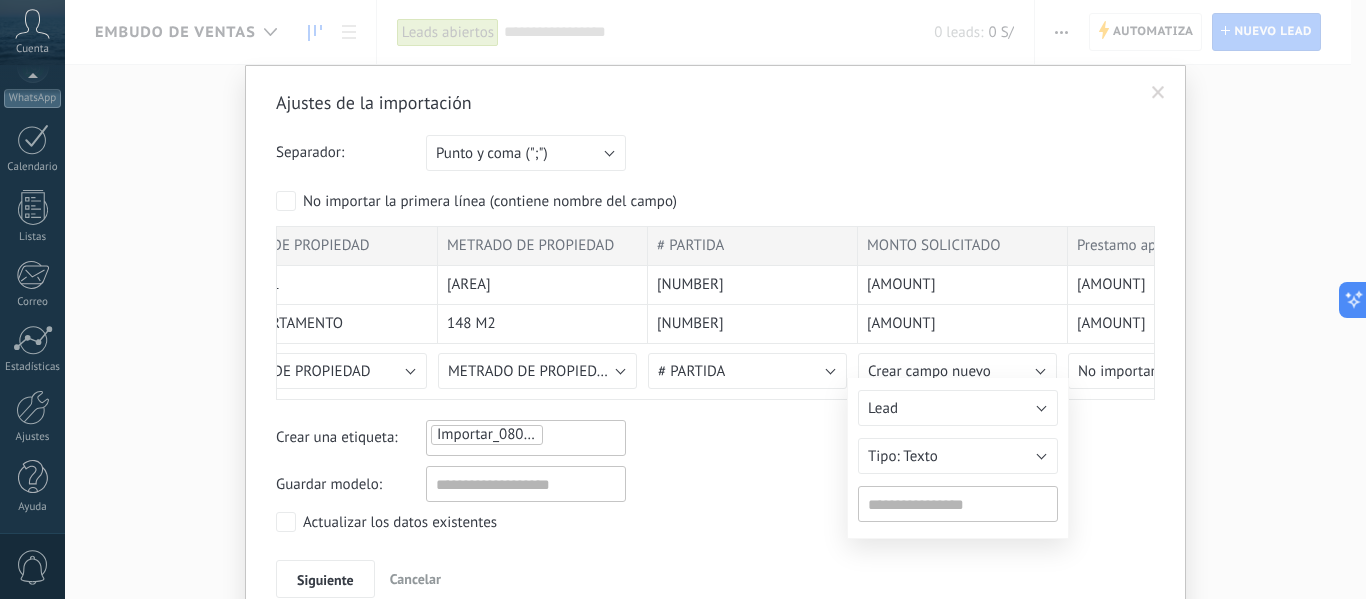 type on "**********" 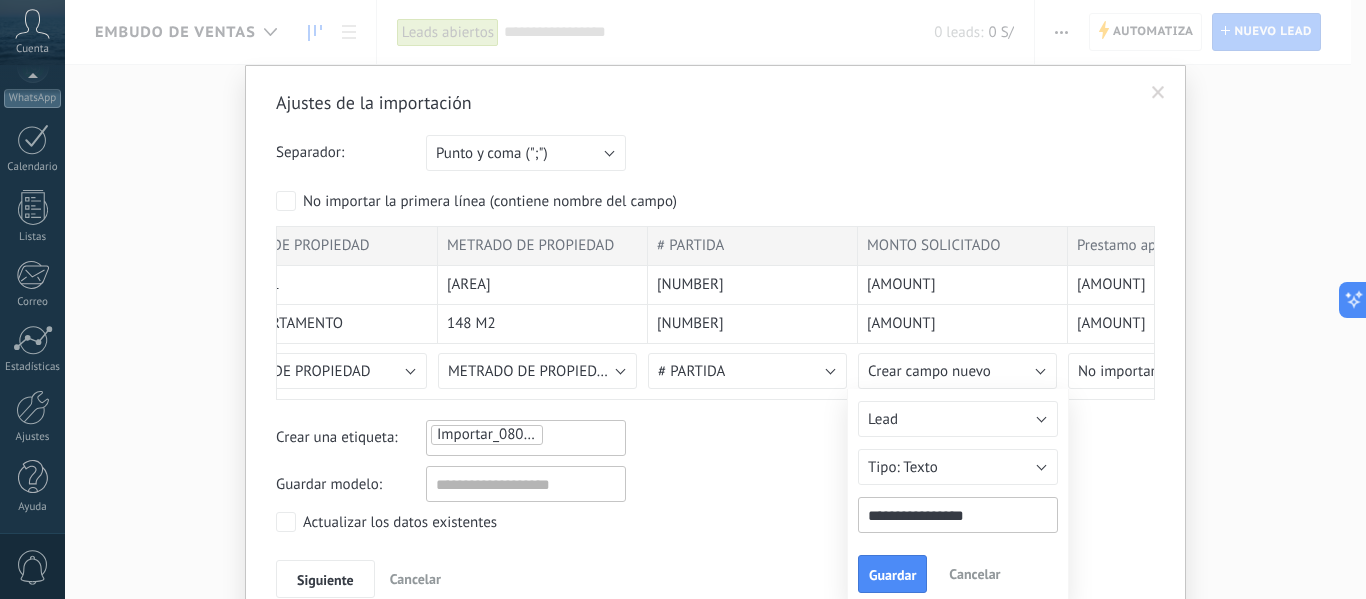 click on "Guardar" at bounding box center [892, 574] 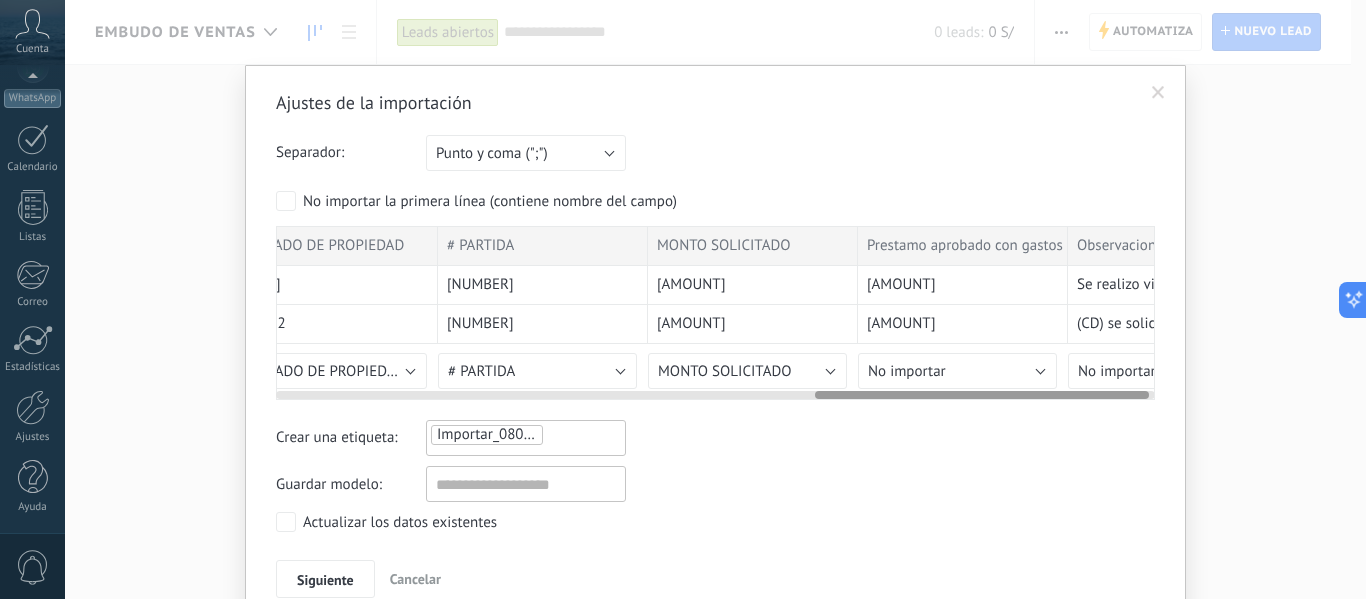 scroll, scrollTop: 0, scrollLeft: 1431, axis: horizontal 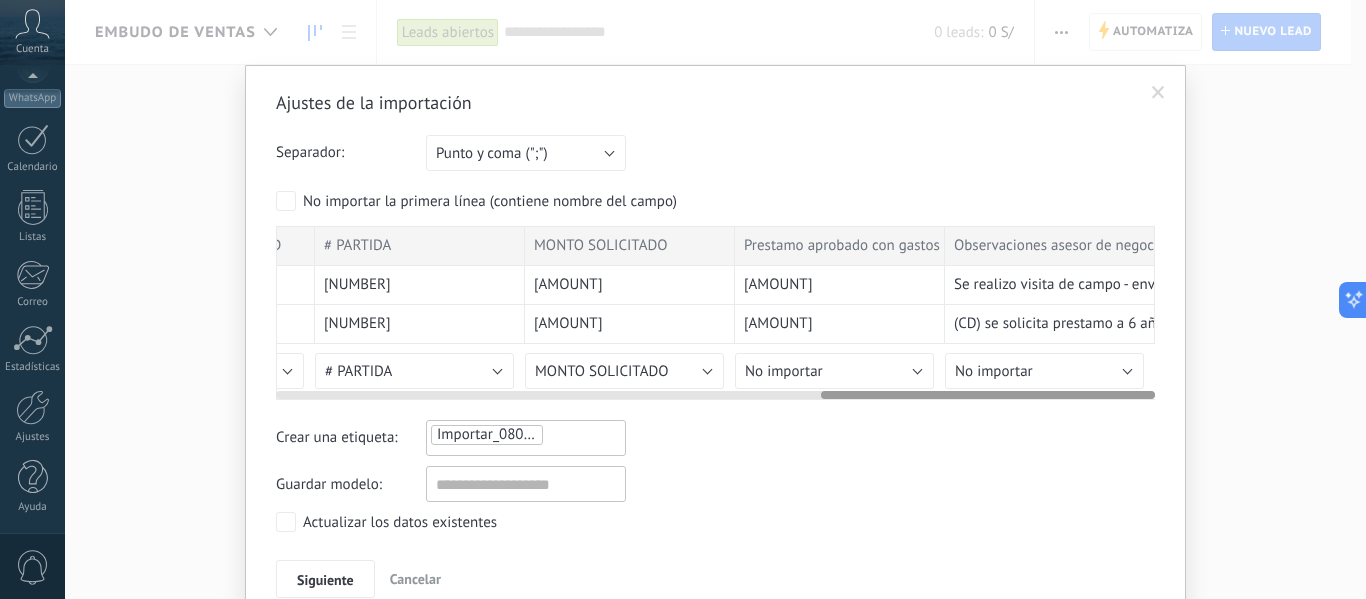 drag, startPoint x: 732, startPoint y: 392, endPoint x: 932, endPoint y: 406, distance: 200.4894 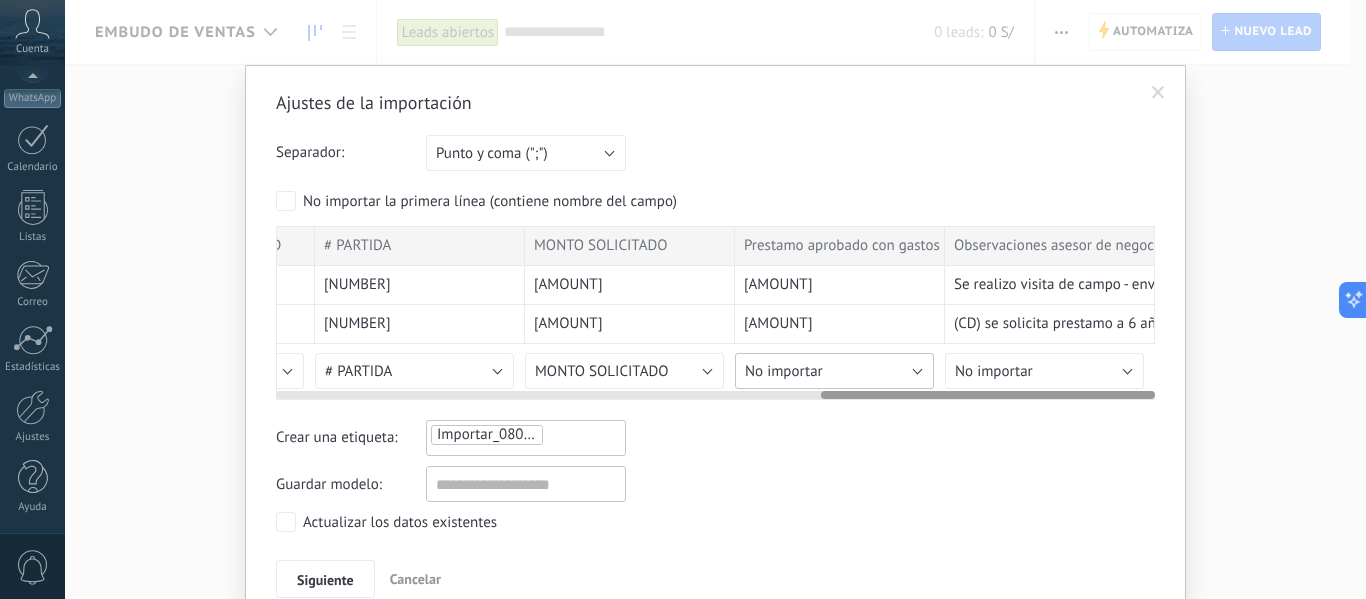 click on "No importar" at bounding box center (784, 371) 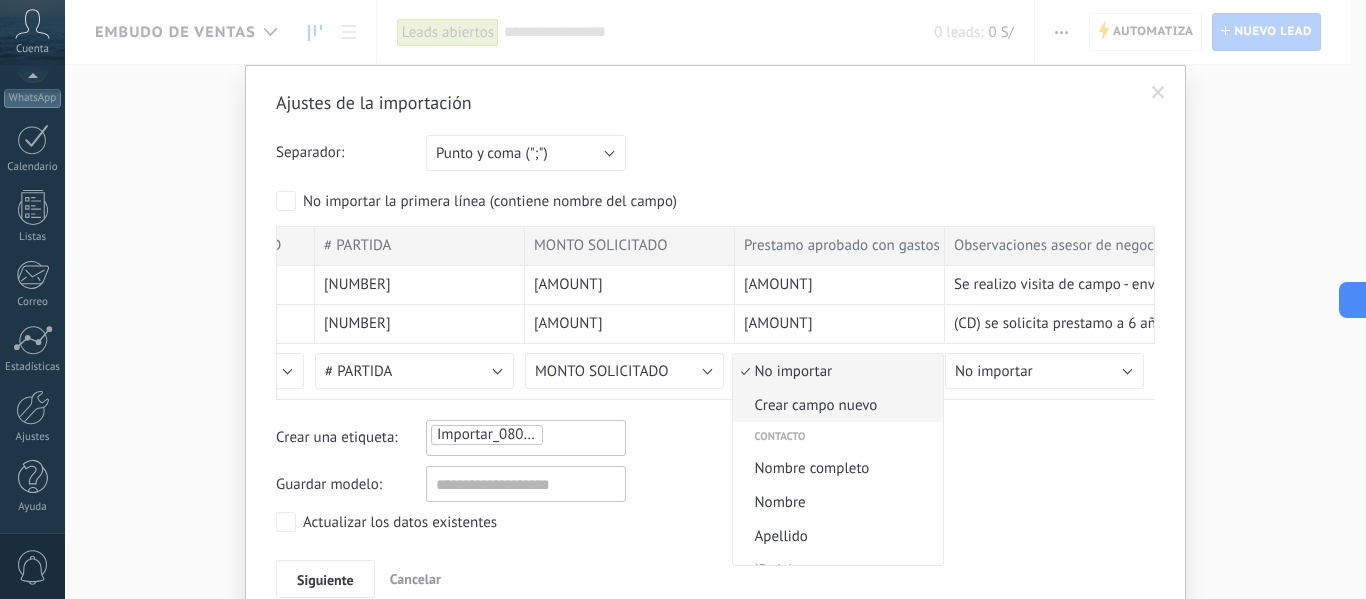 click on "Crear campo nuevo" at bounding box center (835, 405) 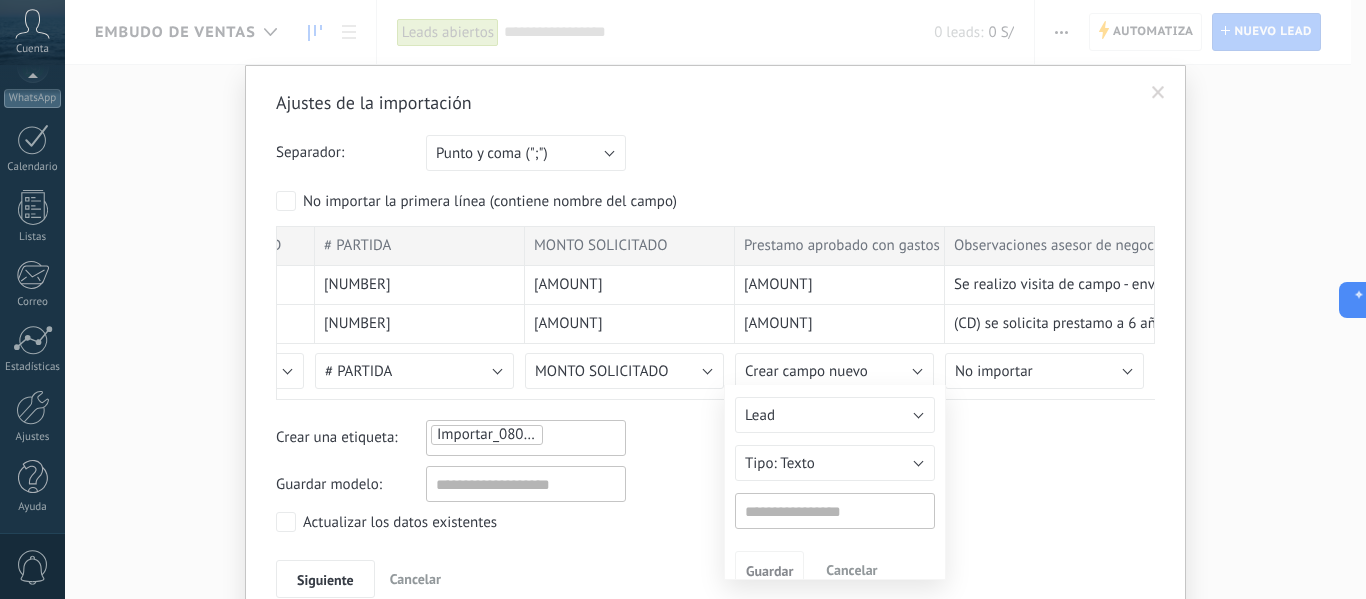 type on "**********" 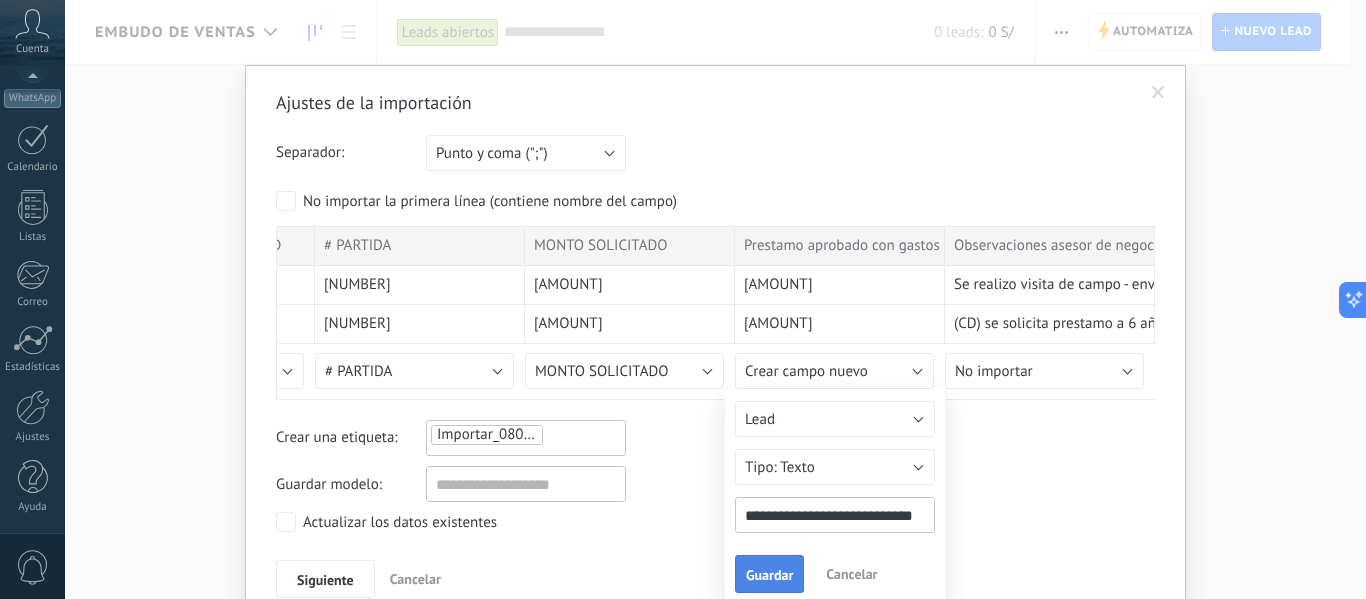 click on "Guardar" at bounding box center [769, 575] 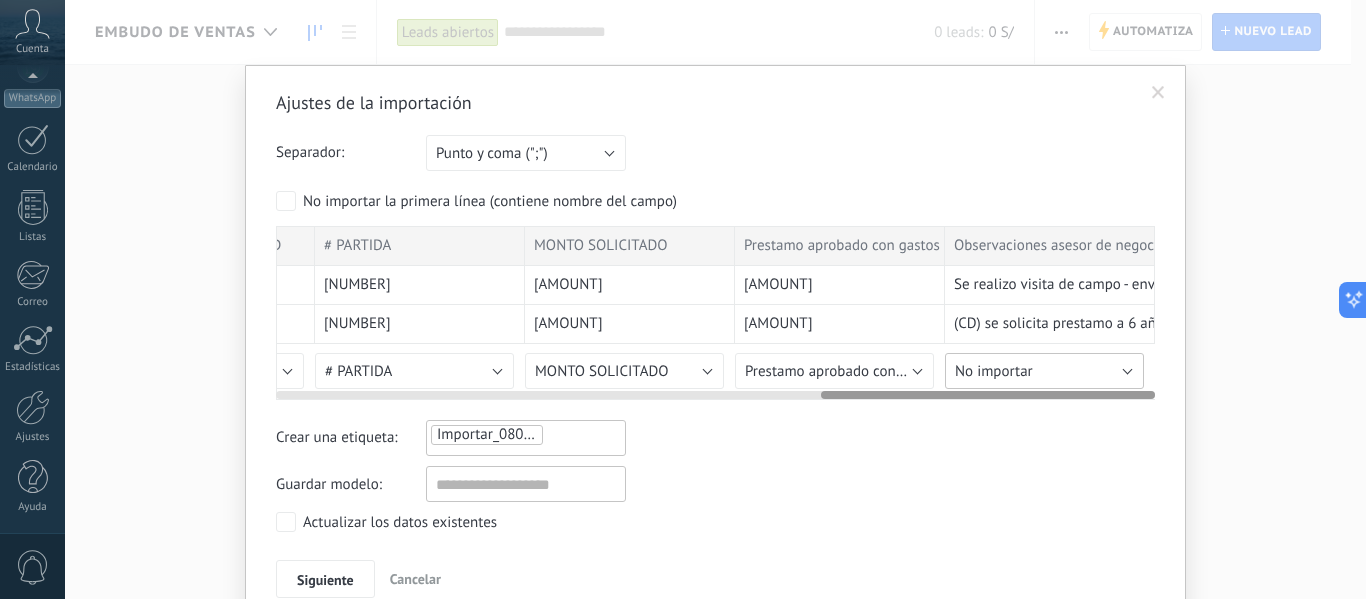 click on "No importar" at bounding box center [994, 371] 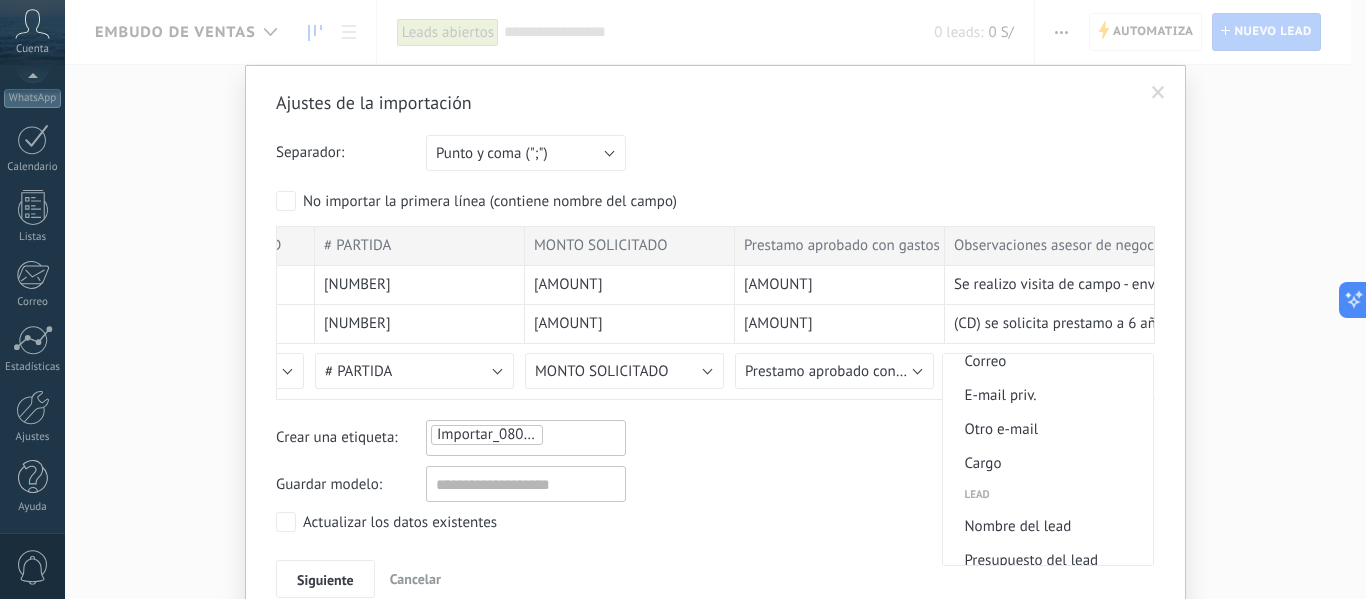 scroll, scrollTop: 700, scrollLeft: 0, axis: vertical 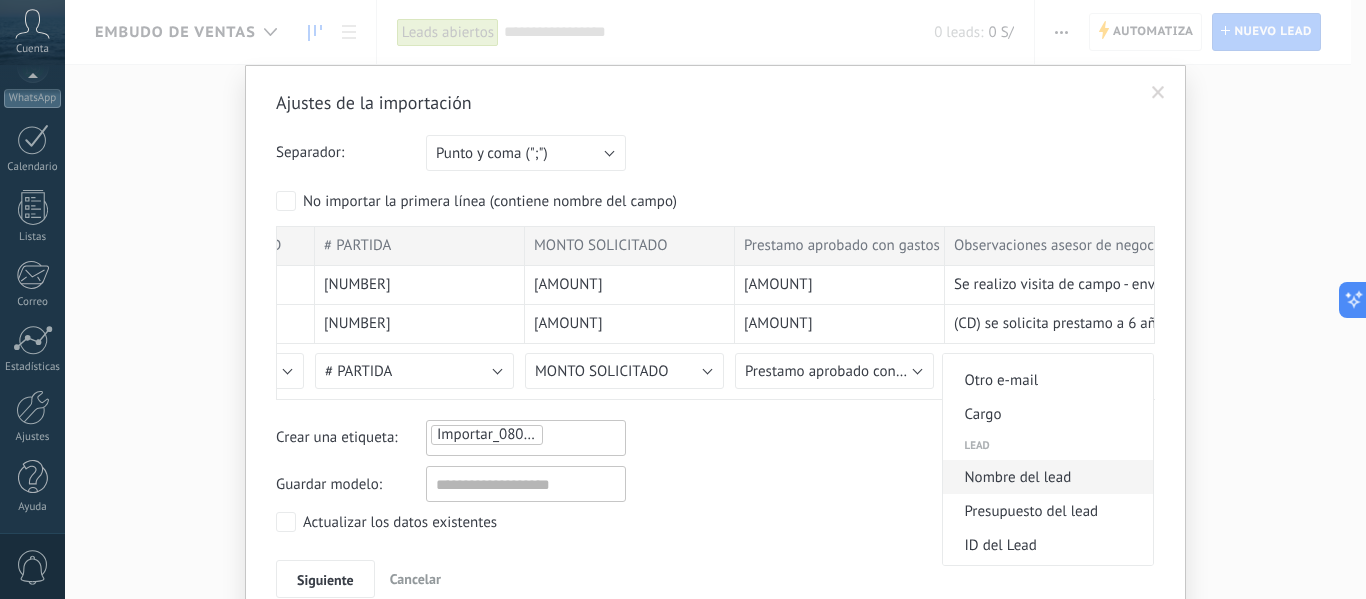 click on "Nombre del lead" at bounding box center (1045, 477) 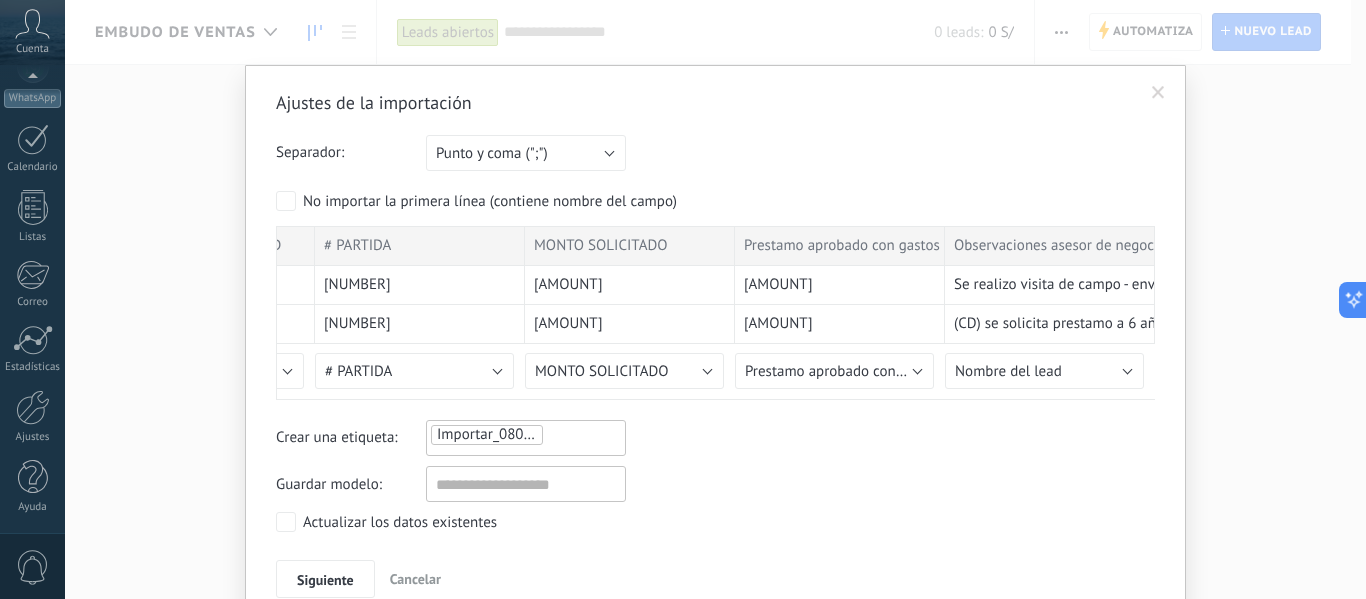 click on "Crear una etiqueta: Importar_08082025_1231" at bounding box center (715, 438) 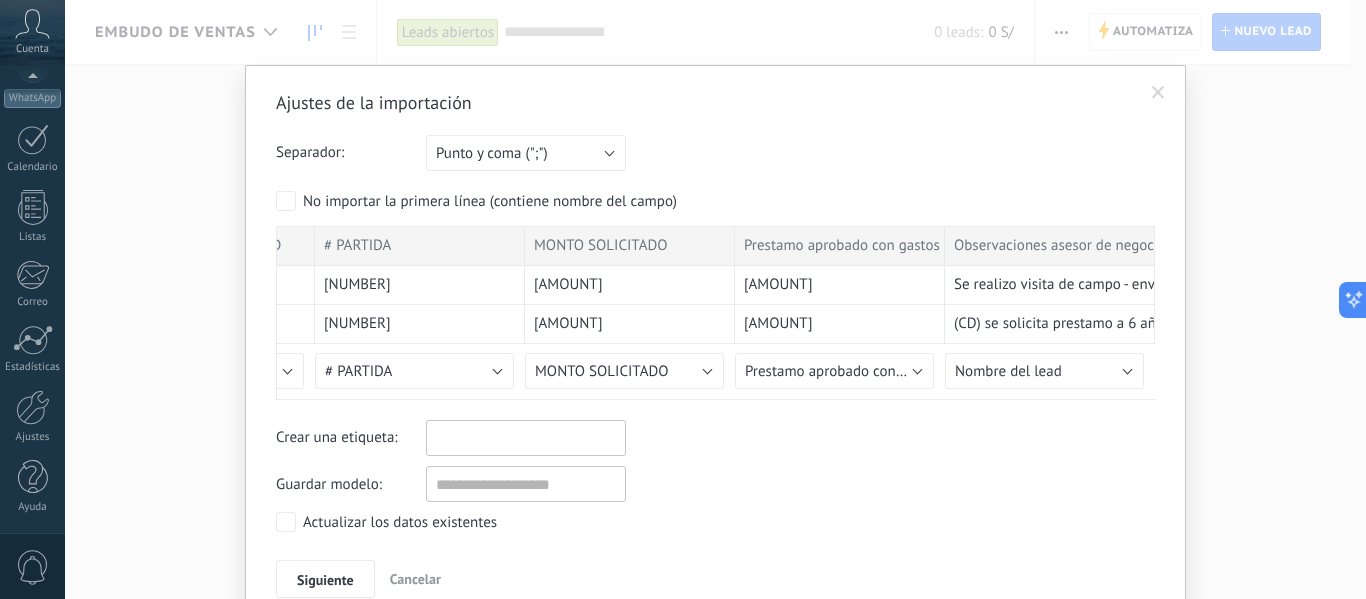 click on "Crear una etiqueta:" at bounding box center (715, 438) 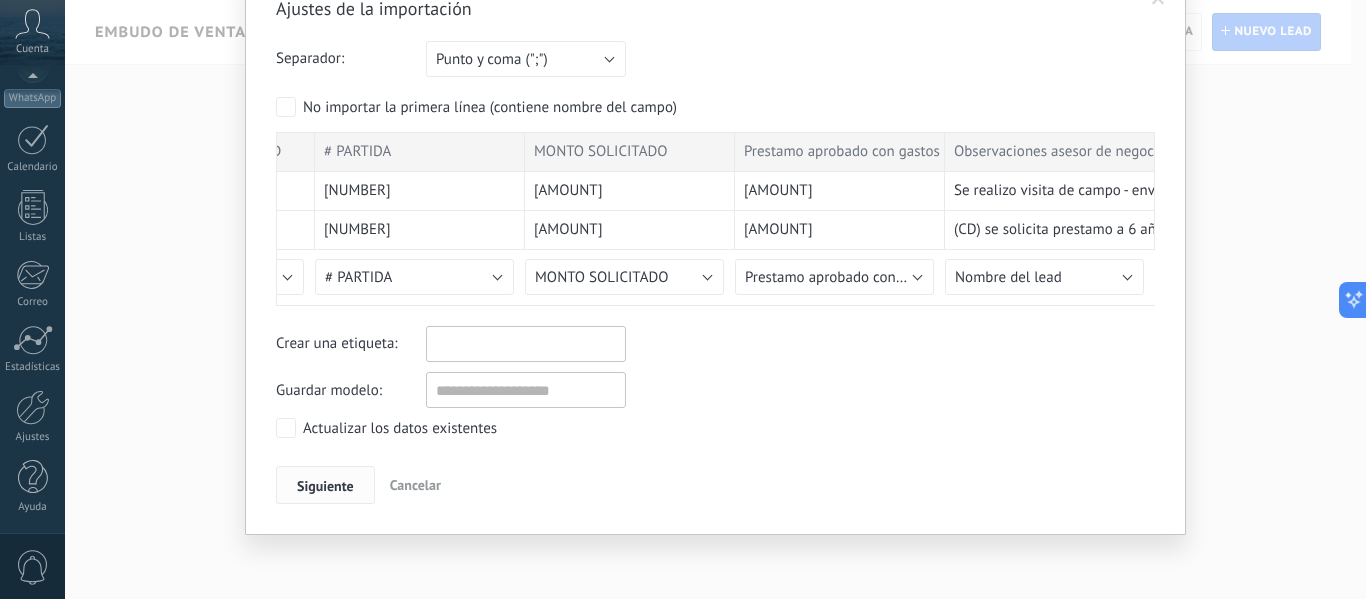 click on "Siguiente" at bounding box center [325, 486] 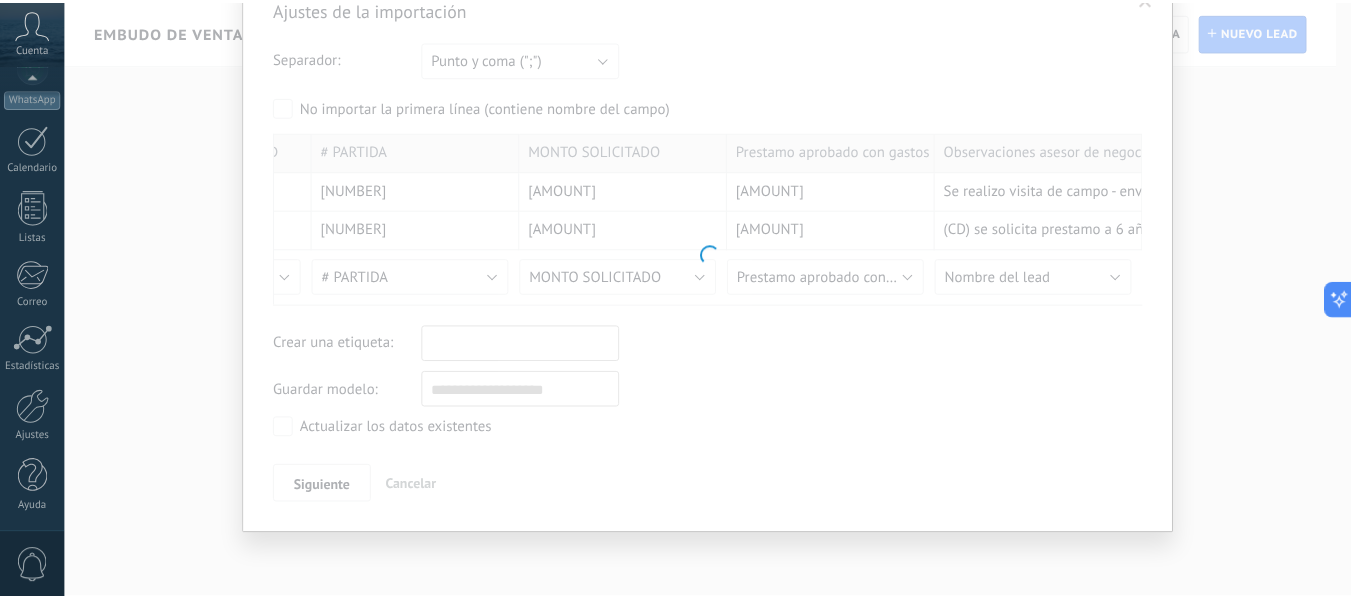 scroll, scrollTop: 0, scrollLeft: 0, axis: both 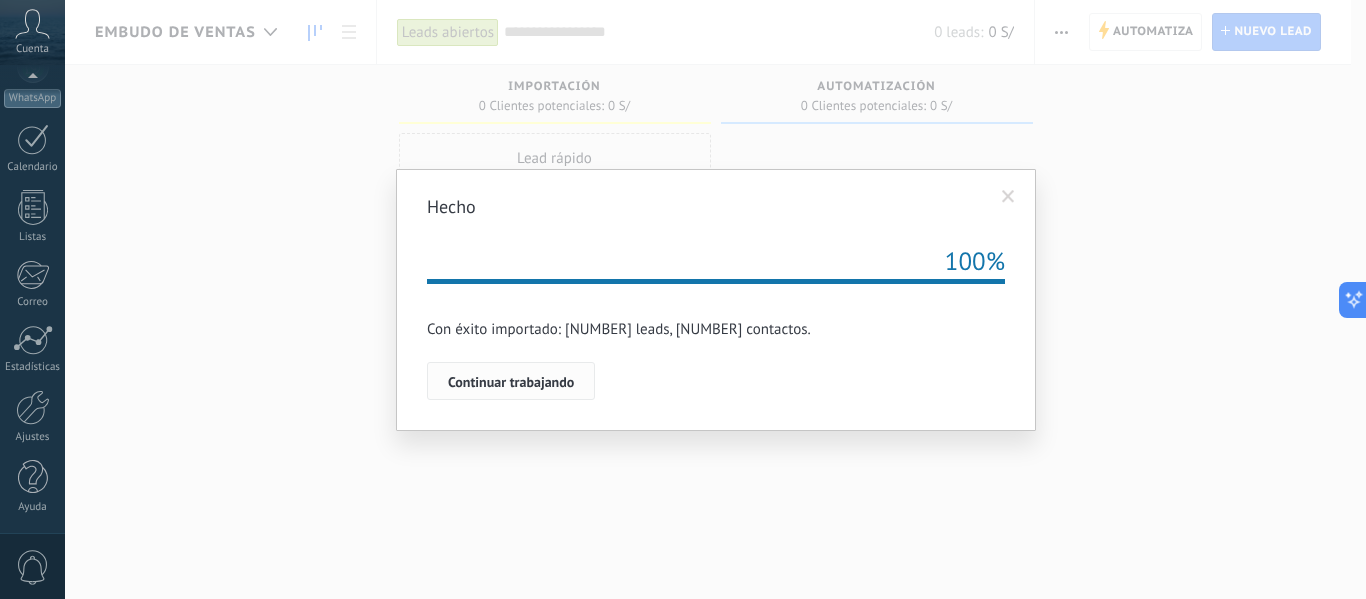 click on "Continuar trabajando" at bounding box center (511, 382) 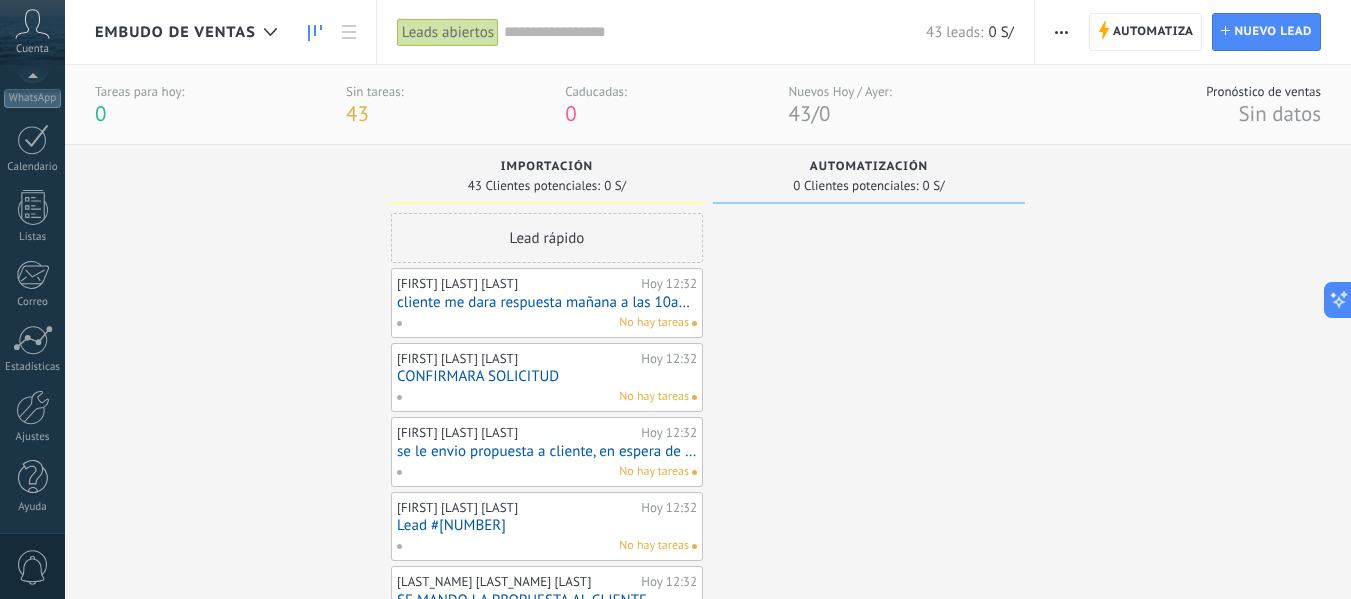 click on "Embudo de ventas" at bounding box center (175, 32) 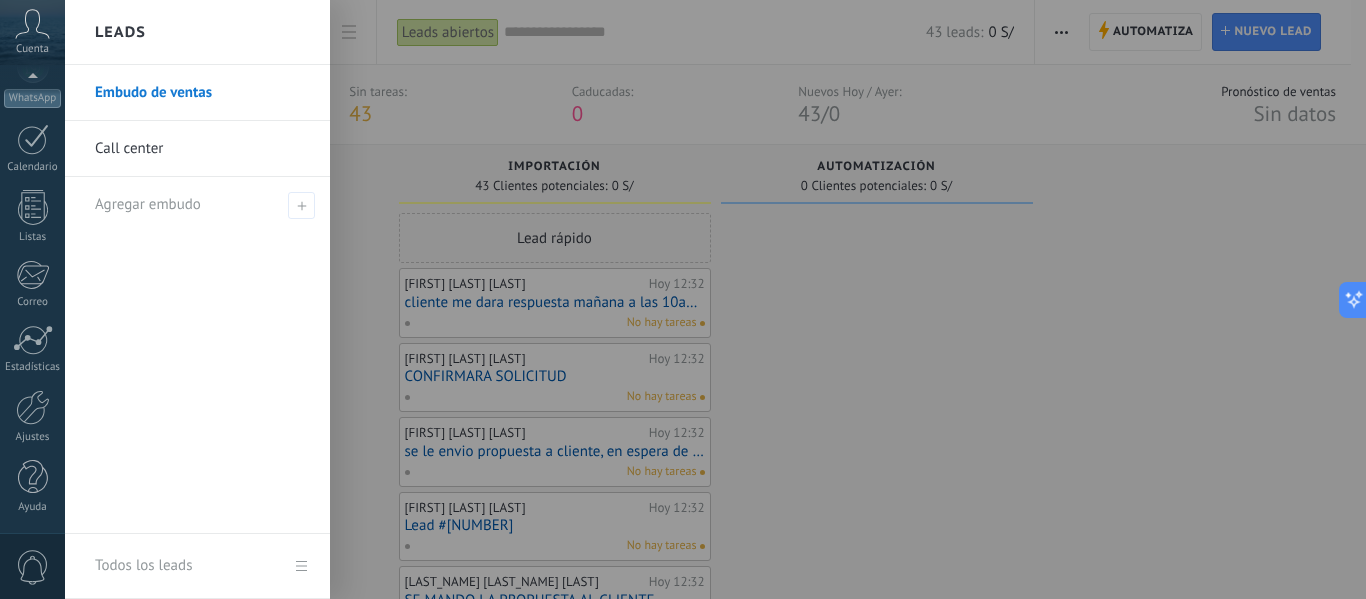 click on "Call center" at bounding box center [202, 149] 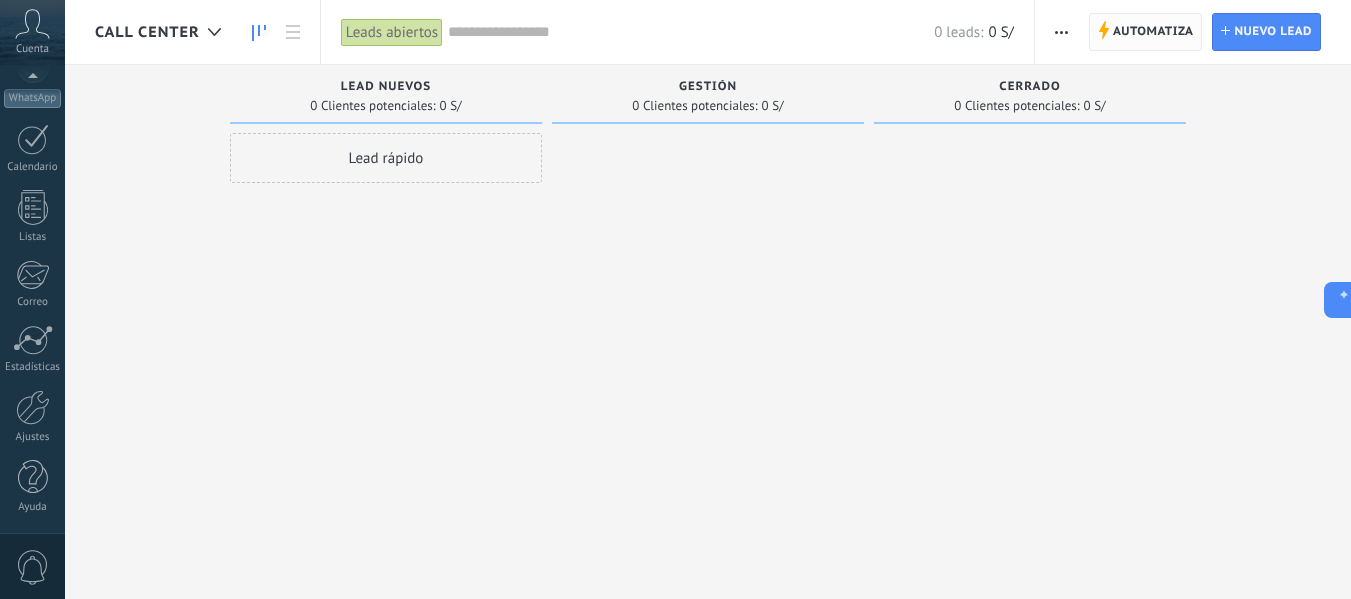 click on "Automatiza" at bounding box center [1153, 32] 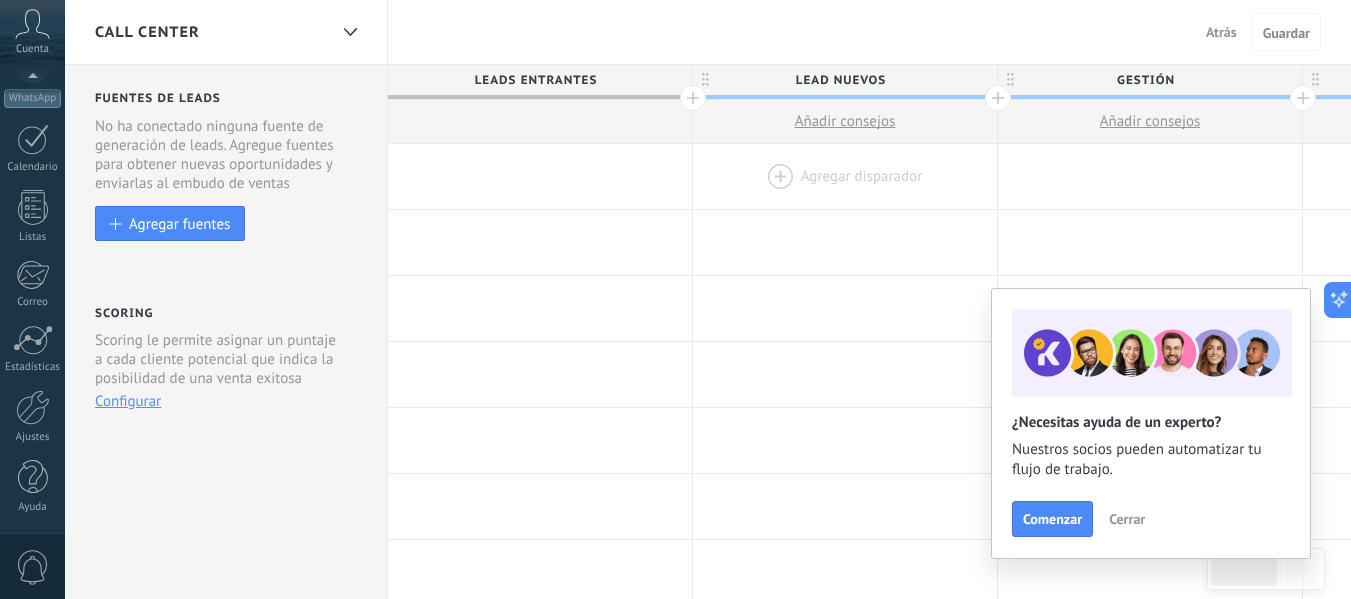 click at bounding box center [845, 176] 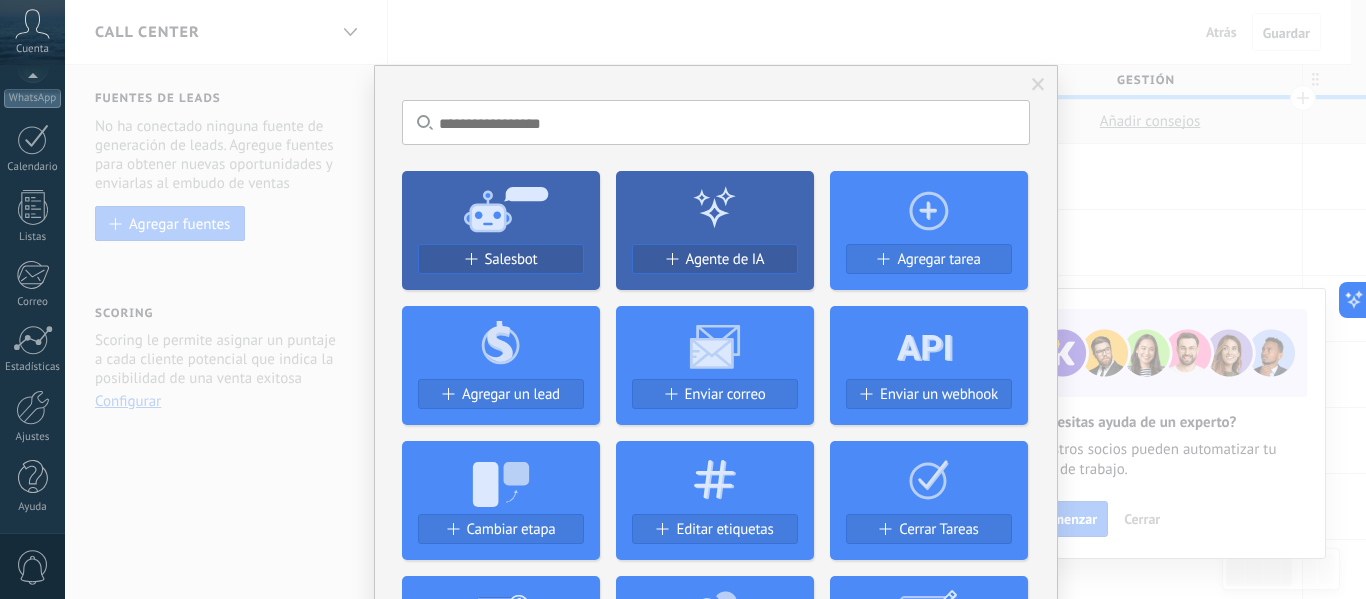click on "Salesbot" at bounding box center [501, 259] 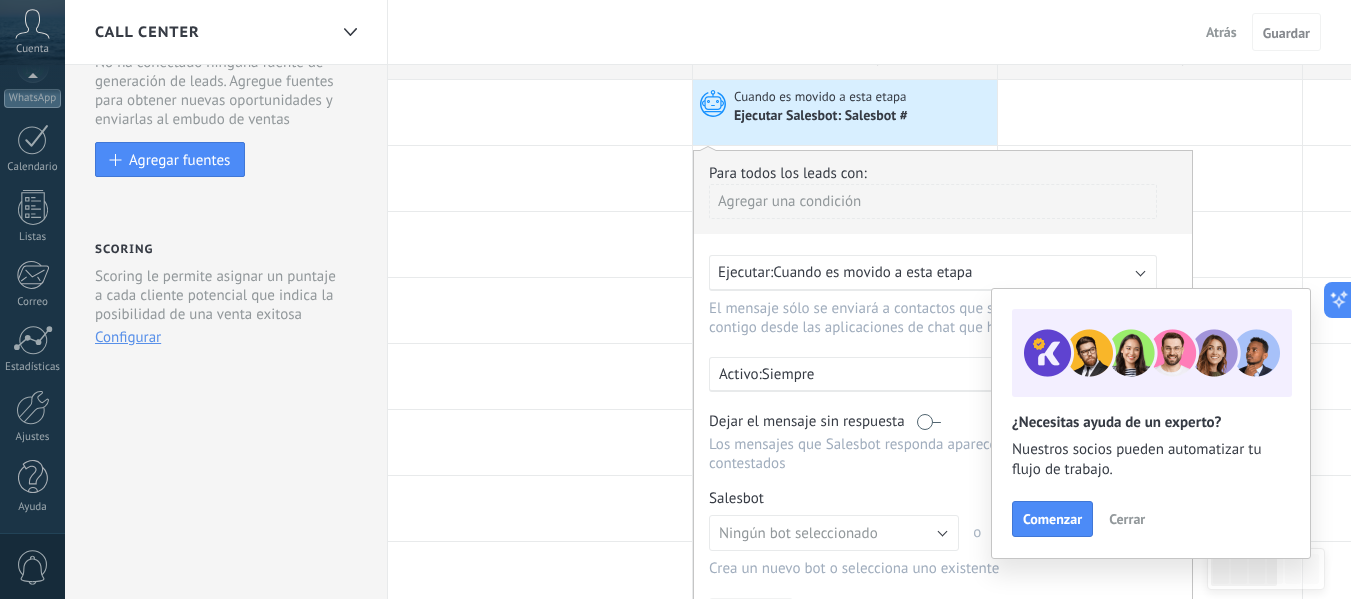 scroll, scrollTop: 100, scrollLeft: 0, axis: vertical 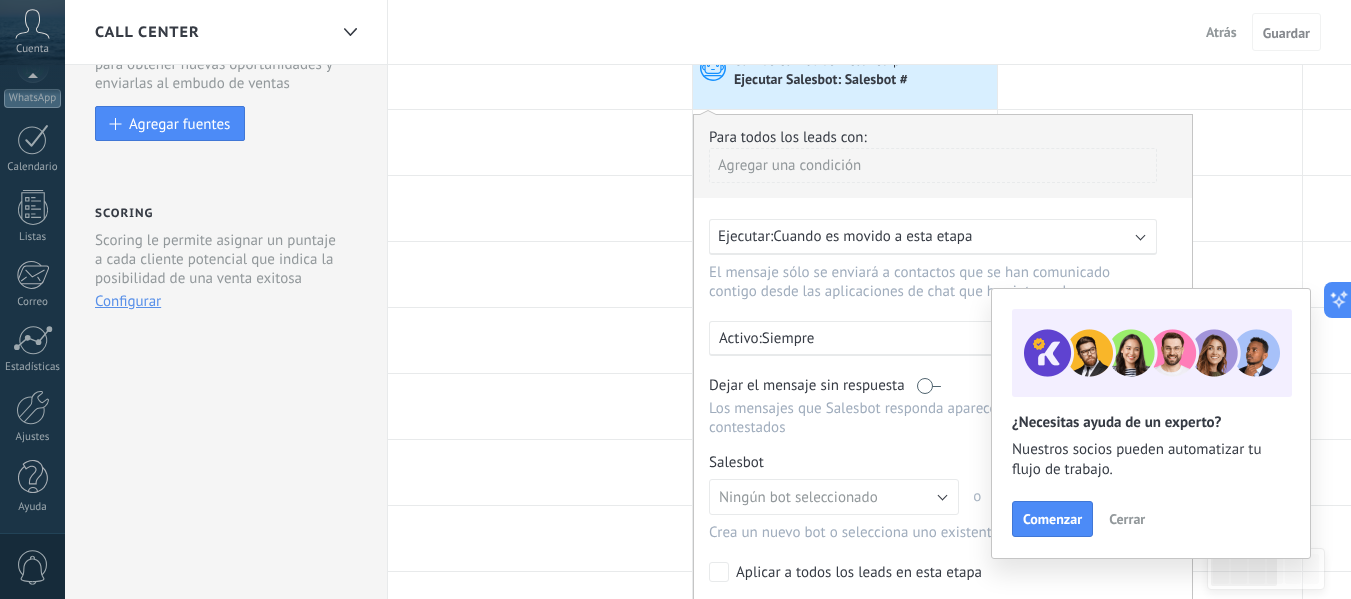 click on "Cuando es movido a esta etapa" at bounding box center (872, 236) 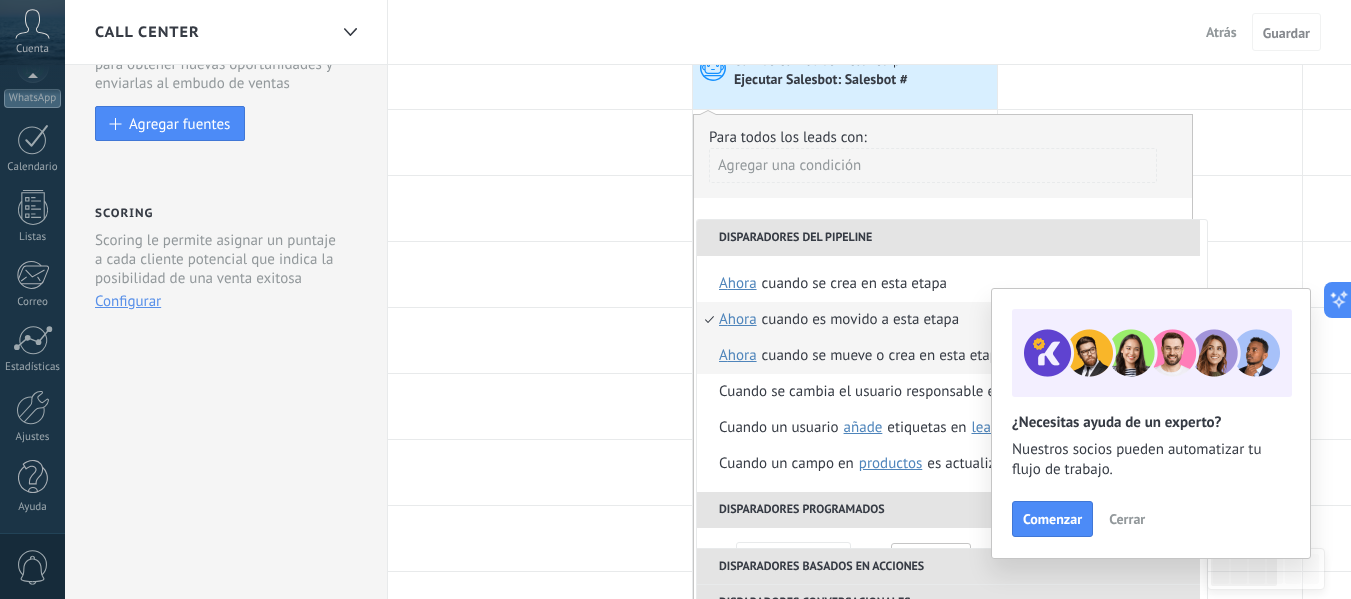click on "Cuando se mueve o crea en esta etapa" at bounding box center (884, 356) 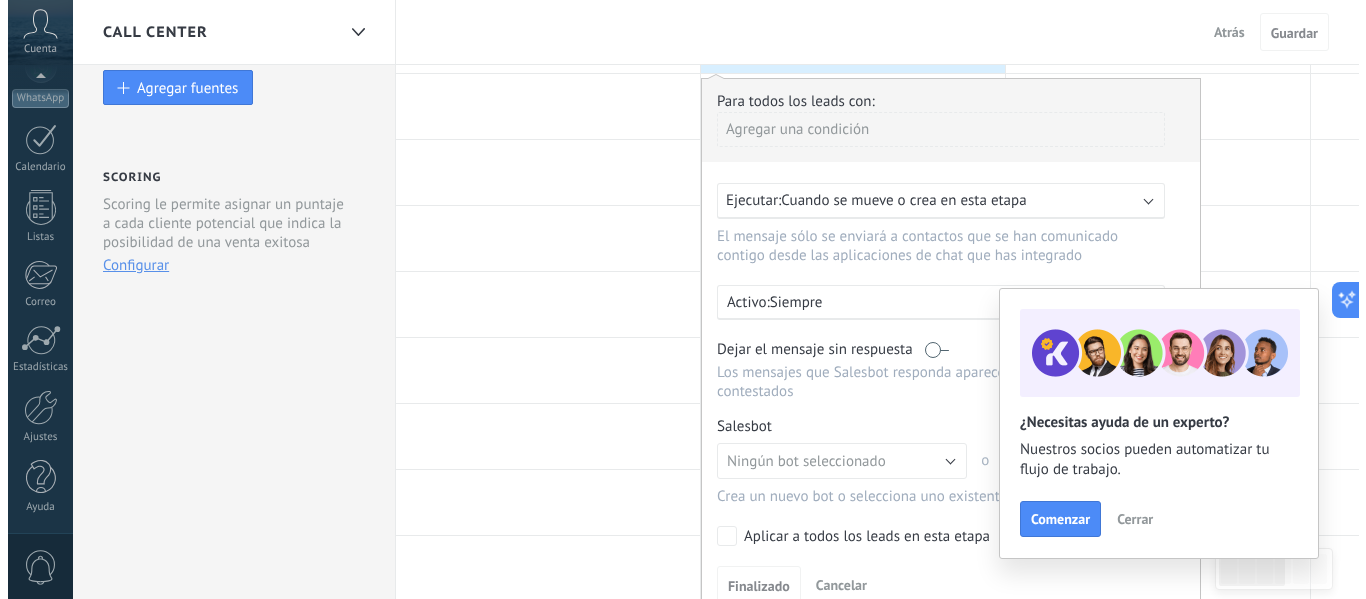 scroll, scrollTop: 200, scrollLeft: 0, axis: vertical 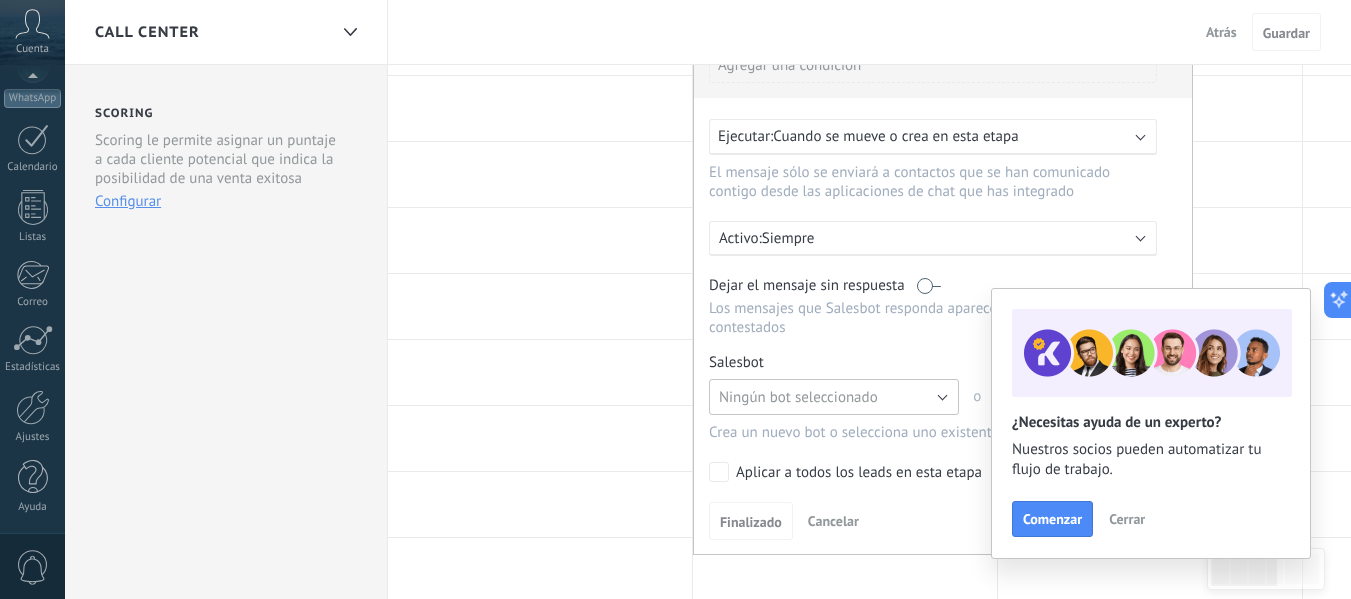 click on "Ningún bot seleccionado" at bounding box center [798, 397] 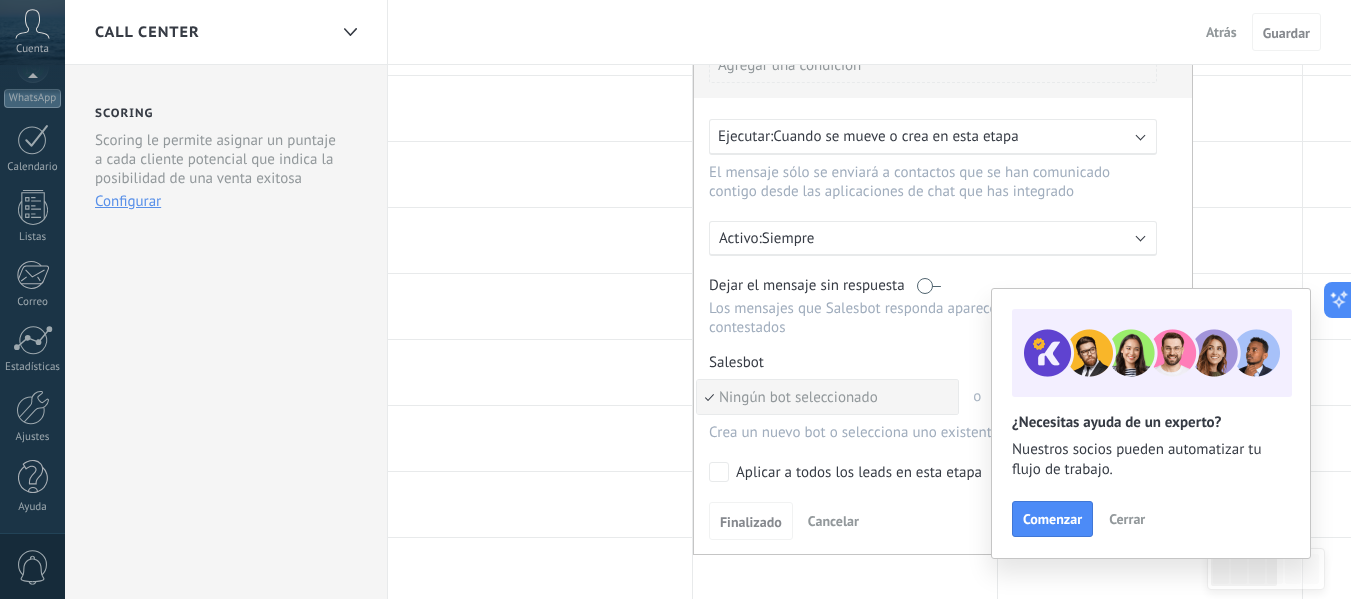 click on "Cerrar" at bounding box center (1127, 519) 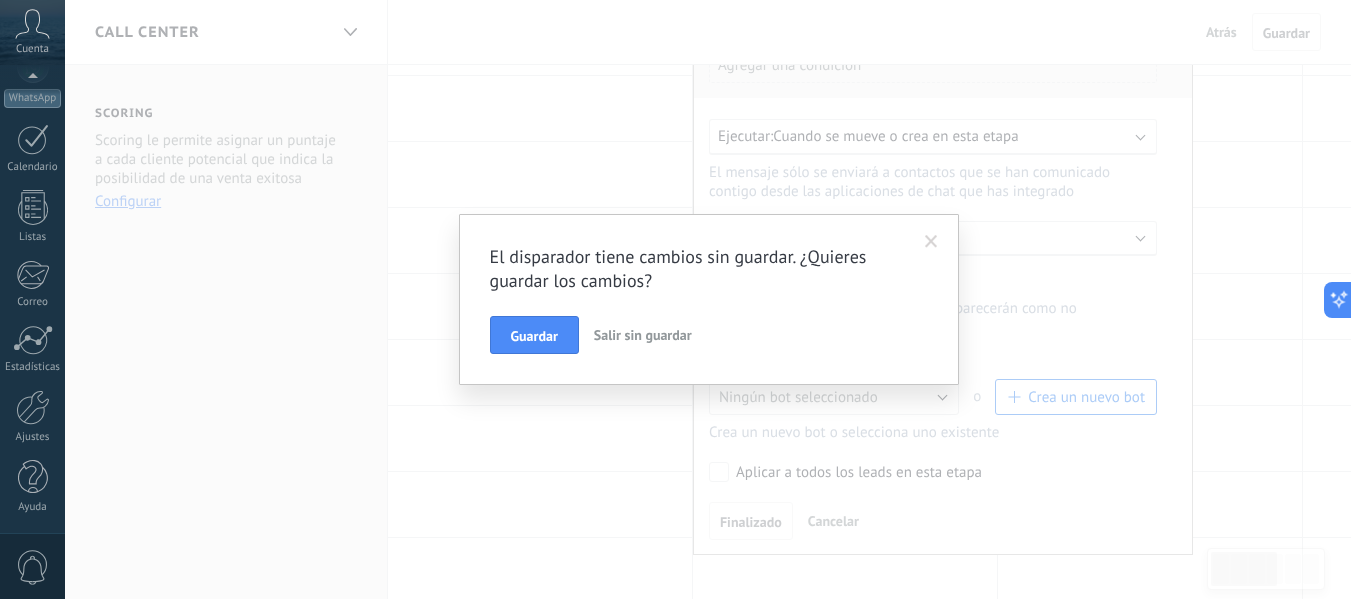 click on "El disparador tiene cambios sin guardar. ¿Quieres guardar los cambios? Guardar Salir sin guardar" at bounding box center [708, 299] 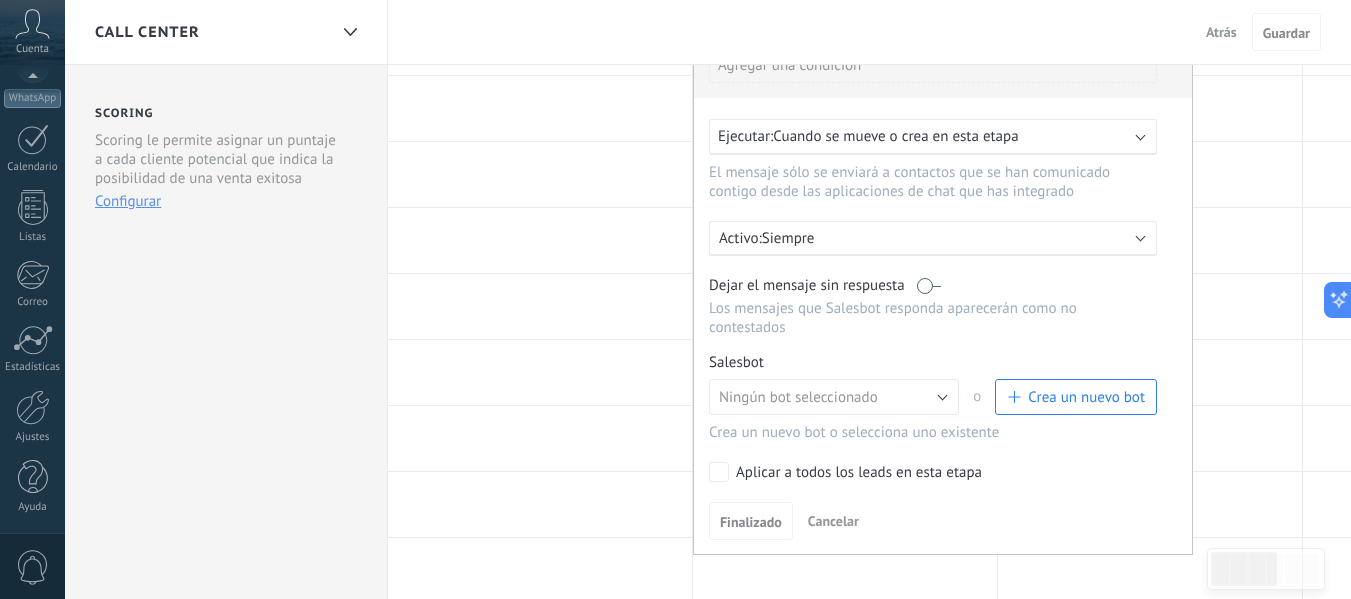 click on "Crea un nuevo bot" at bounding box center (1086, 397) 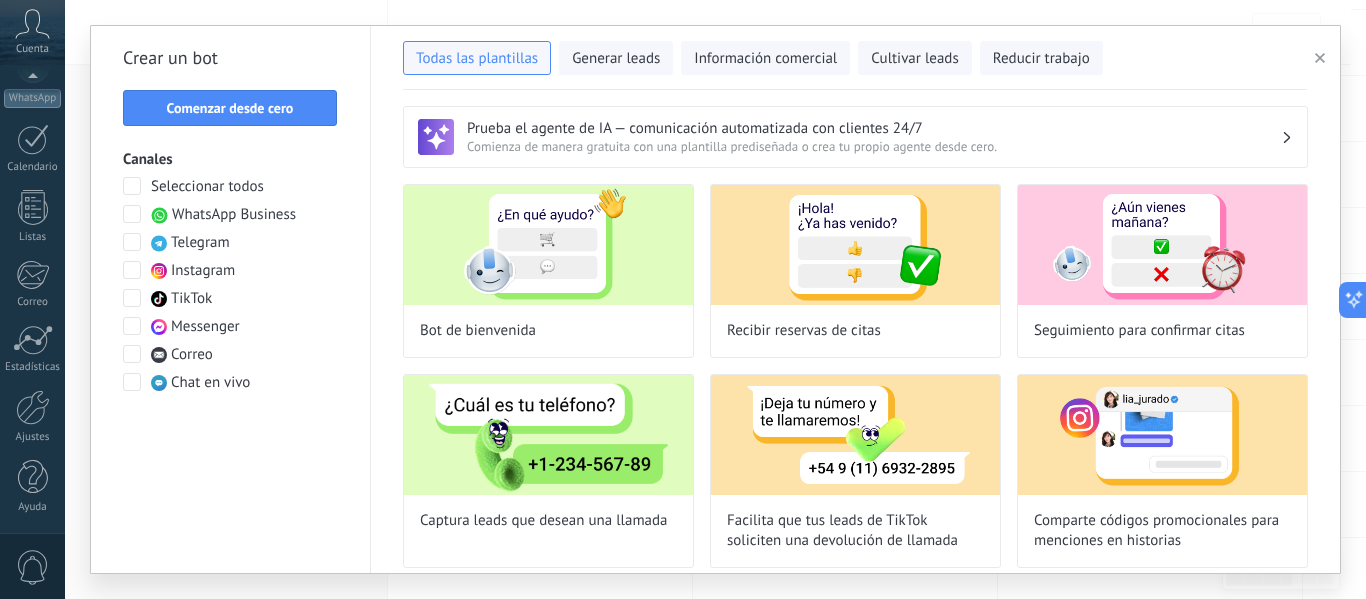 type on "**********" 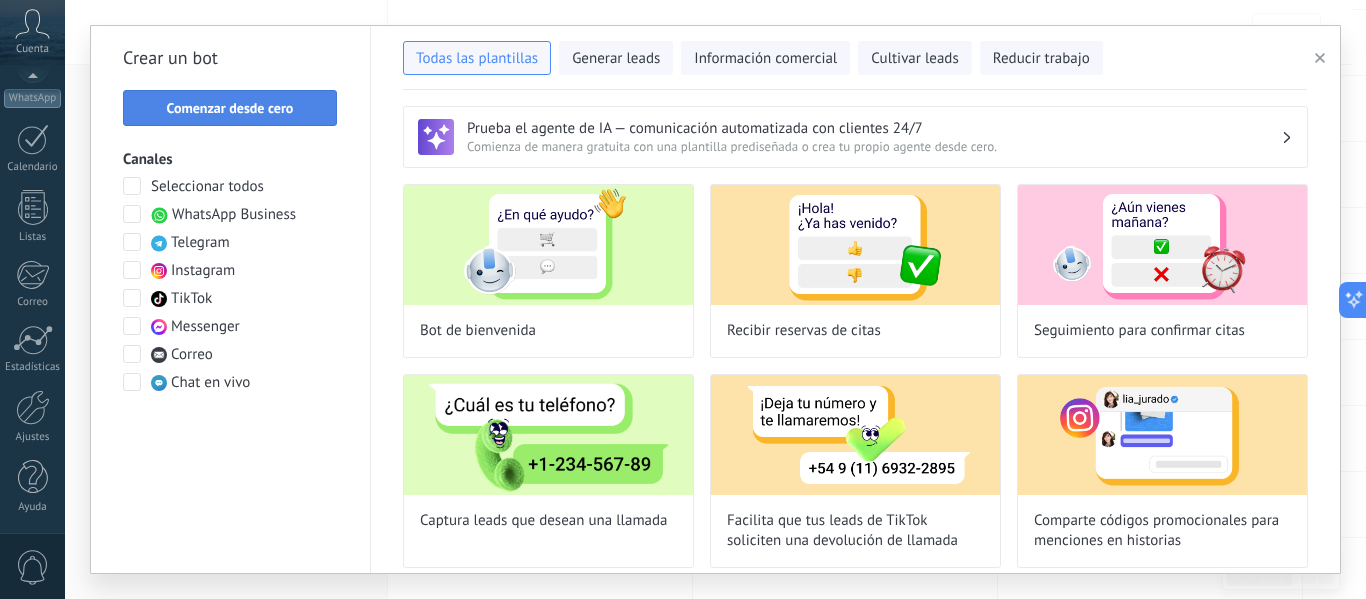 click on "Comenzar desde cero" at bounding box center (230, 108) 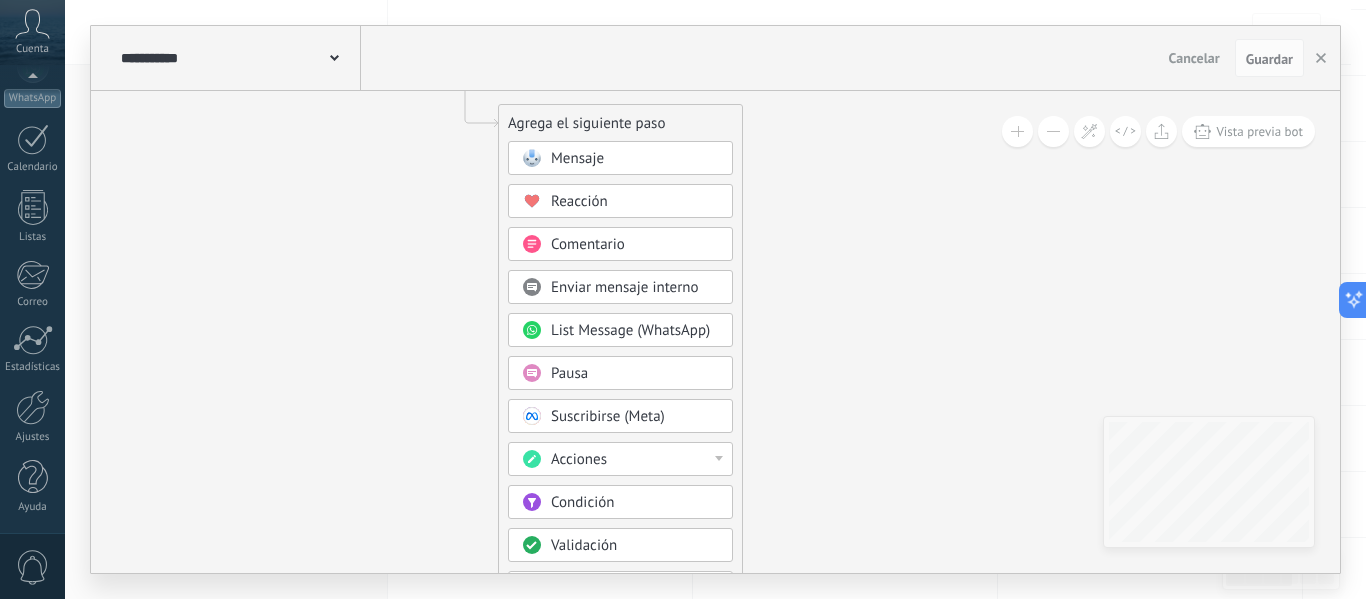 drag, startPoint x: 599, startPoint y: 438, endPoint x: 345, endPoint y: 235, distance: 325.1538 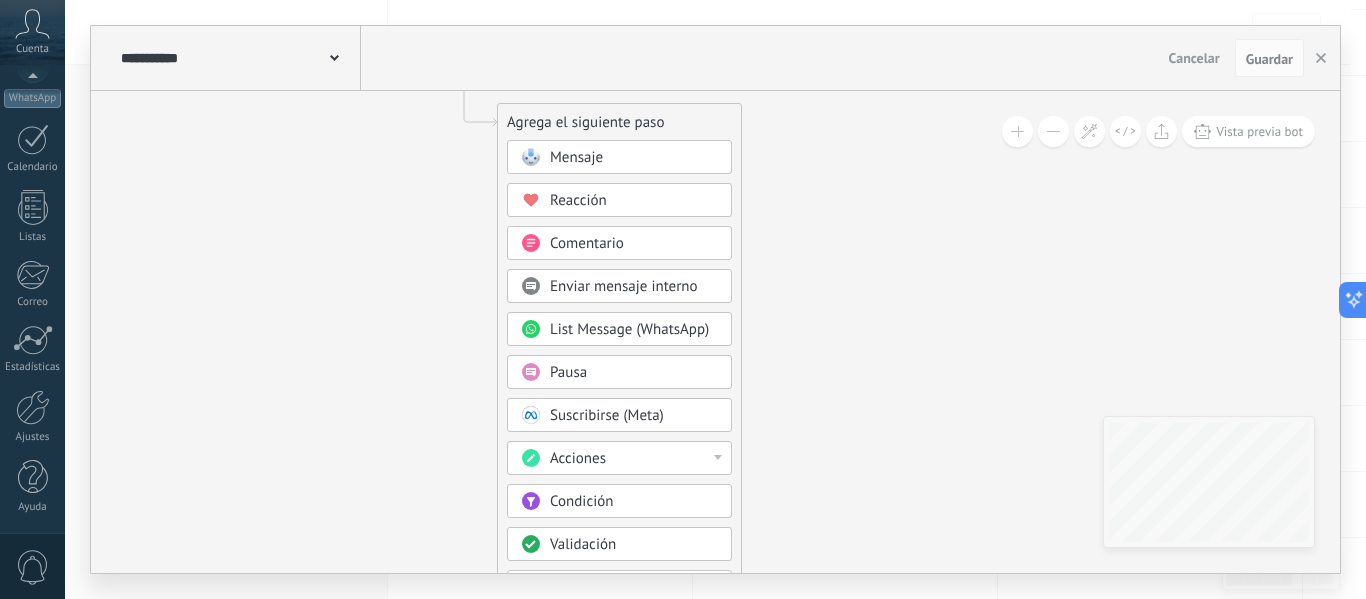 click on "Mensaje" at bounding box center (576, 157) 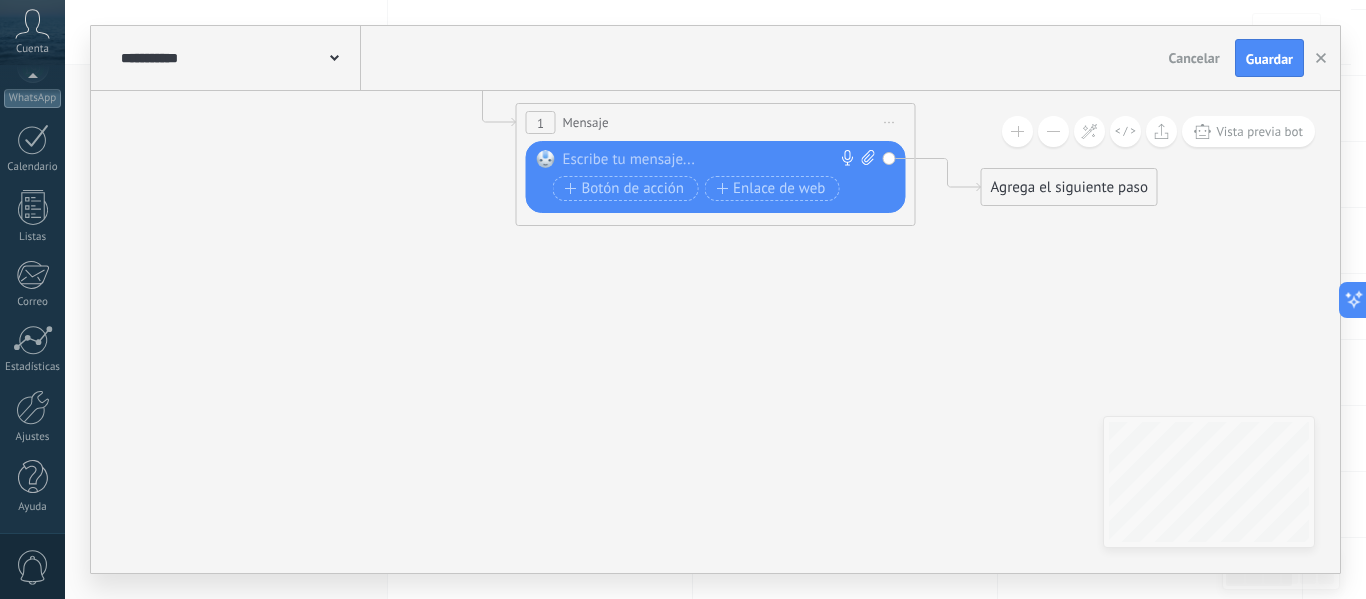 click at bounding box center [711, 160] 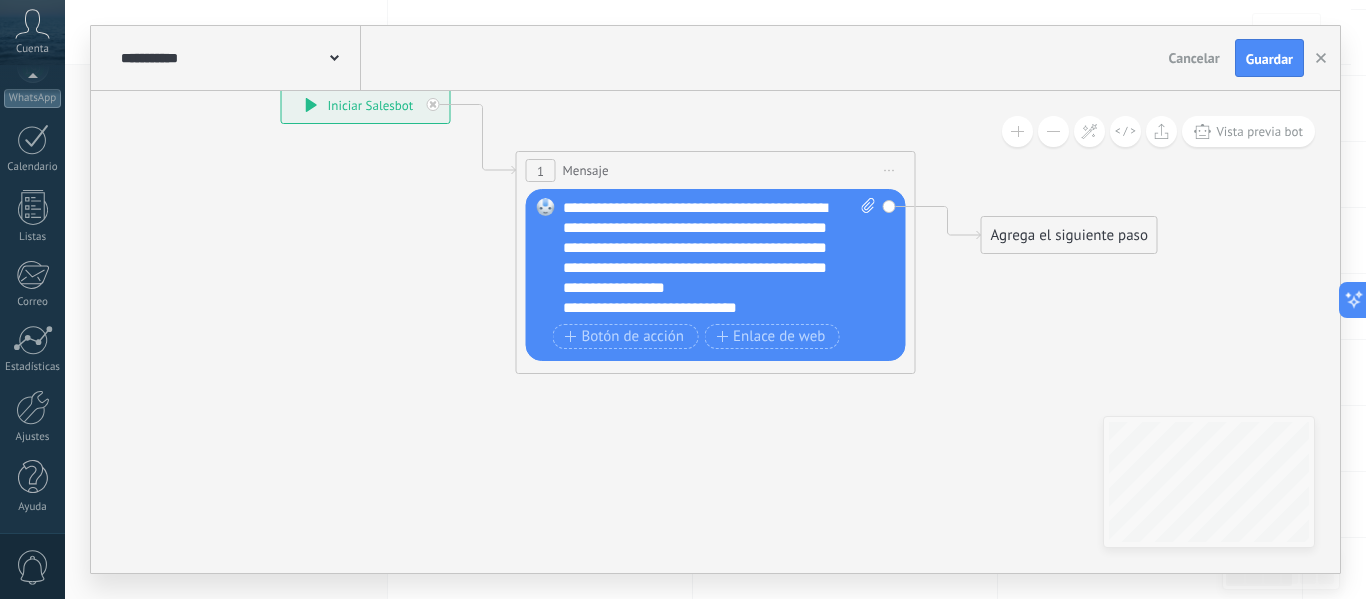 click 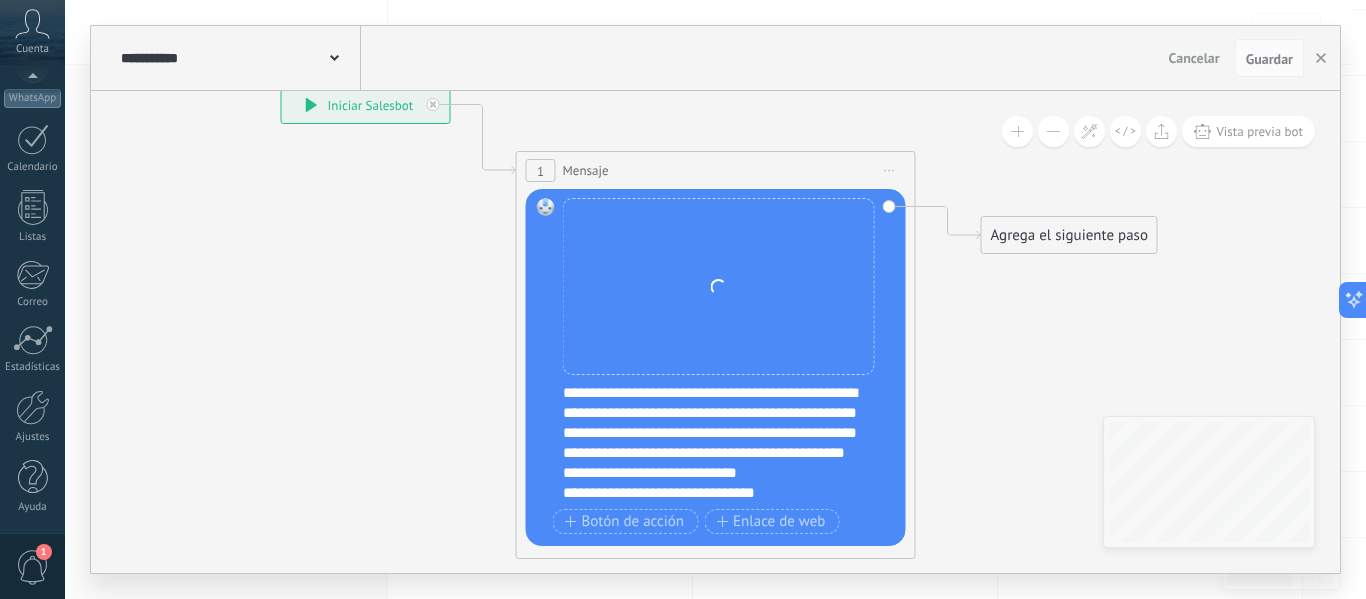 click 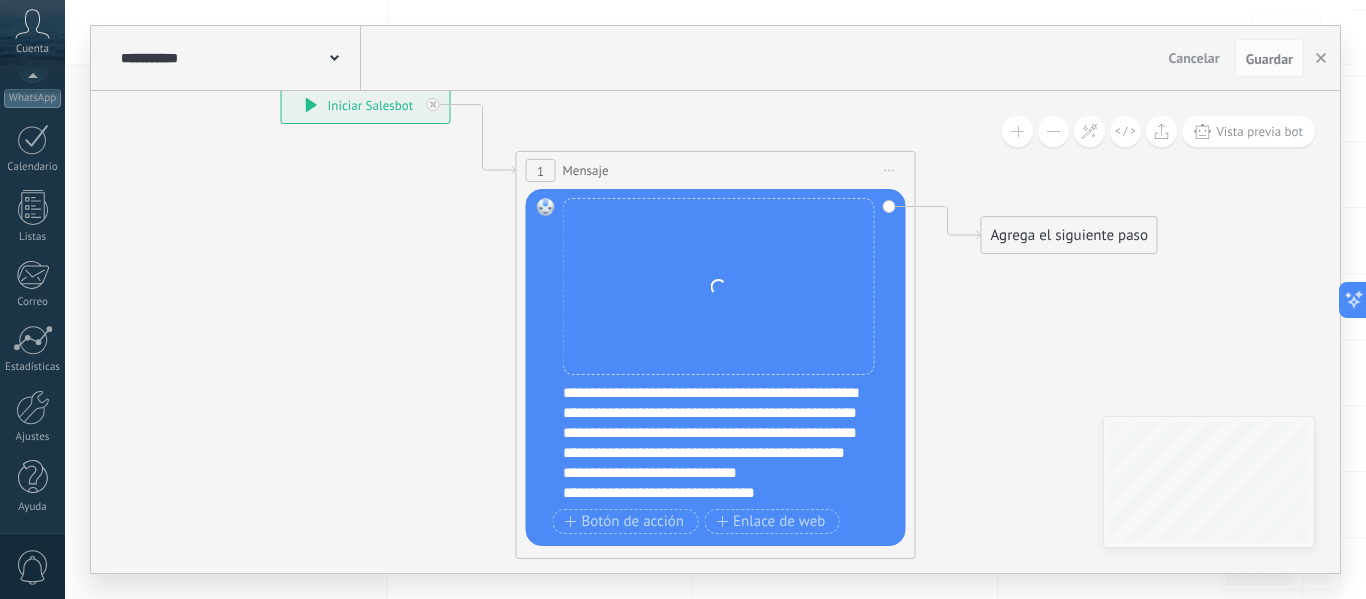 click on "Iniciar vista previa aquí
Cambiar nombre
Duplicar
Borrar" at bounding box center (890, 170) 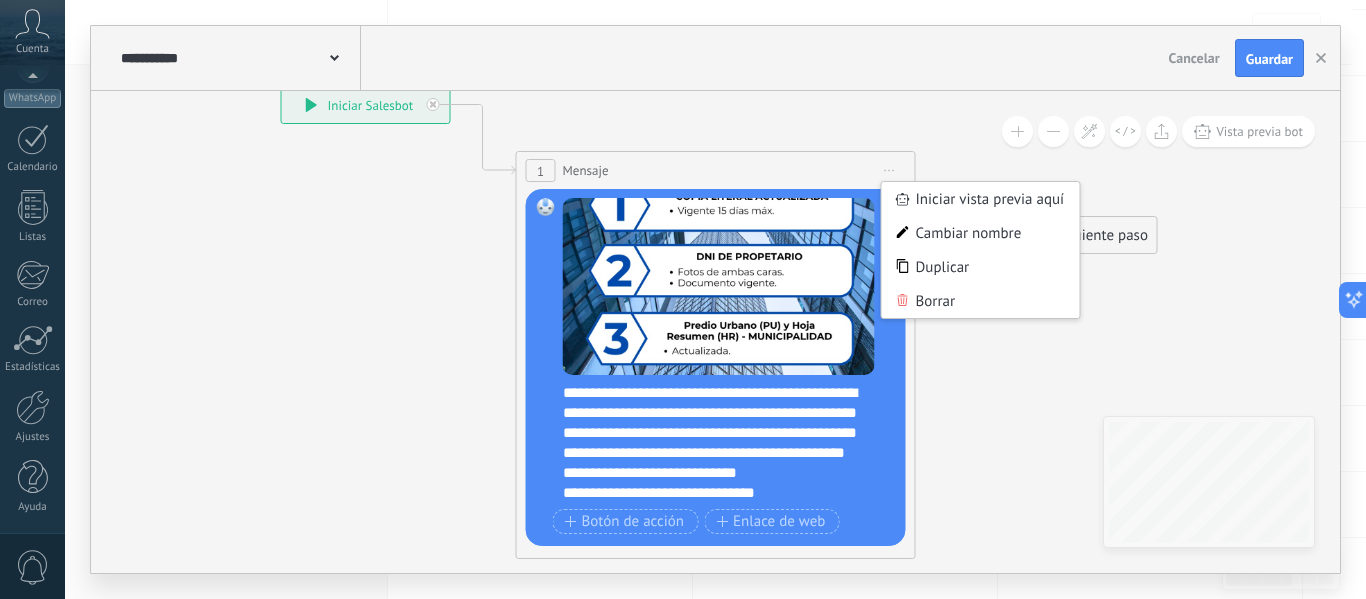 click 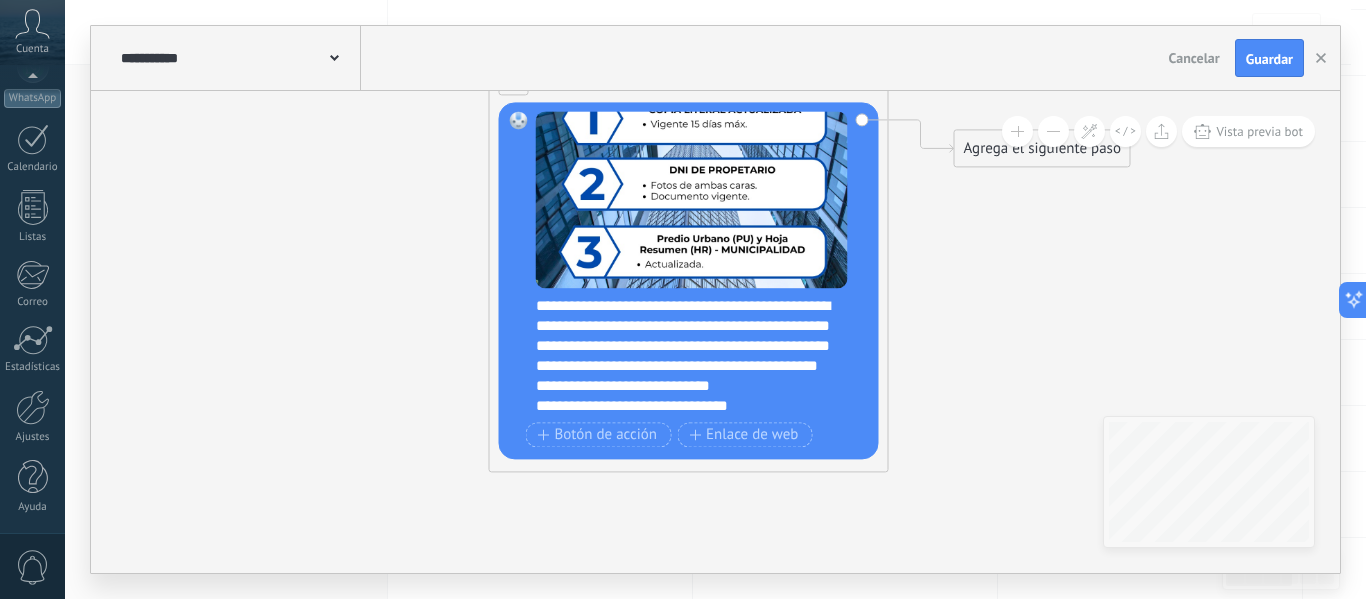 drag, startPoint x: 1043, startPoint y: 474, endPoint x: 1016, endPoint y: 364, distance: 113.265175 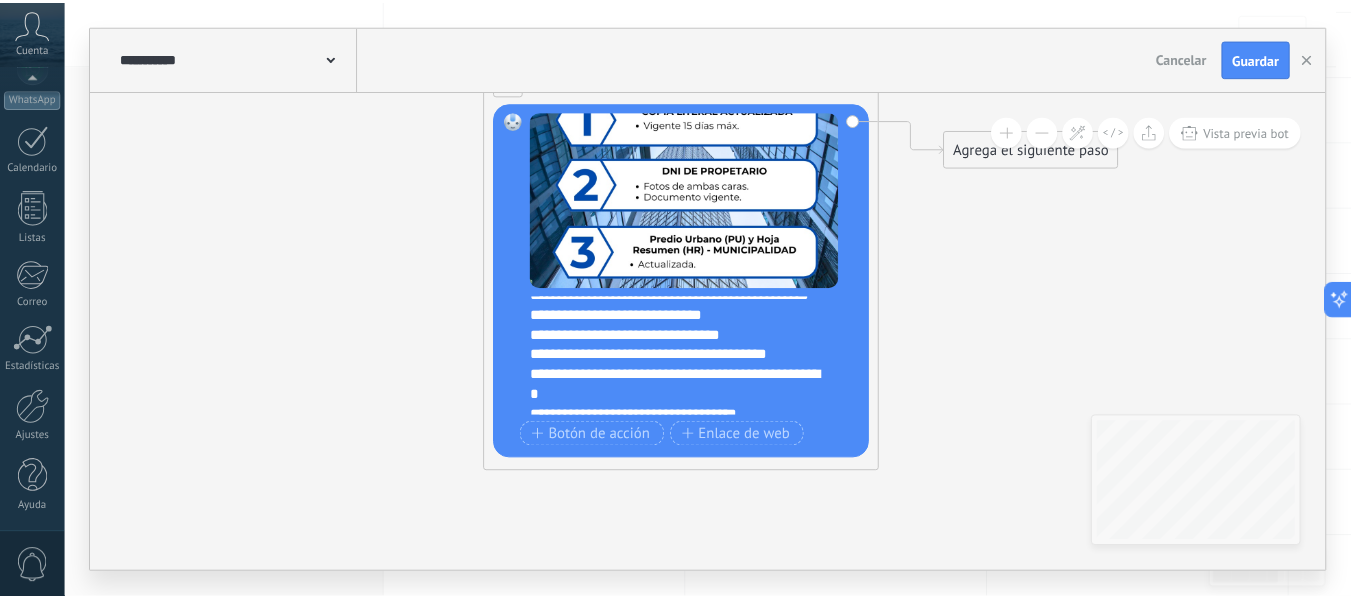 scroll, scrollTop: 0, scrollLeft: 0, axis: both 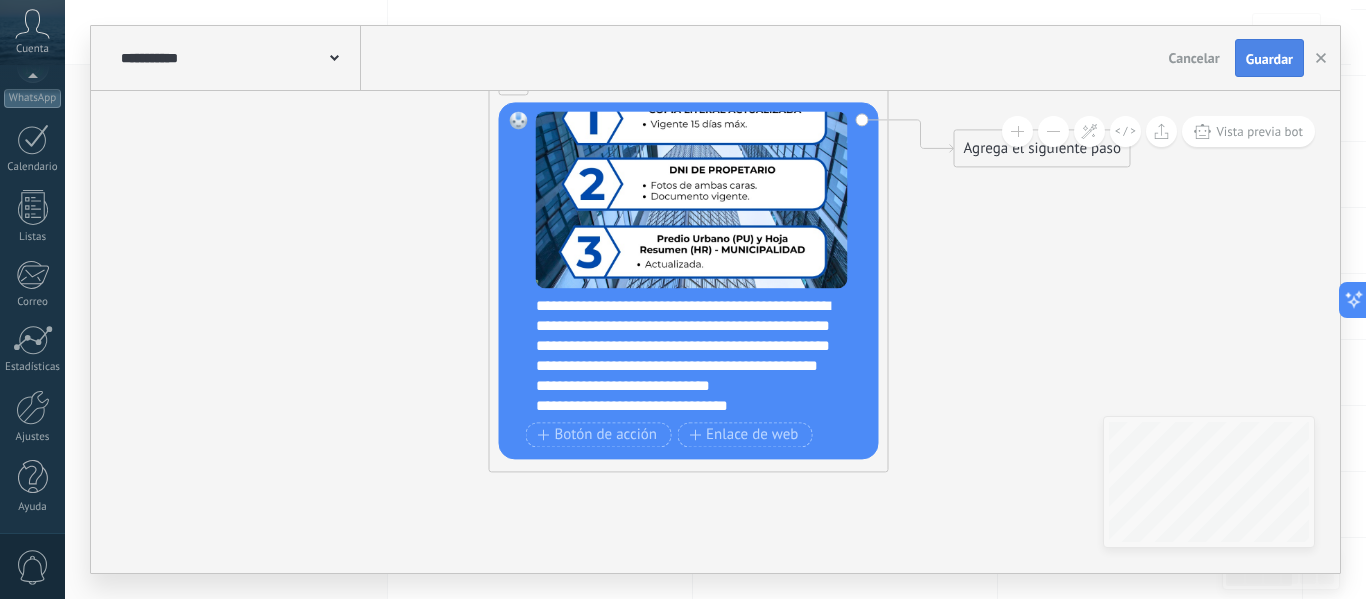 click on "Guardar" at bounding box center (1269, 59) 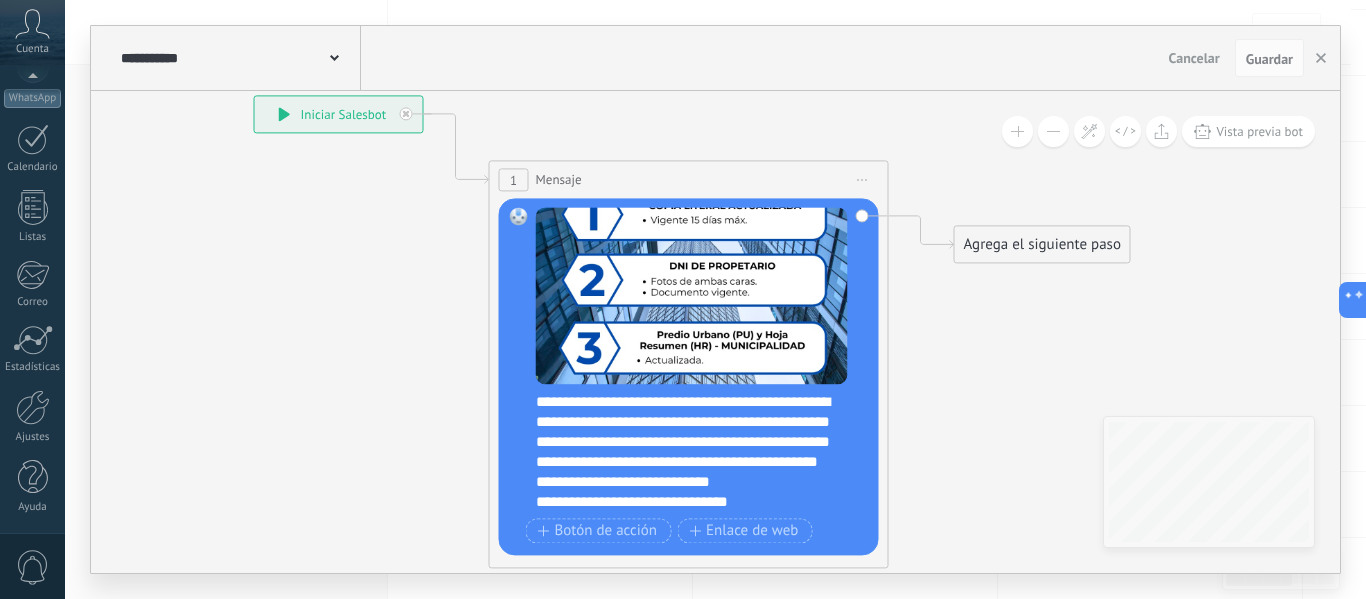 click on "Cancelar" at bounding box center [1194, 58] 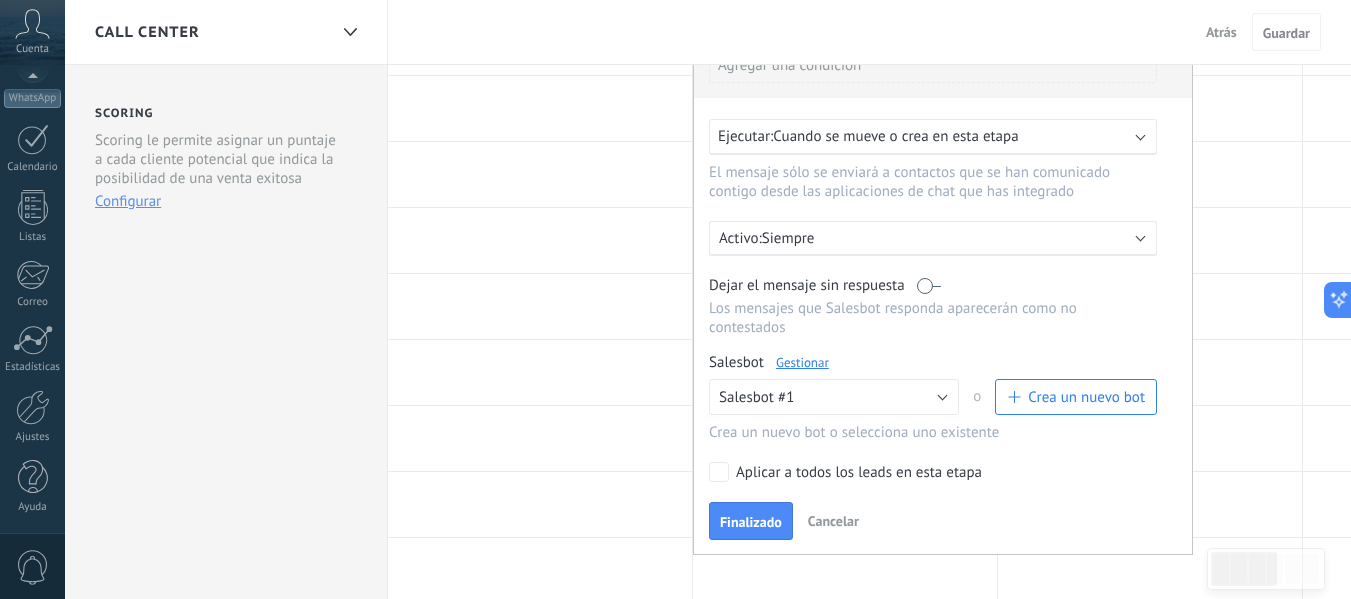 click on "Atrás" at bounding box center (1221, 32) 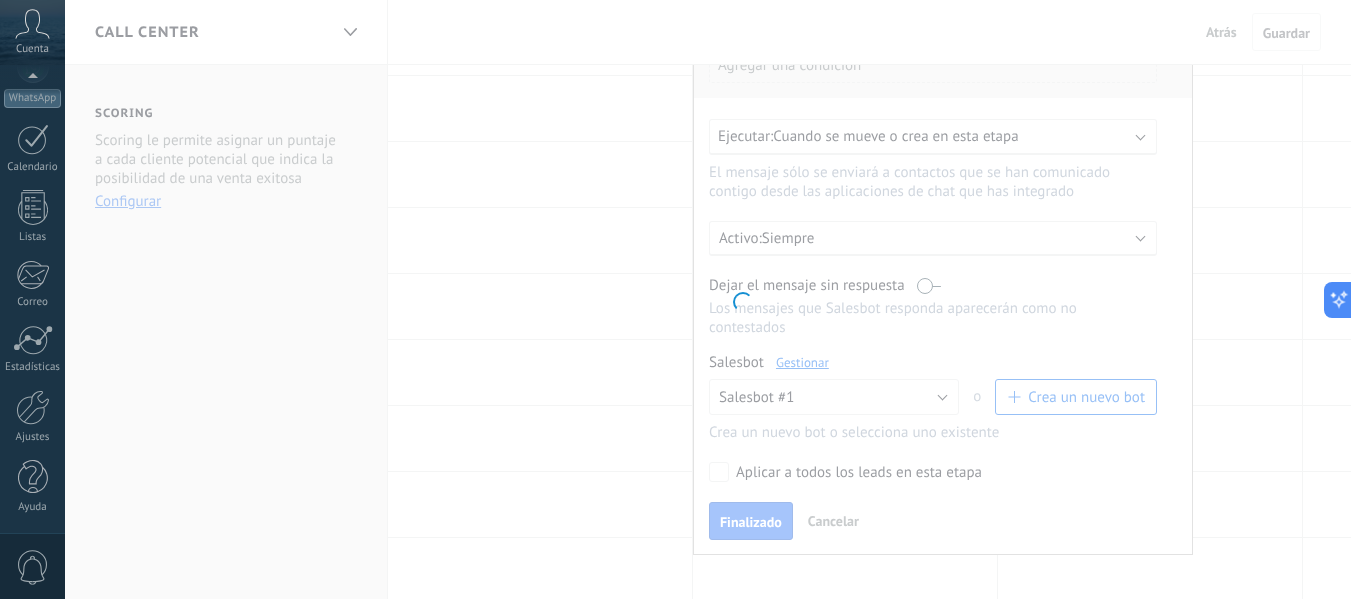 scroll, scrollTop: 0, scrollLeft: 0, axis: both 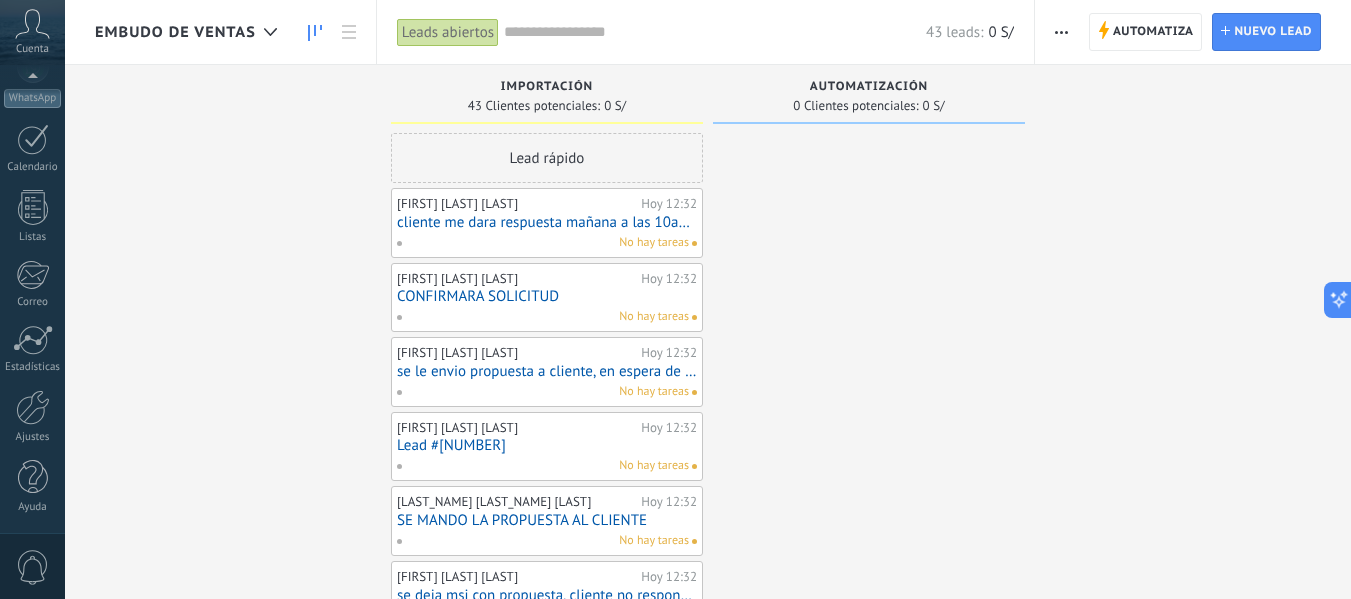 click on "Embudo de ventas" at bounding box center [191, 32] 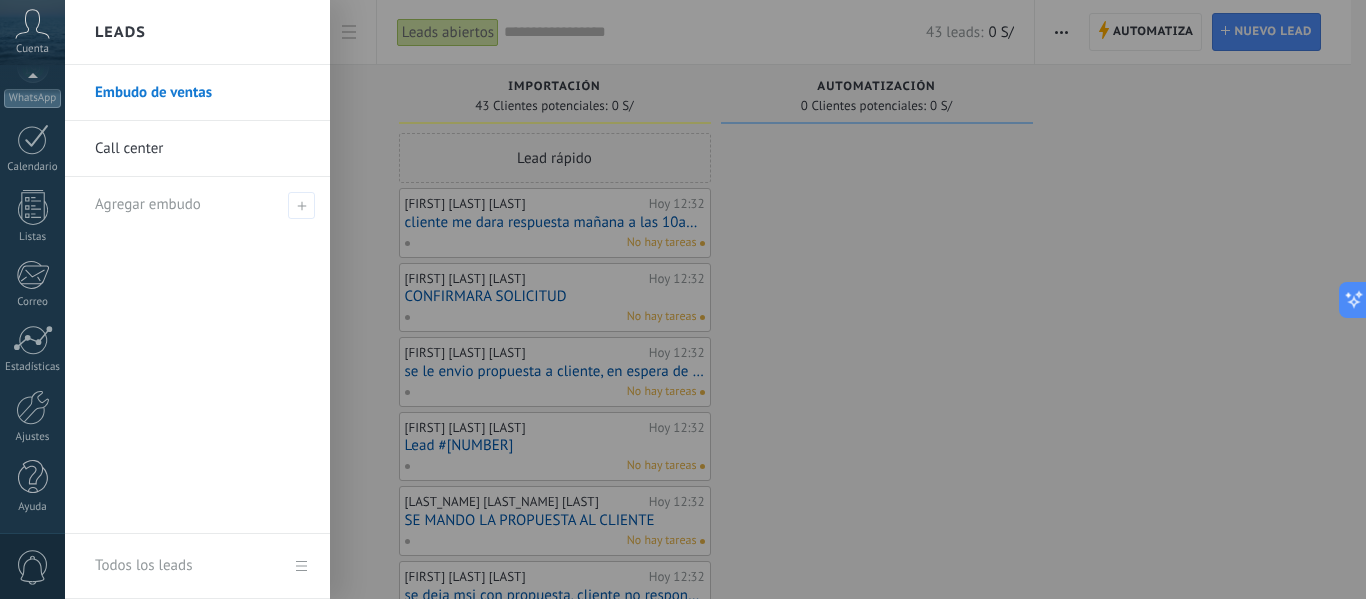 click at bounding box center [748, 299] 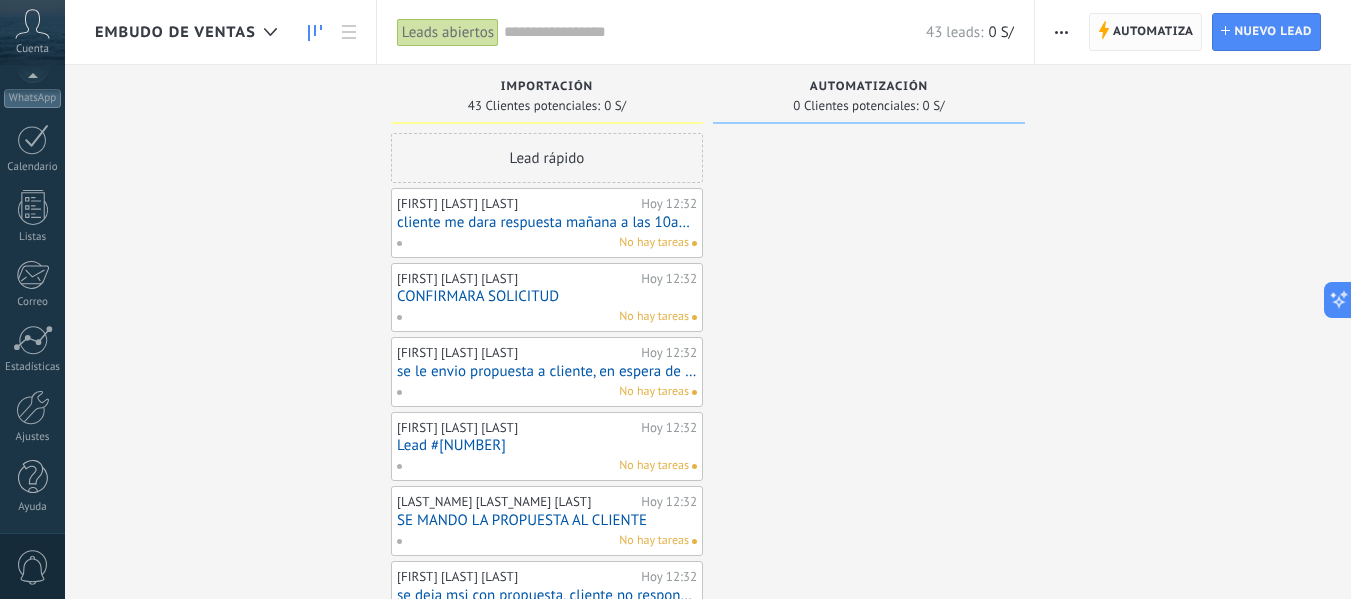 scroll, scrollTop: 0, scrollLeft: 0, axis: both 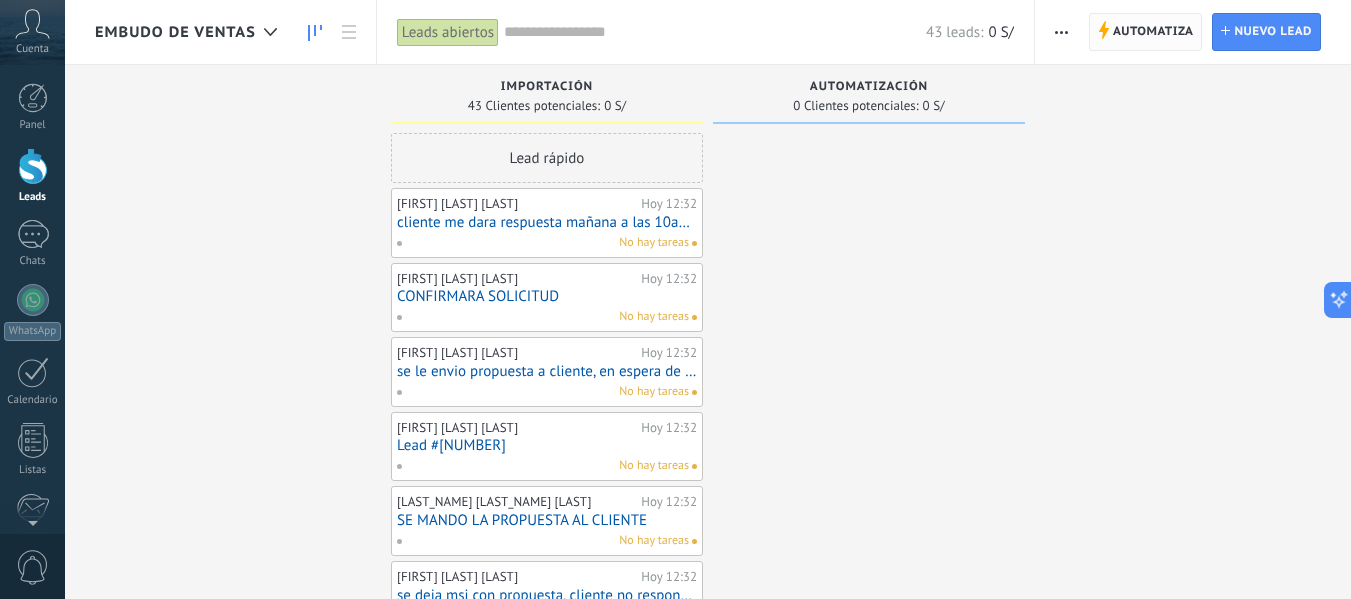 click on "Automatiza" at bounding box center [1153, 32] 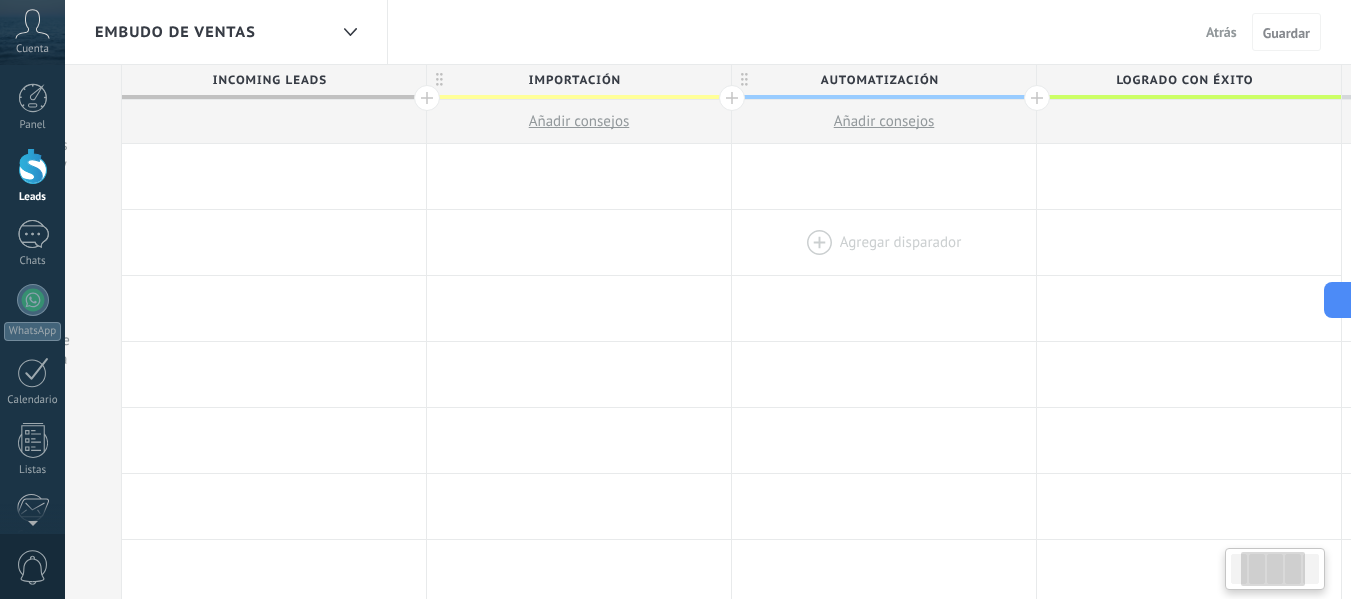 drag, startPoint x: 927, startPoint y: 280, endPoint x: 821, endPoint y: 255, distance: 108.90822 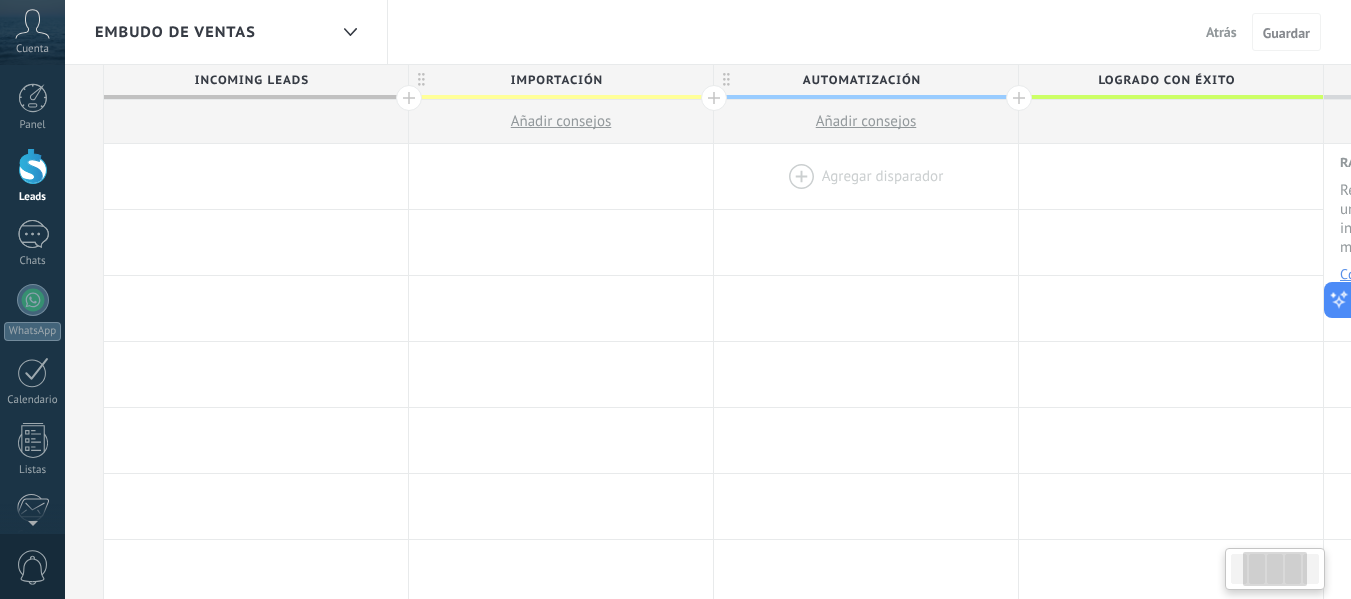 click at bounding box center (866, 176) 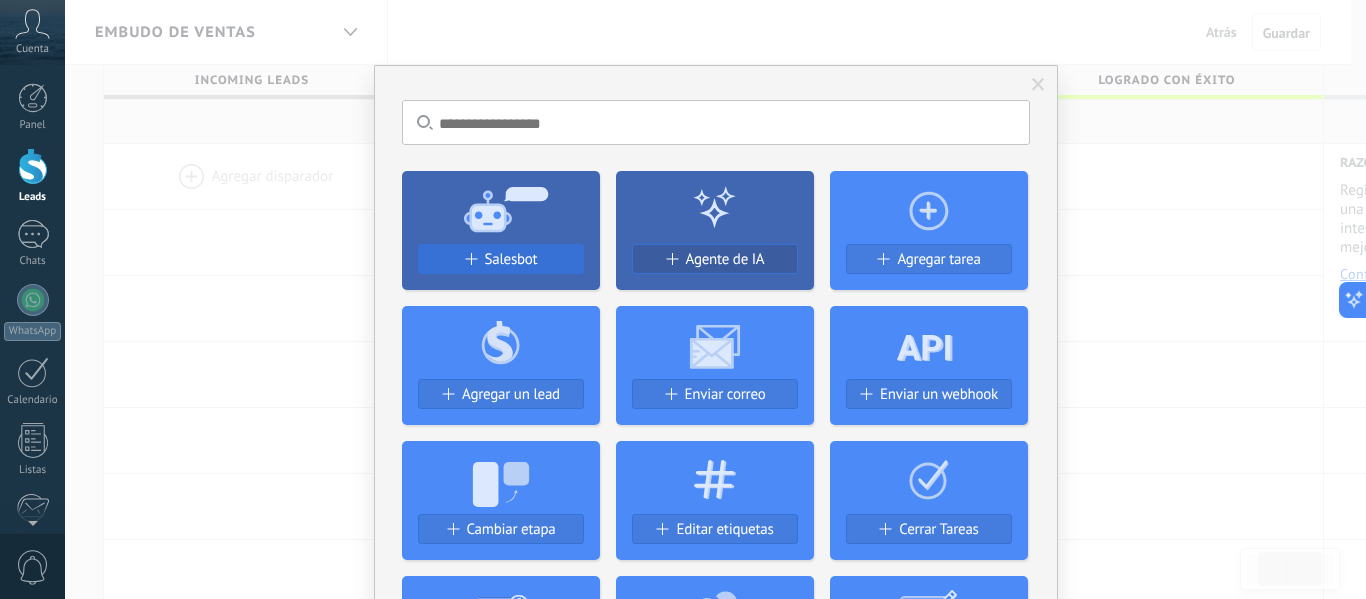 click on "Salesbot" at bounding box center [501, 259] 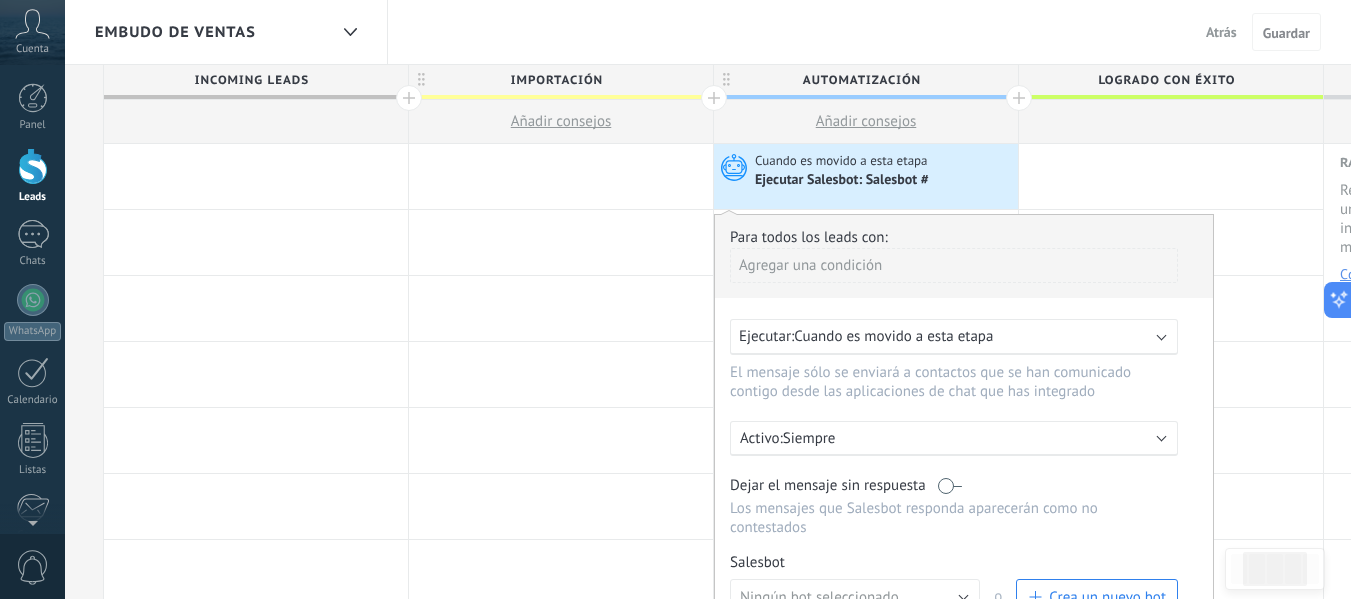 scroll, scrollTop: 100, scrollLeft: 0, axis: vertical 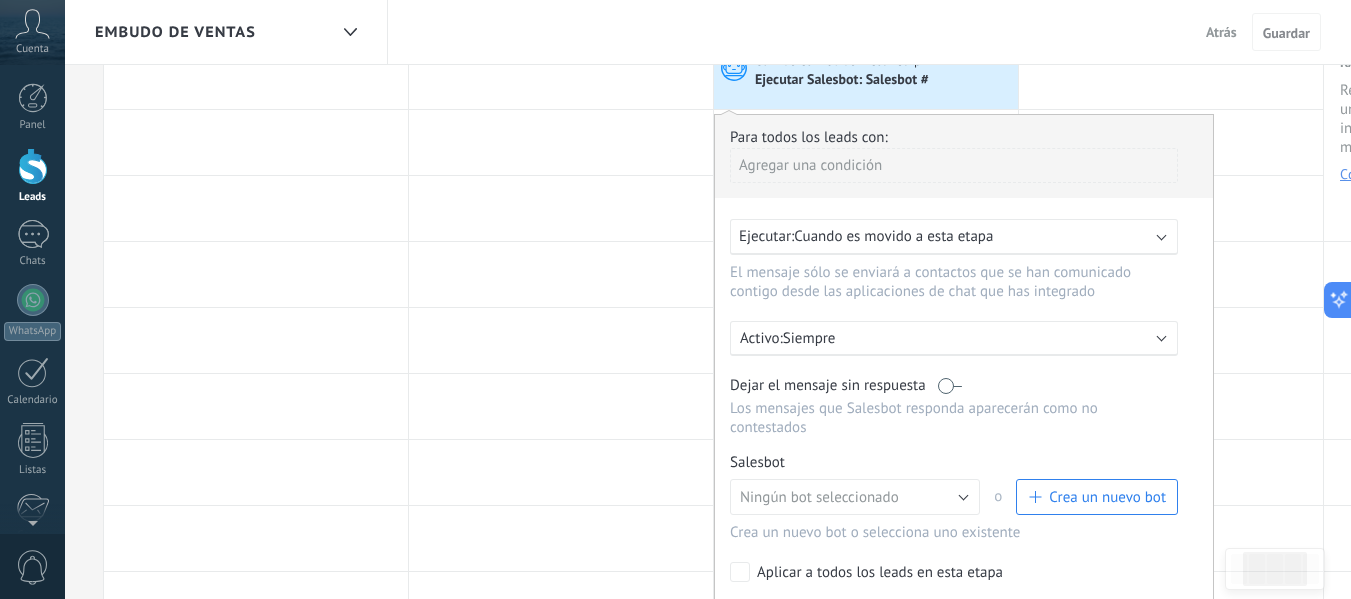 click on "Cuando es movido a esta etapa" at bounding box center [893, 236] 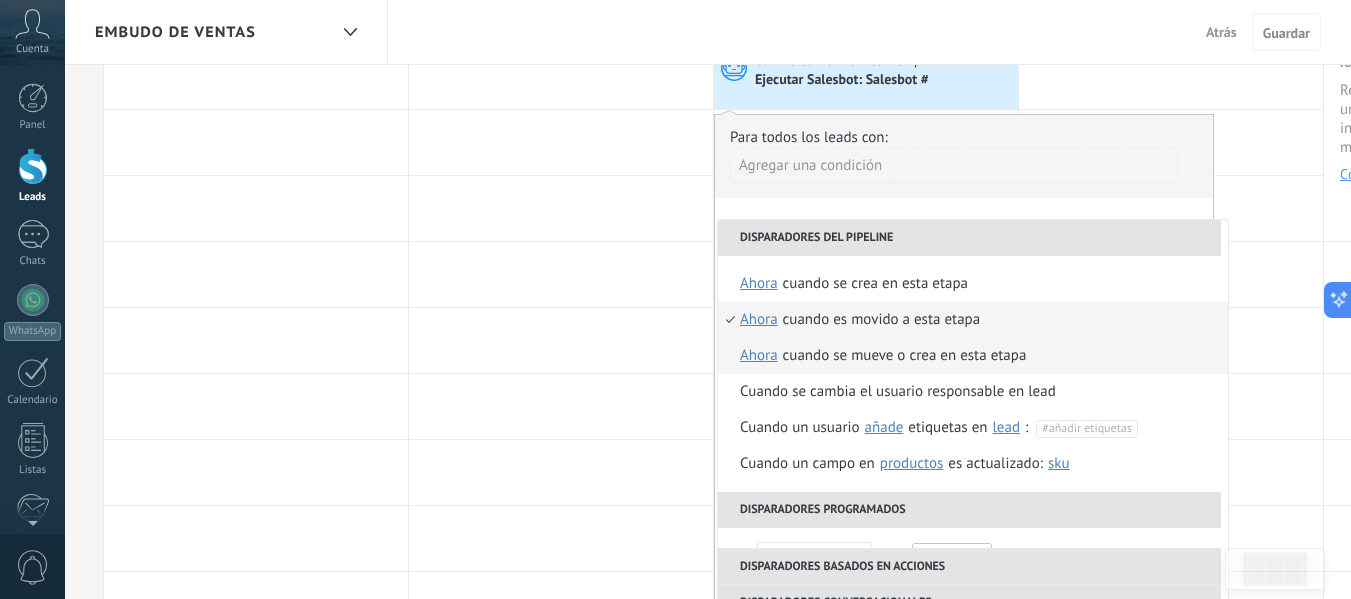 click on "Cuando se mueve o crea en esta etapa" at bounding box center (905, 356) 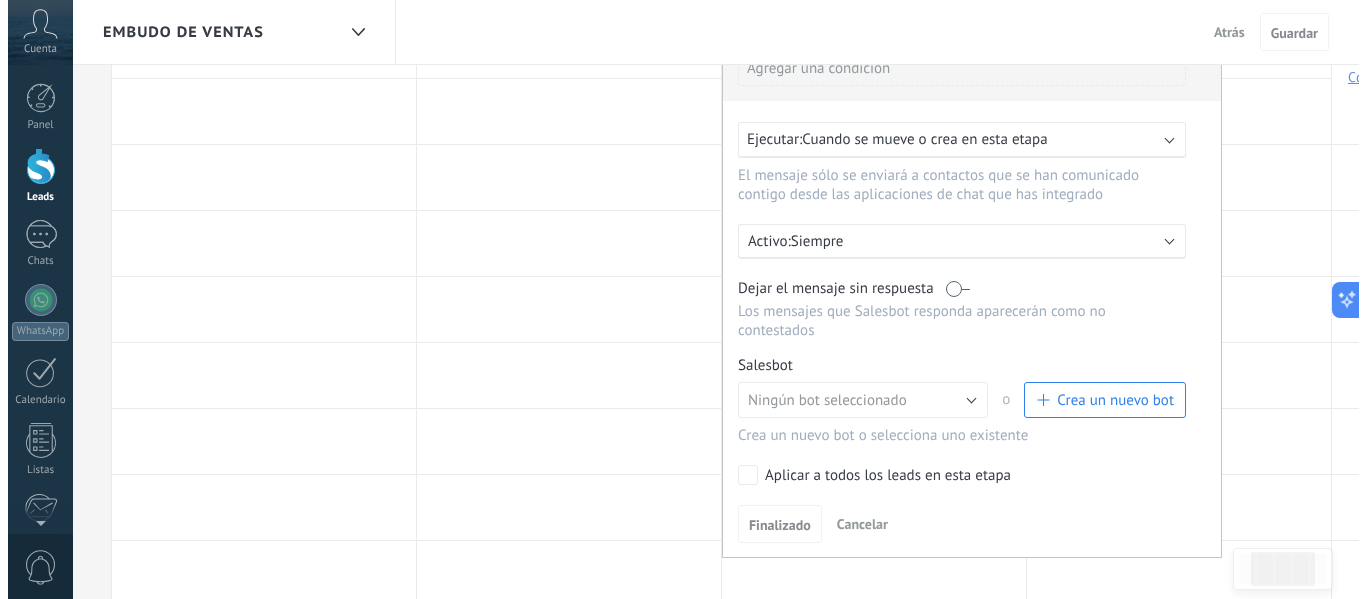 scroll, scrollTop: 300, scrollLeft: 0, axis: vertical 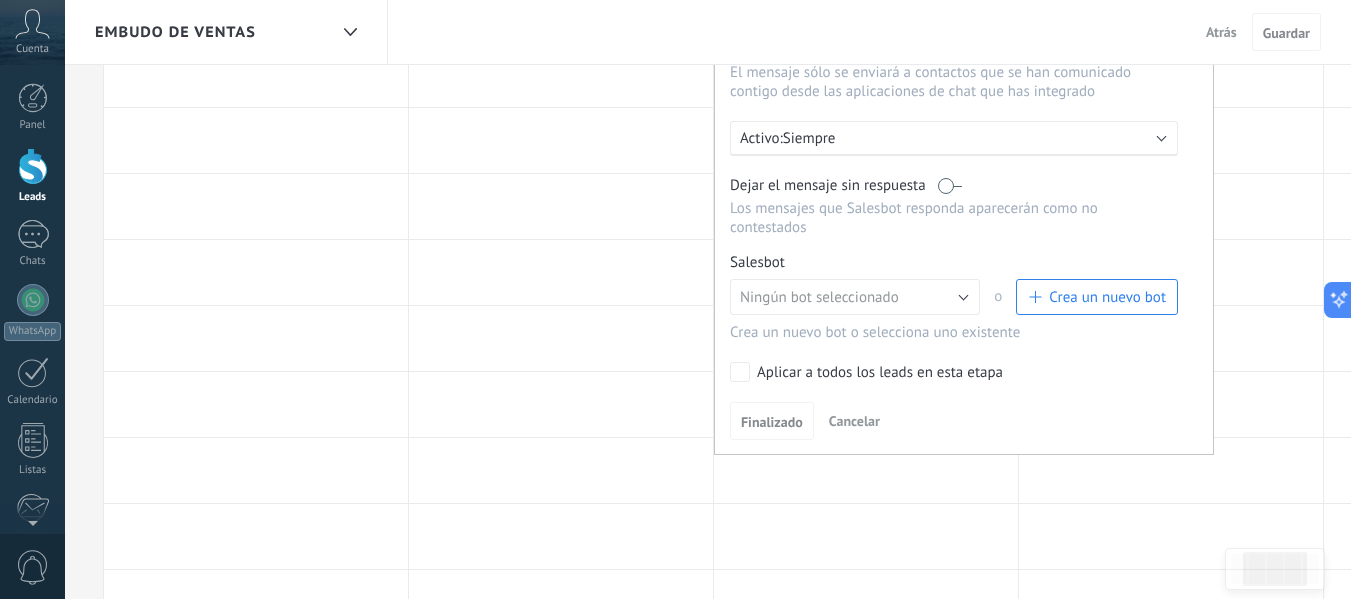 click on "Salesbot Gestionar Ningún bot seleccionado Salesbot #1 Ningún bot seleccionado o Crea un nuevo bot Crea un nuevo bot o selecciona uno existente" at bounding box center (964, 297) 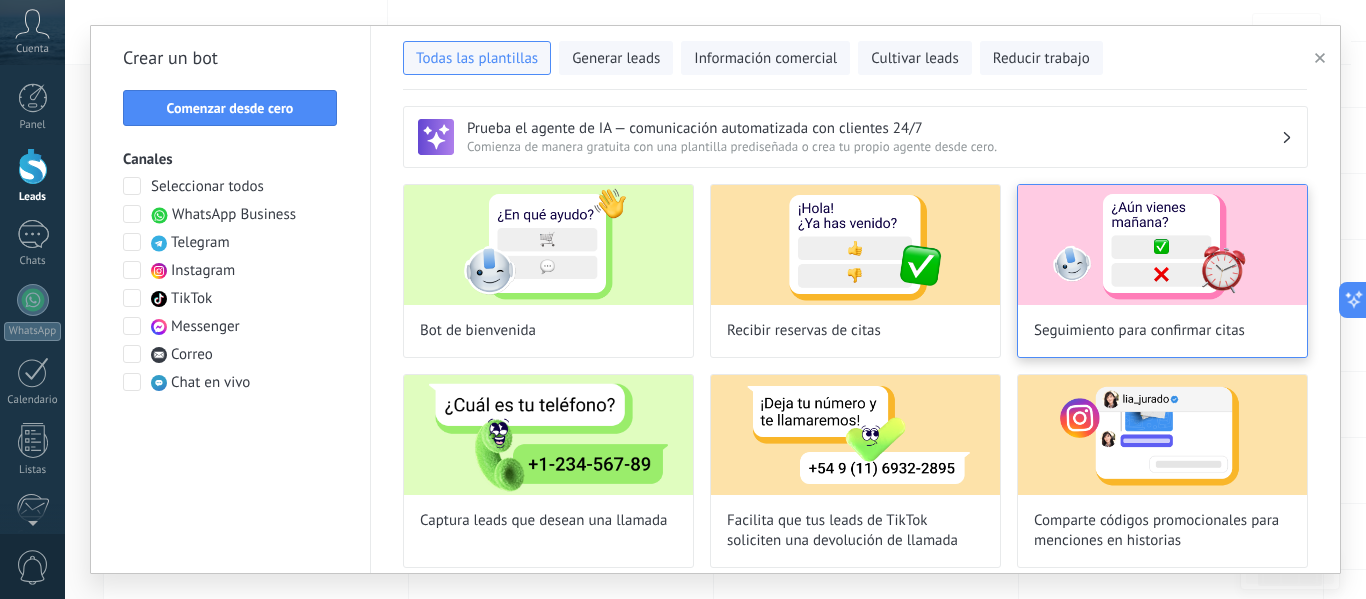 type on "**********" 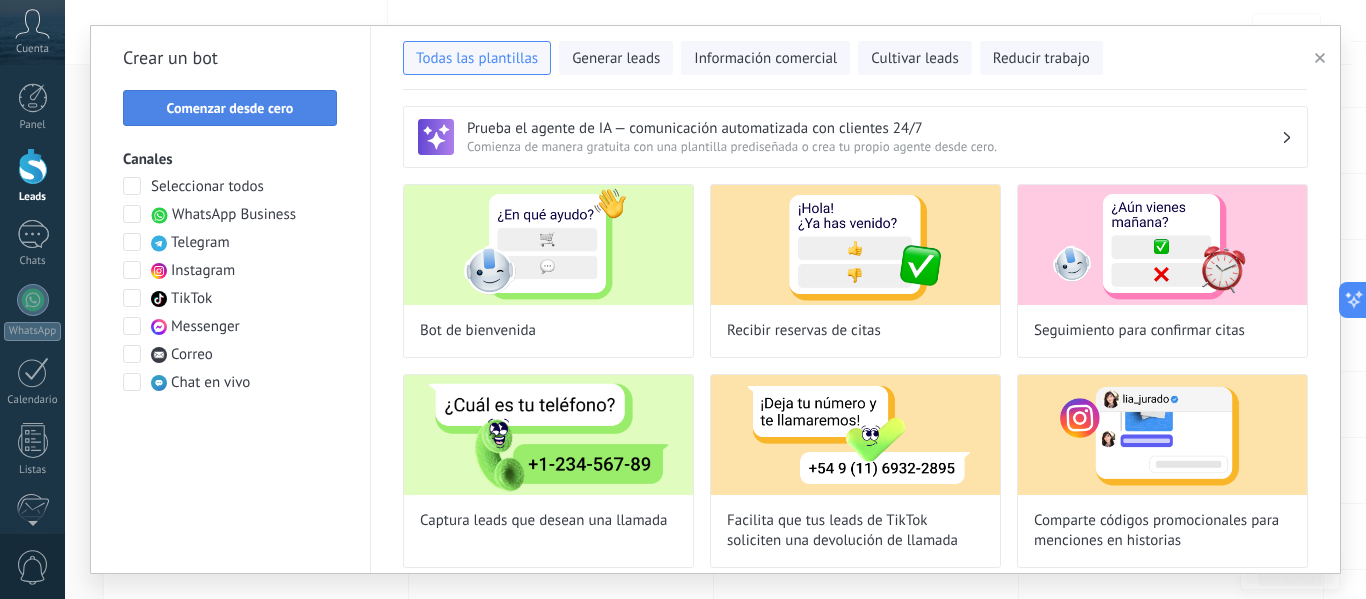 click on "Comenzar desde cero" at bounding box center (230, 108) 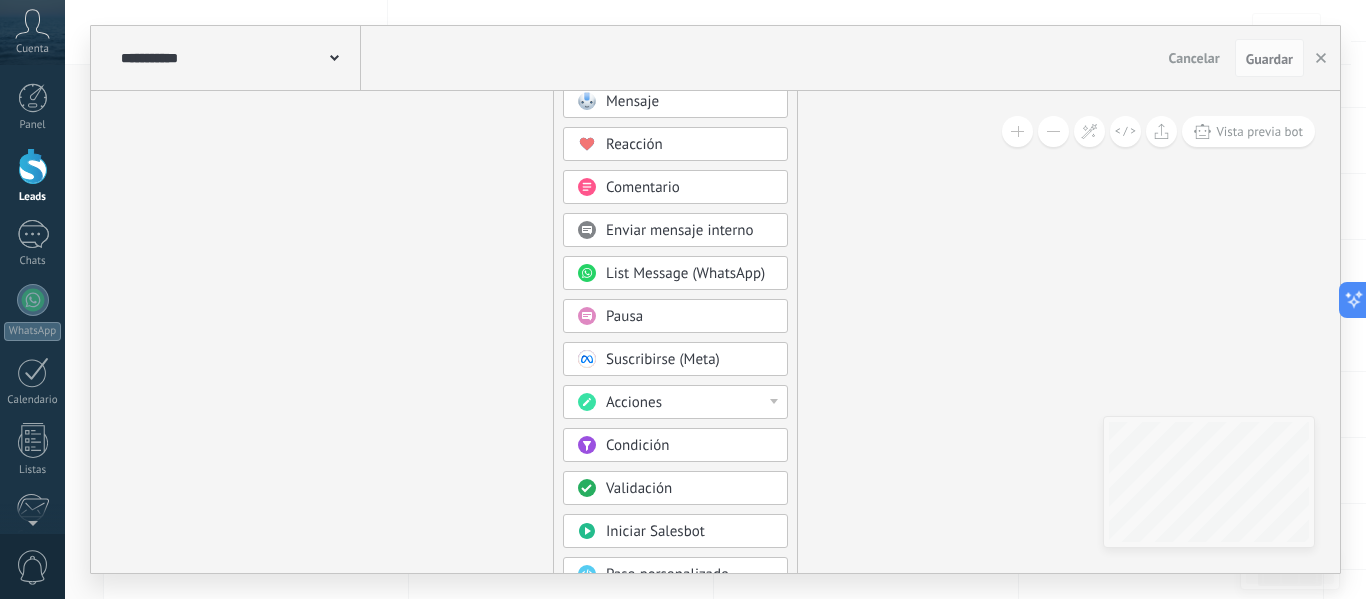 drag, startPoint x: 658, startPoint y: 461, endPoint x: 524, endPoint y: 254, distance: 246.5867 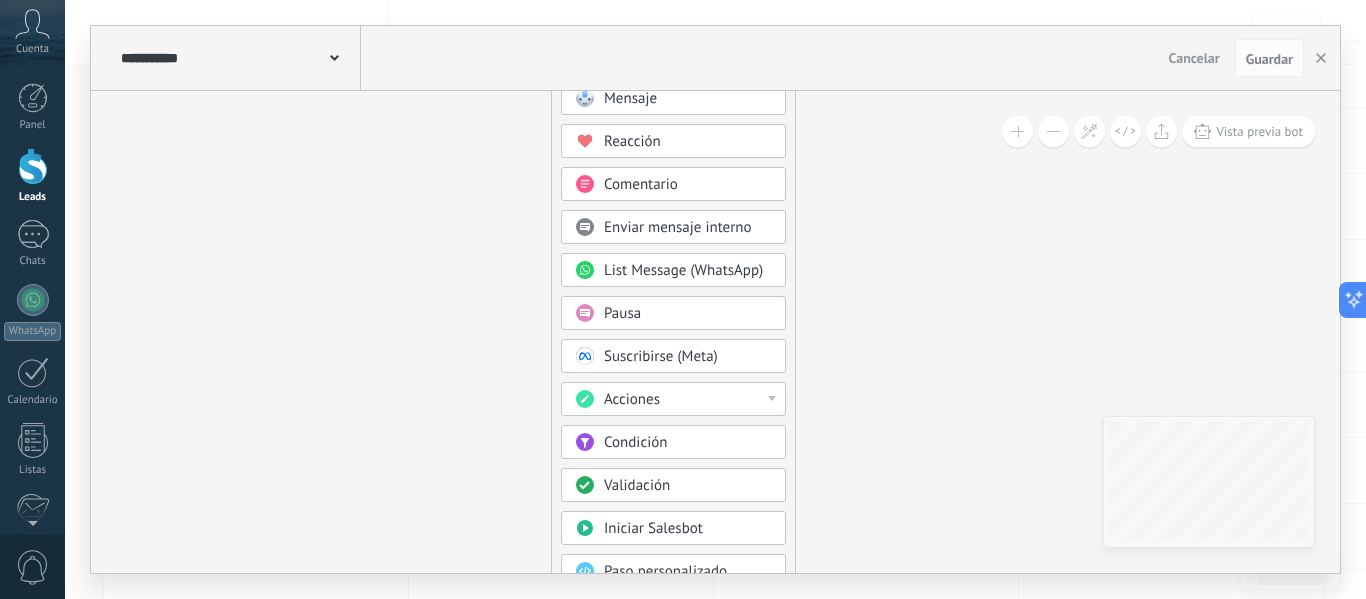 click on "Acciones" at bounding box center [688, 400] 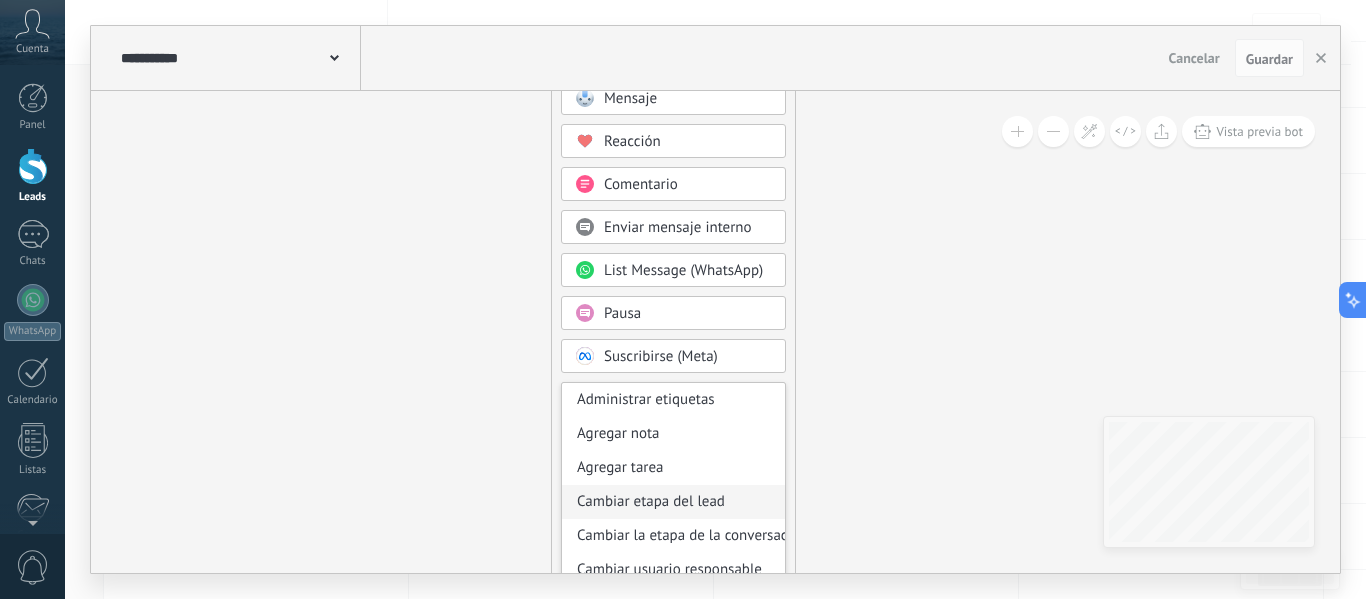 click on "Cambiar etapa del lead" at bounding box center [673, 502] 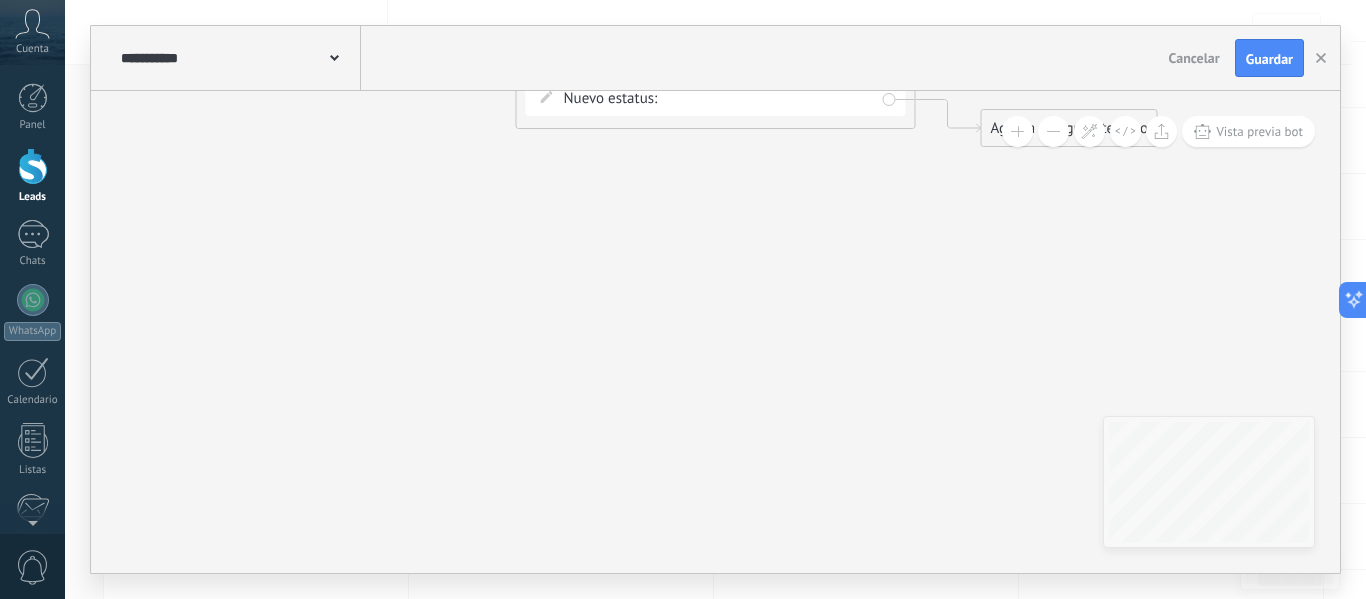 click on "importación automatización Logrado con éxito Venta Perdido" at bounding box center [0, 0] 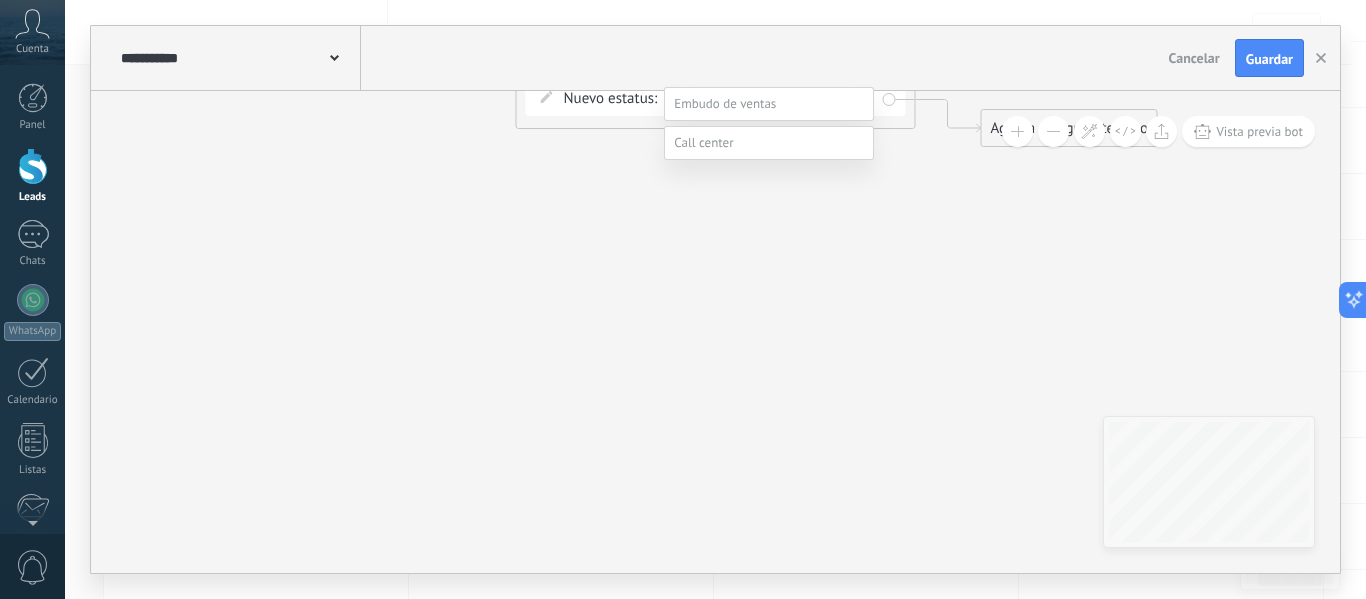 click at bounding box center (769, 143) 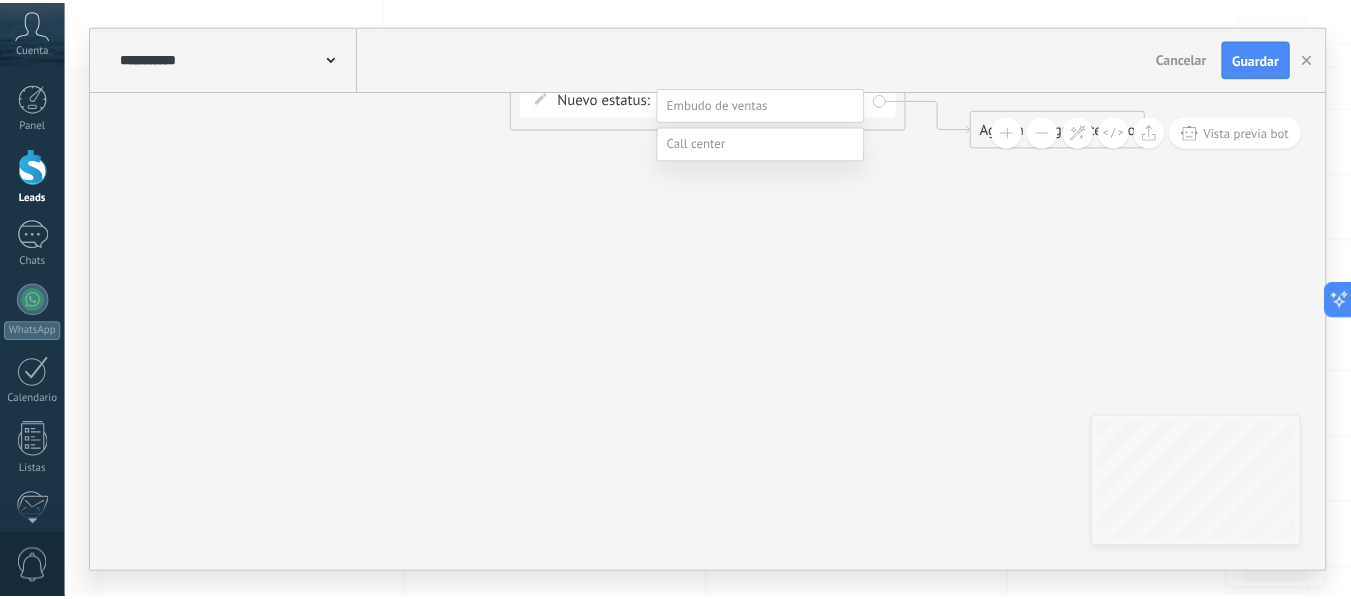 scroll, scrollTop: 39, scrollLeft: 0, axis: vertical 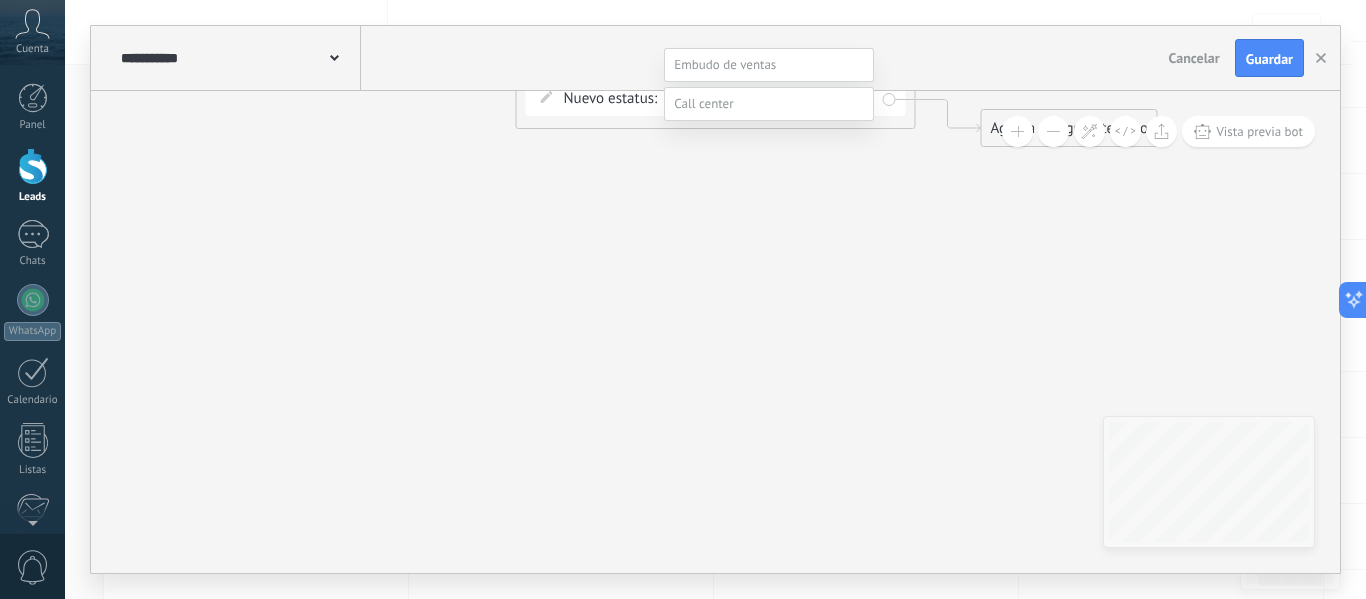 click on "lead nuevos" at bounding box center [0, 0] 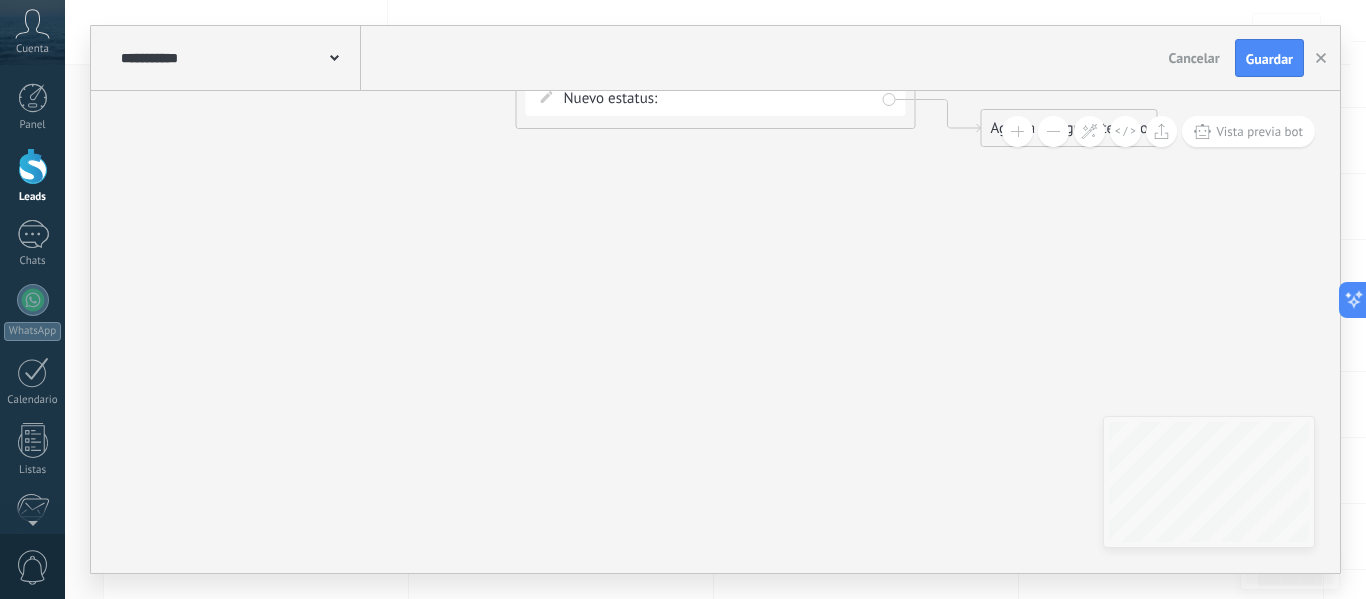 click 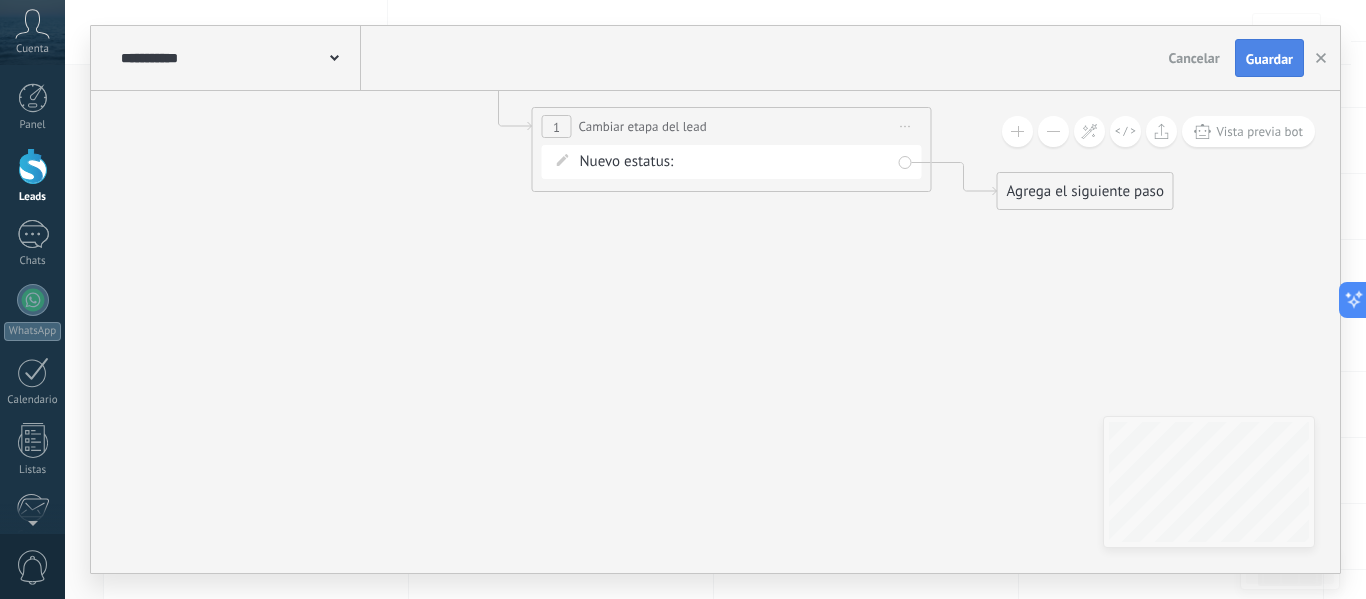 click on "Guardar" at bounding box center (1269, 58) 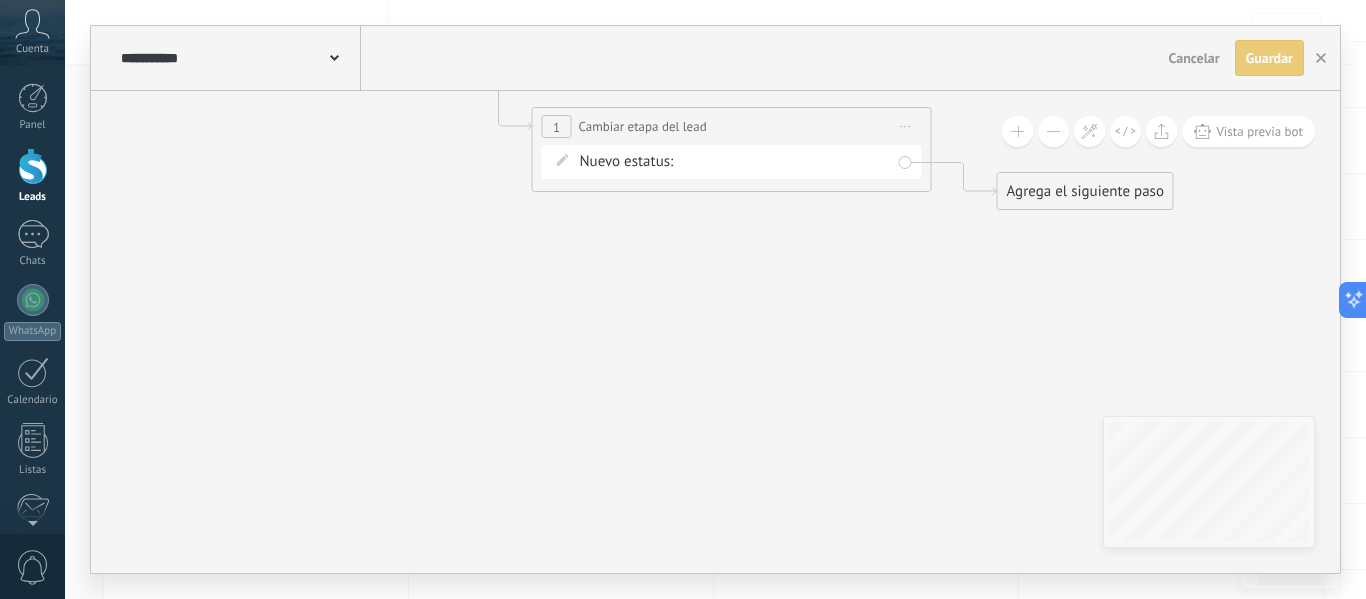 click on "Cancelar" at bounding box center [1194, 58] 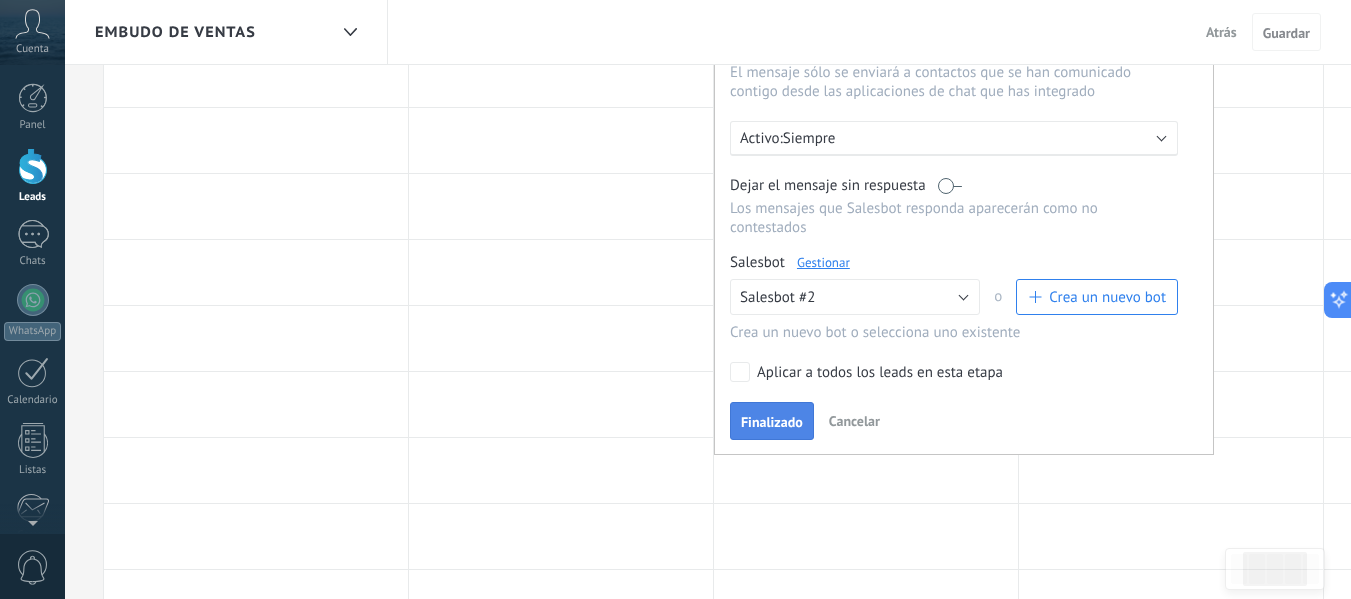 click on "Finalizado" at bounding box center [772, 422] 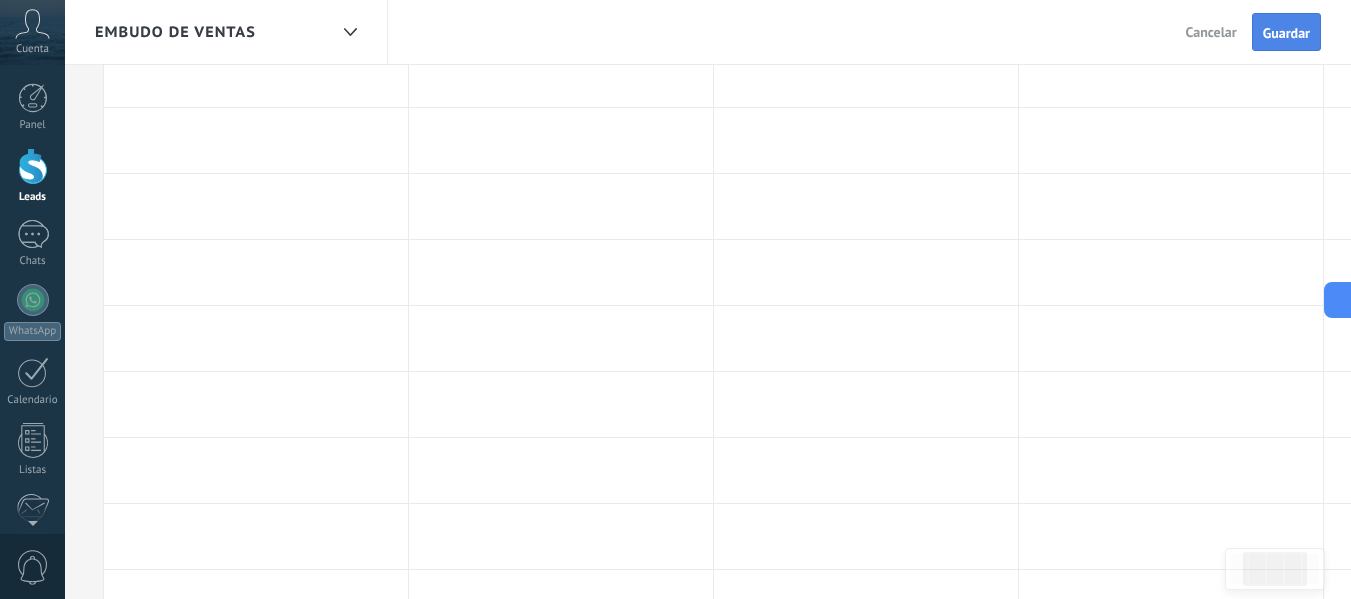 click on "Guardar" at bounding box center (1286, 32) 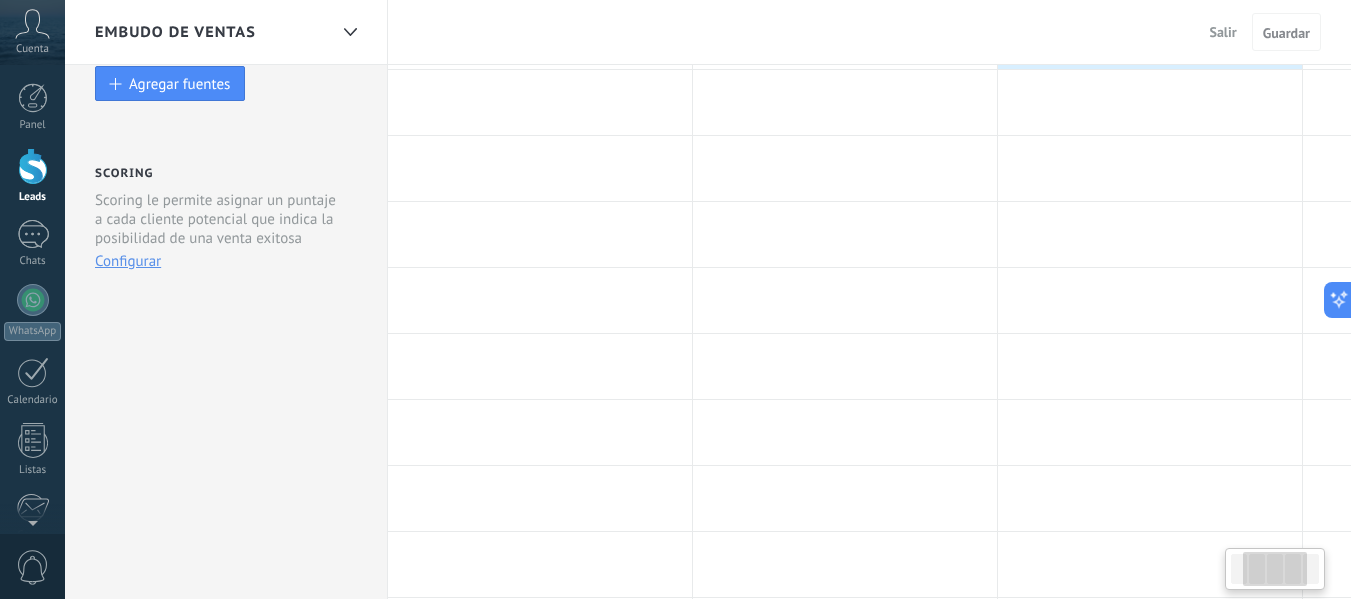 scroll, scrollTop: 0, scrollLeft: 0, axis: both 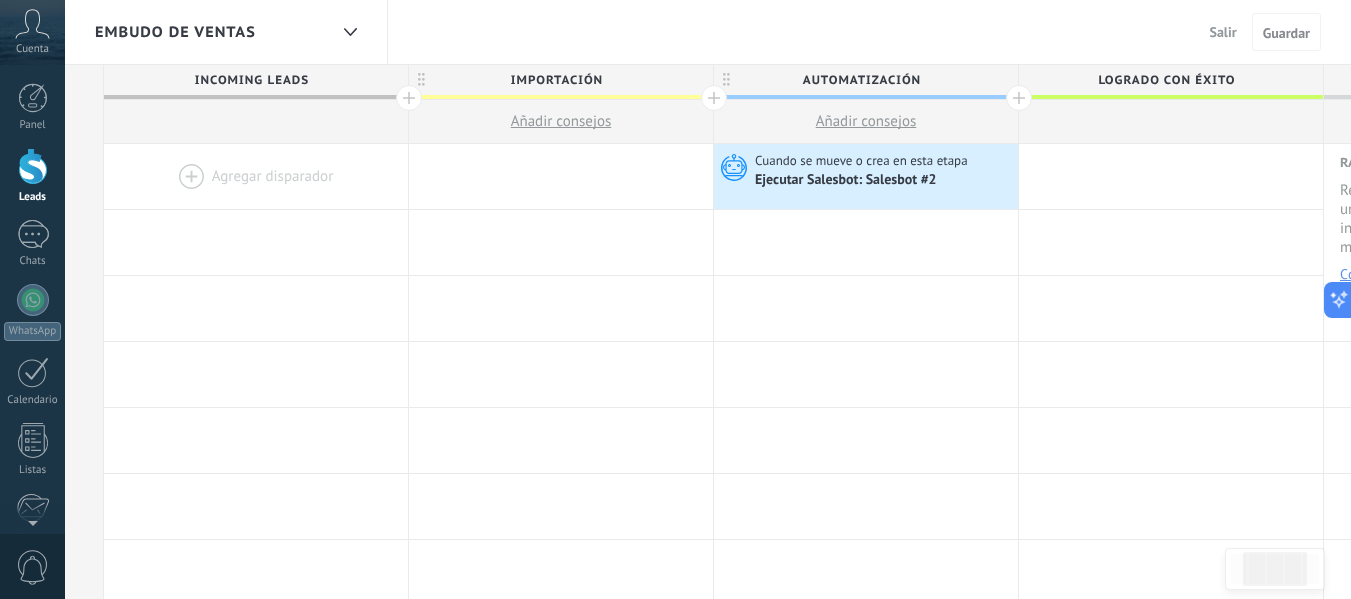 click on "Salir" at bounding box center (1223, 32) 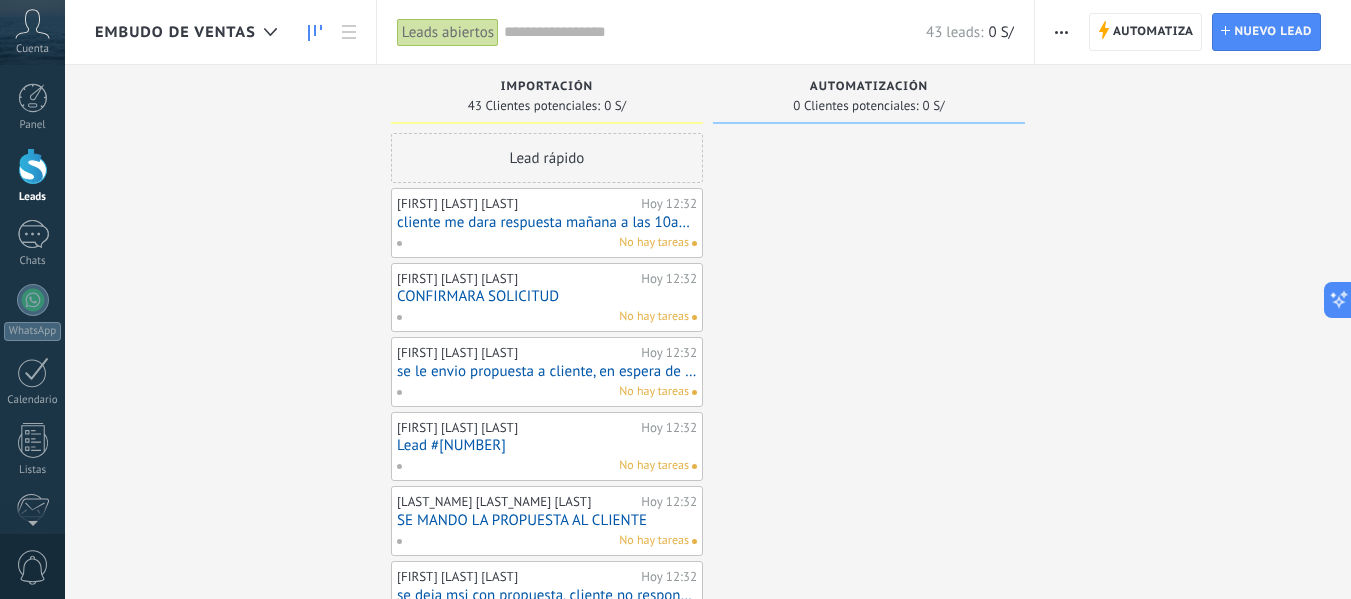 drag, startPoint x: 1106, startPoint y: 255, endPoint x: 1016, endPoint y: 254, distance: 90.005554 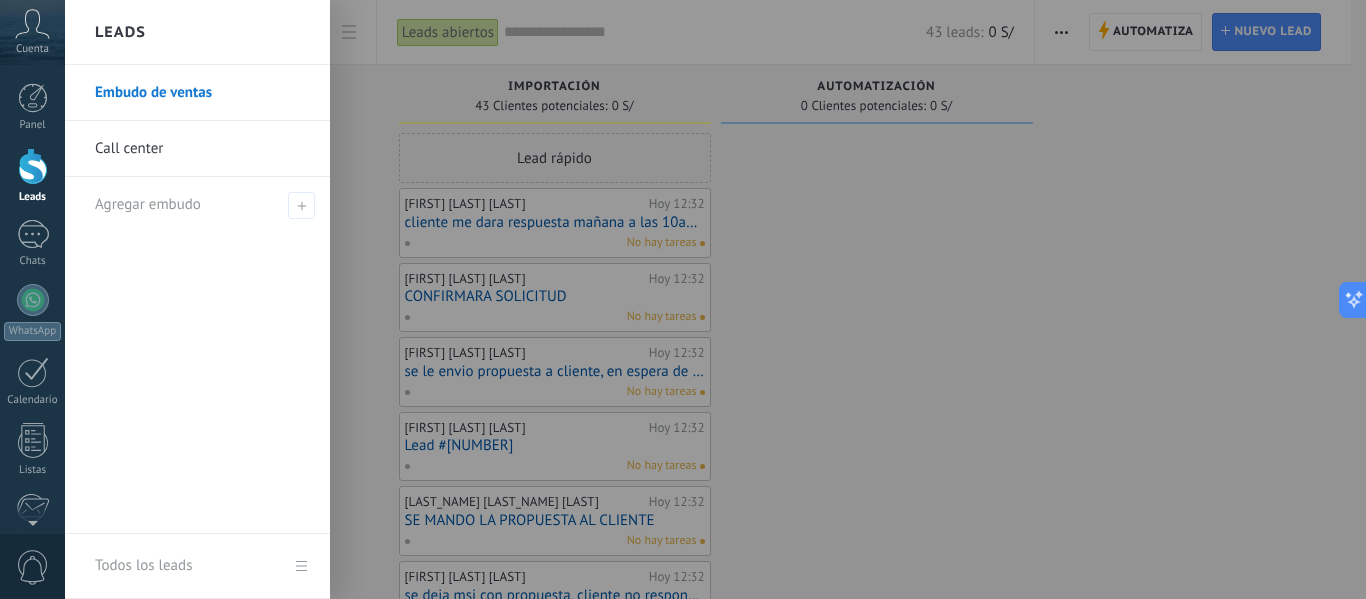 click on "Call center" at bounding box center [202, 149] 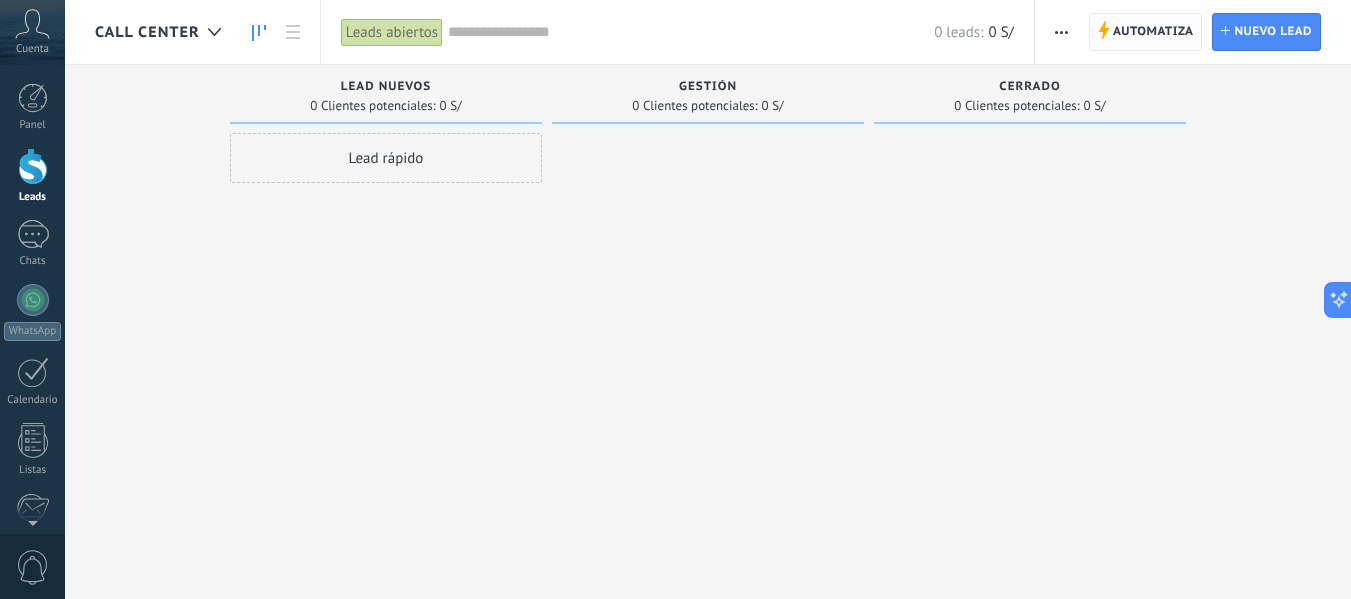 click on "Automatiza" at bounding box center (1153, 32) 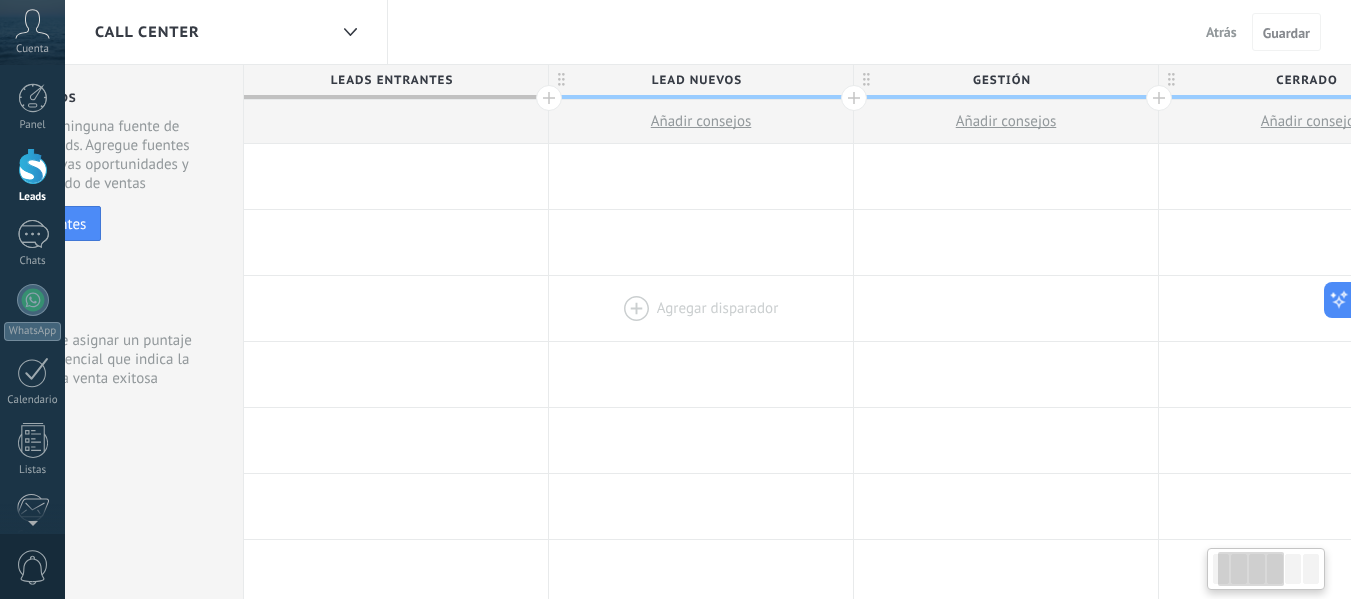 drag, startPoint x: 911, startPoint y: 321, endPoint x: 806, endPoint y: 303, distance: 106.531685 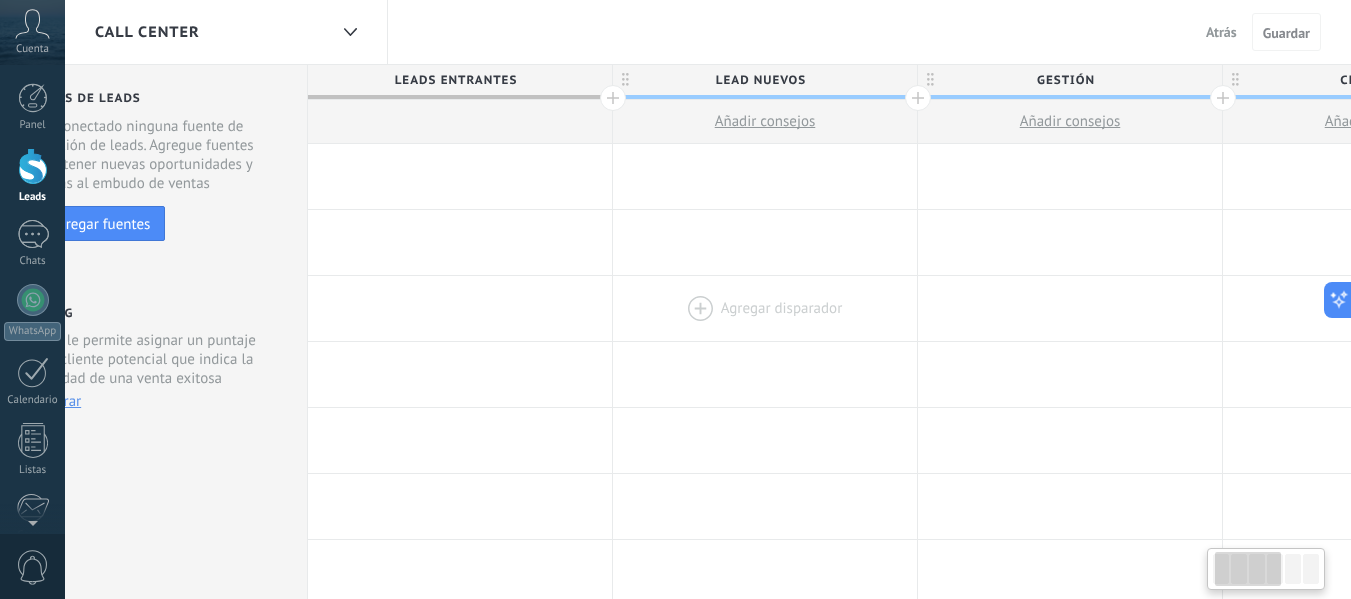 scroll, scrollTop: 0, scrollLeft: 79, axis: horizontal 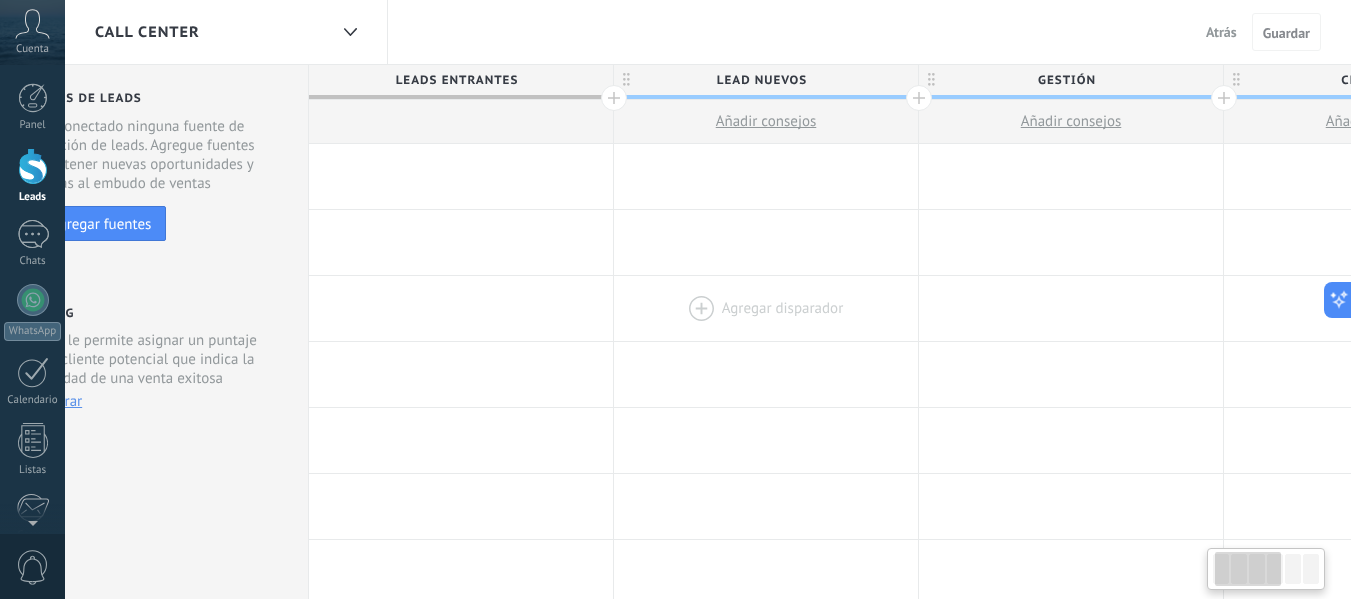 drag, startPoint x: 753, startPoint y: 308, endPoint x: 819, endPoint y: 288, distance: 68.96376 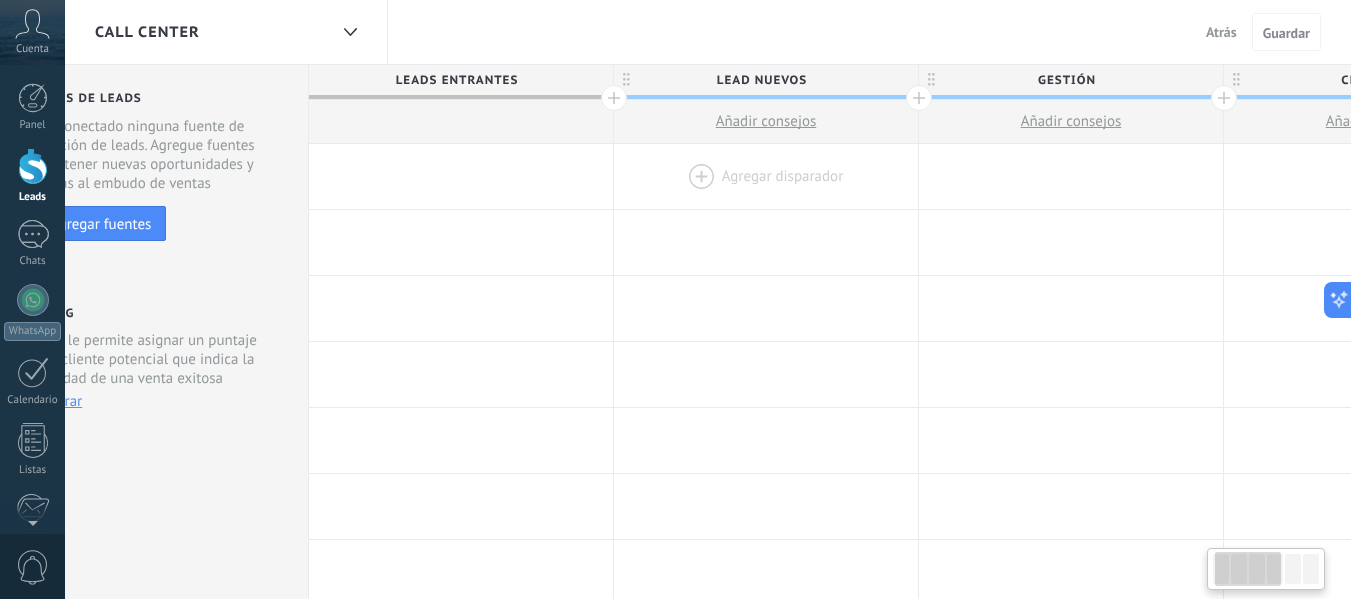 click at bounding box center [766, 176] 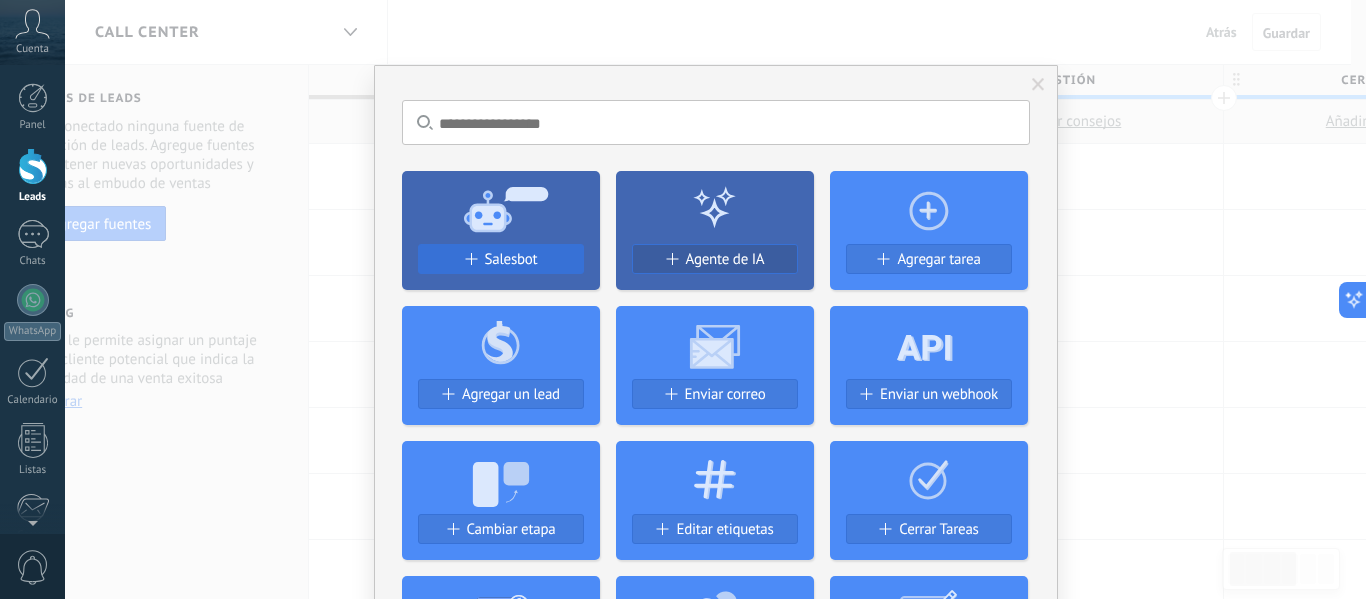 click on "Salesbot" at bounding box center [501, 259] 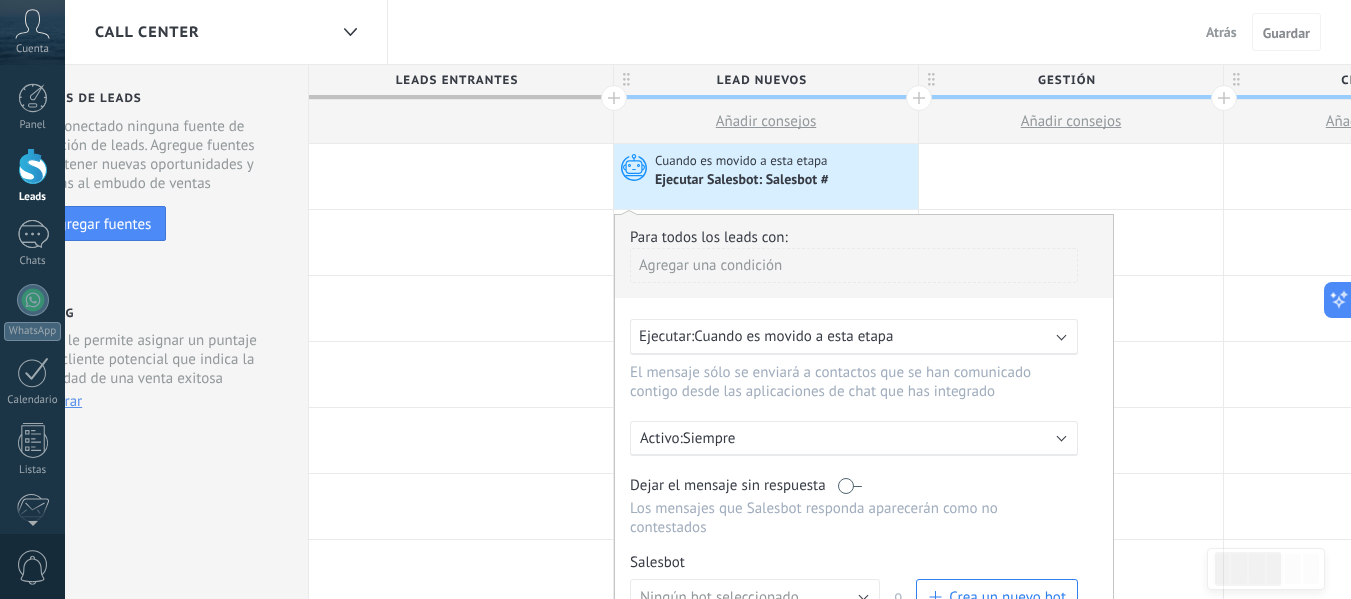 click on "Cuando es movido a esta etapa" at bounding box center (793, 336) 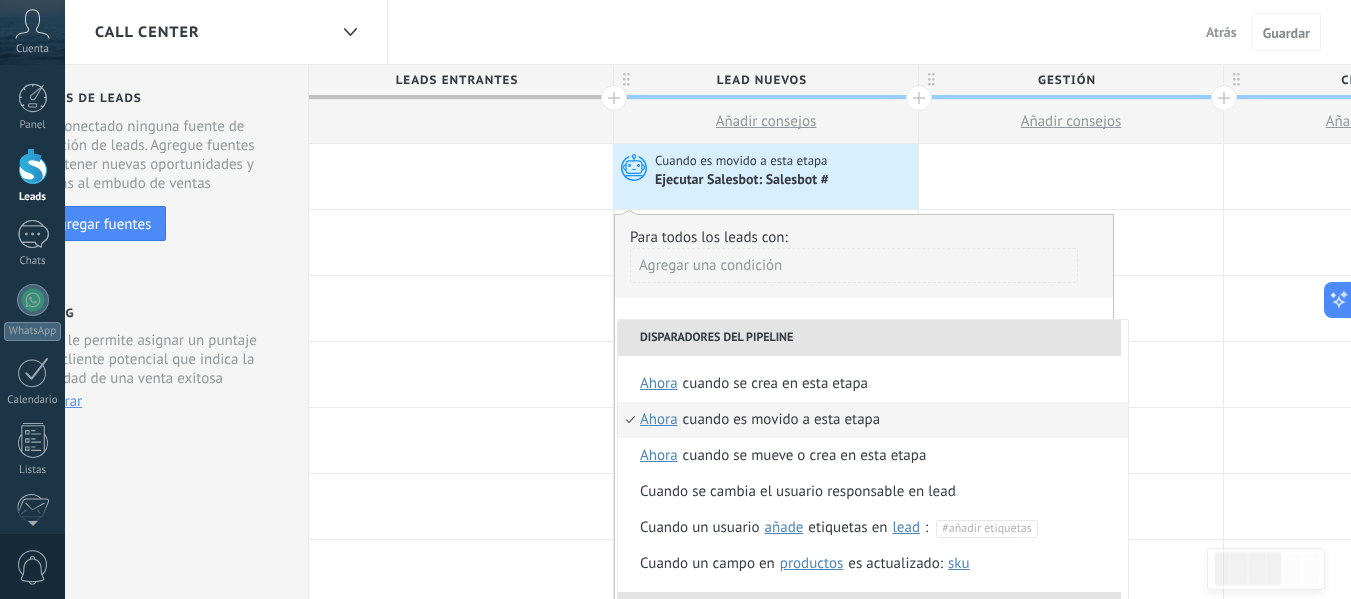 click on "Cuando se mueve o crea en esta etapa" at bounding box center [805, 456] 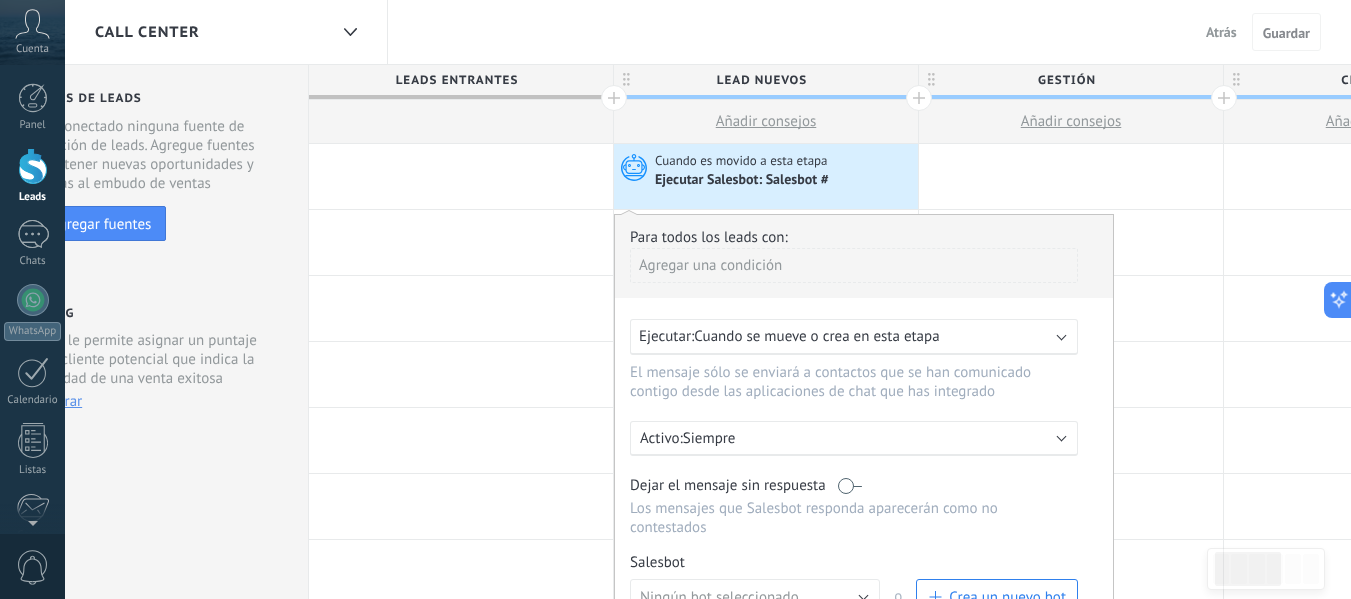 scroll, scrollTop: 100, scrollLeft: 0, axis: vertical 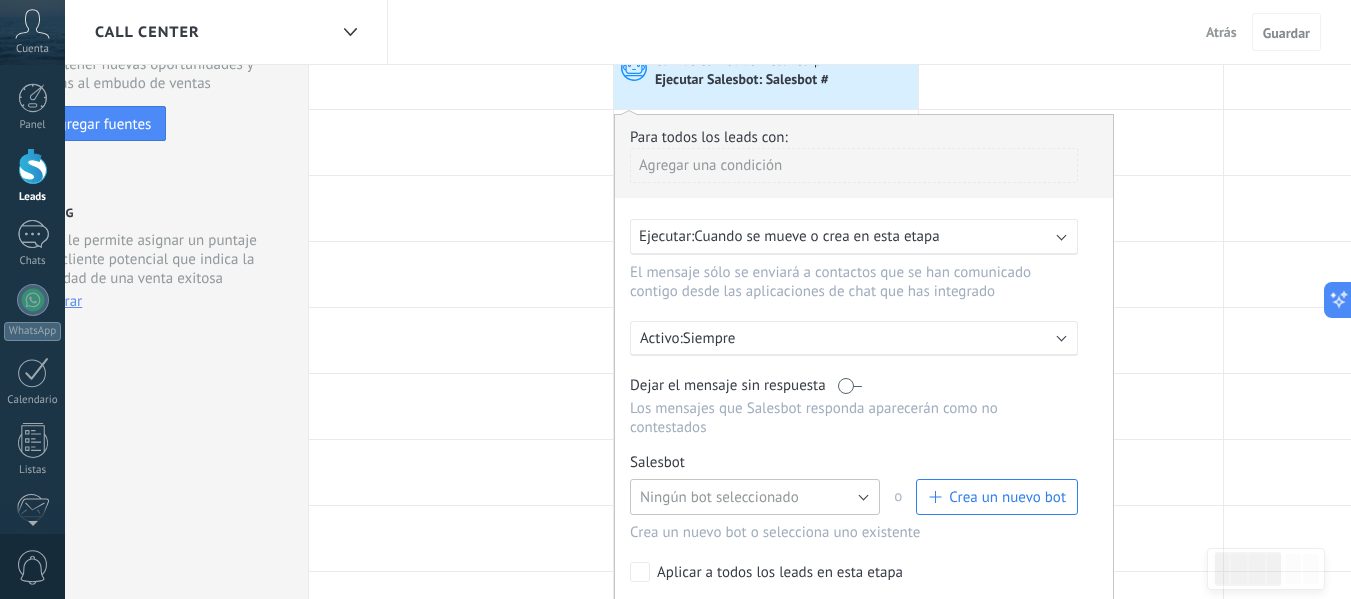 click on "Ningún bot seleccionado" at bounding box center (719, 497) 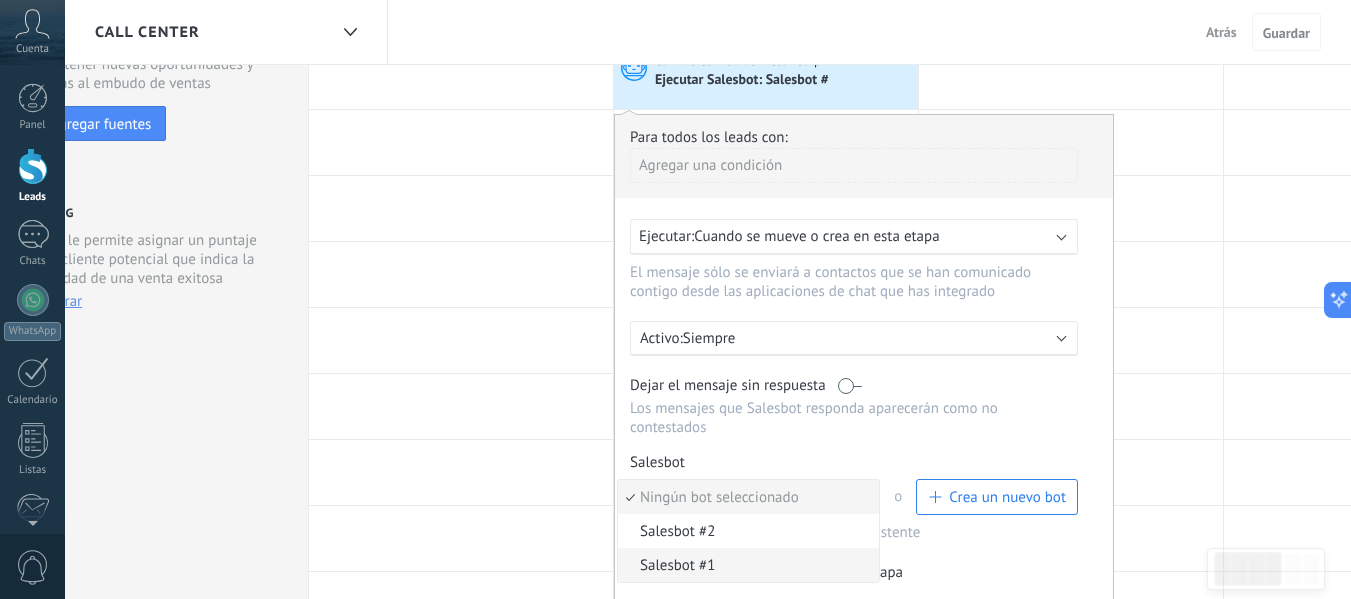 click on "Salesbot #1" at bounding box center (748, 565) 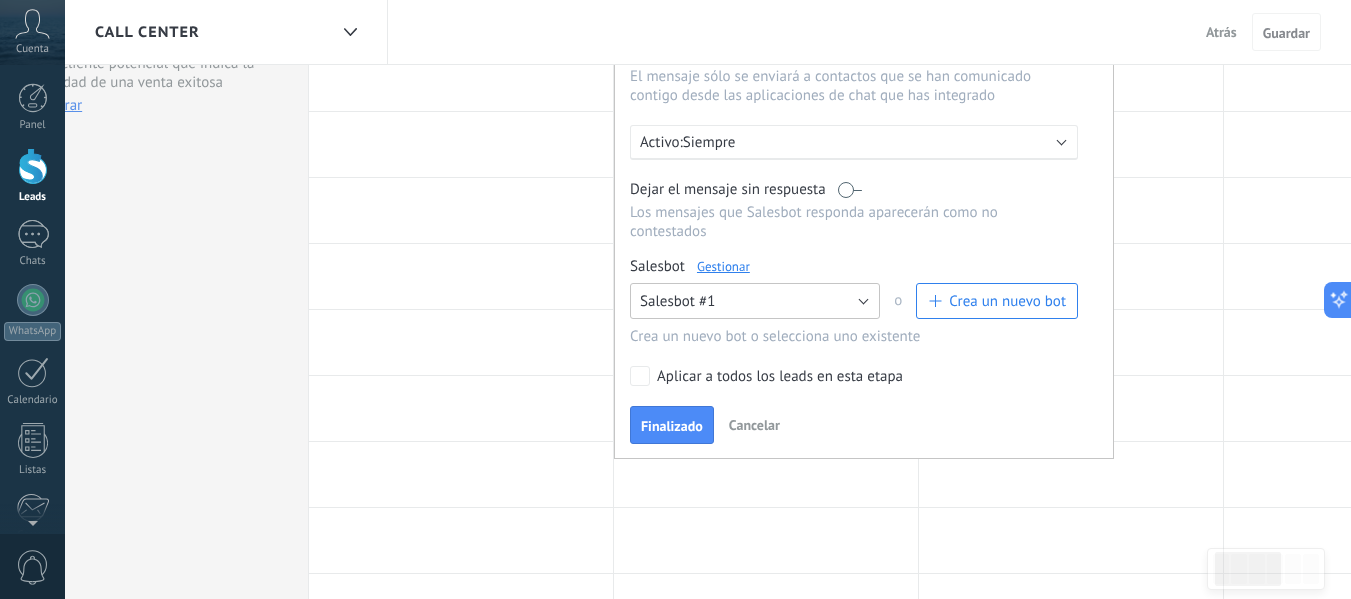 scroll, scrollTop: 300, scrollLeft: 0, axis: vertical 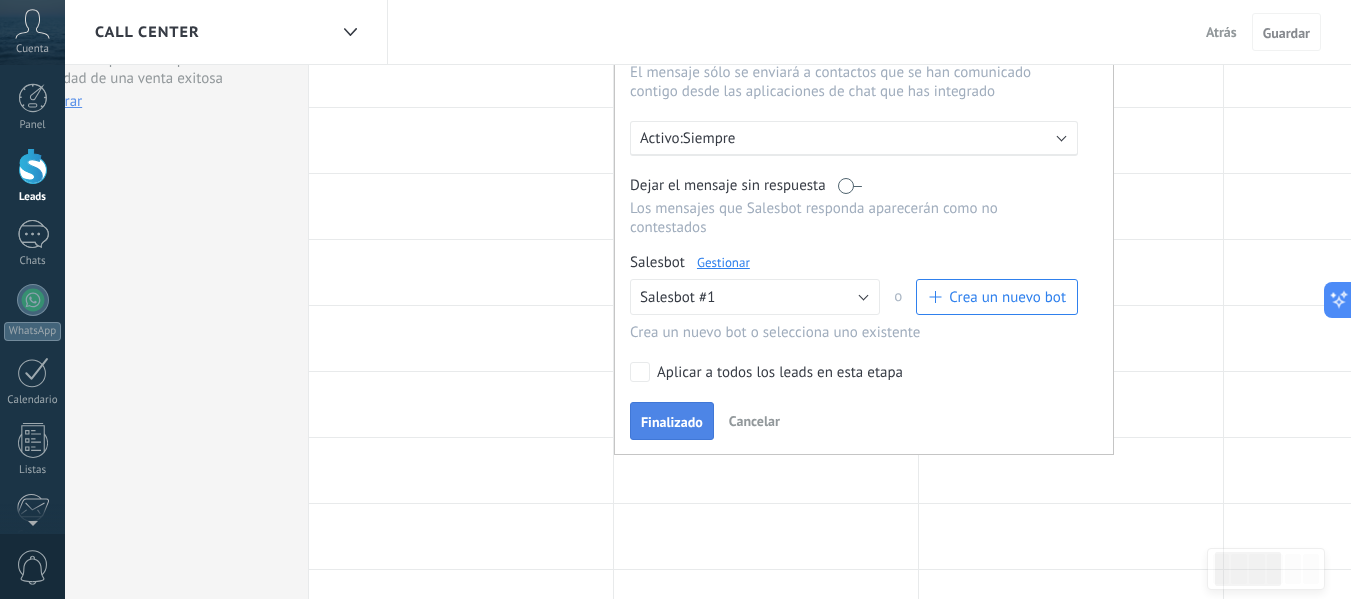 click on "Finalizado" at bounding box center [672, 422] 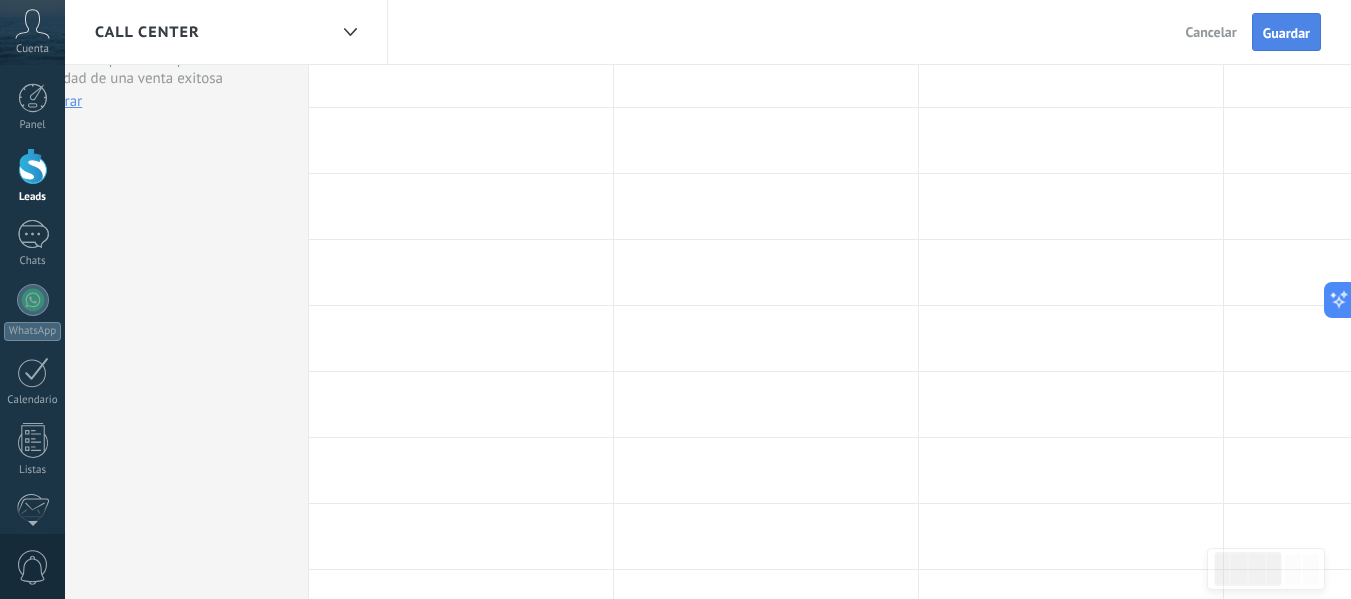 click on "Guardar" at bounding box center [1286, 32] 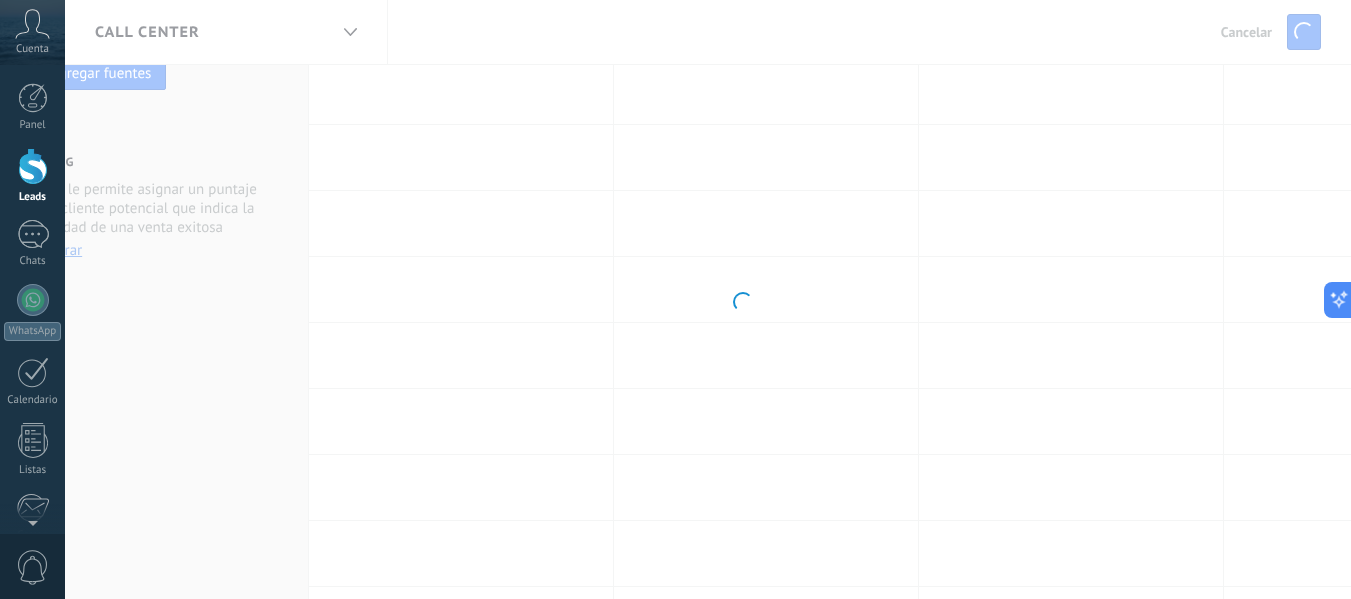 scroll, scrollTop: 0, scrollLeft: 0, axis: both 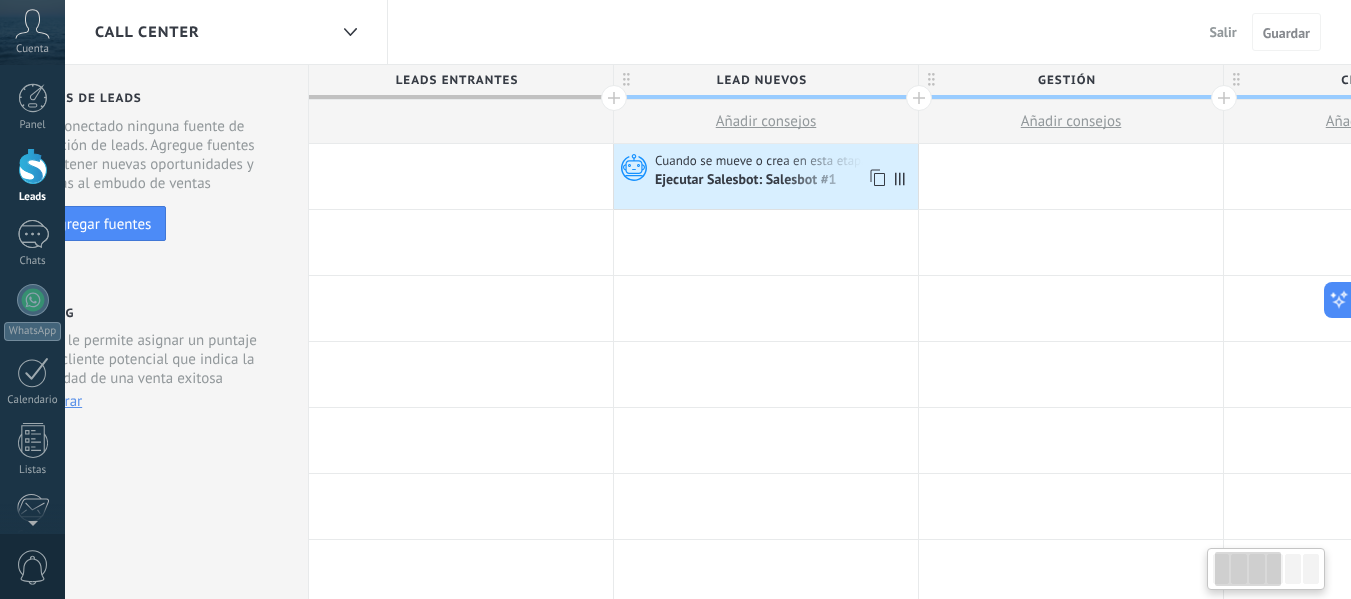 click on "Ejecutar Salesbot: Salesbot #1" at bounding box center [747, 181] 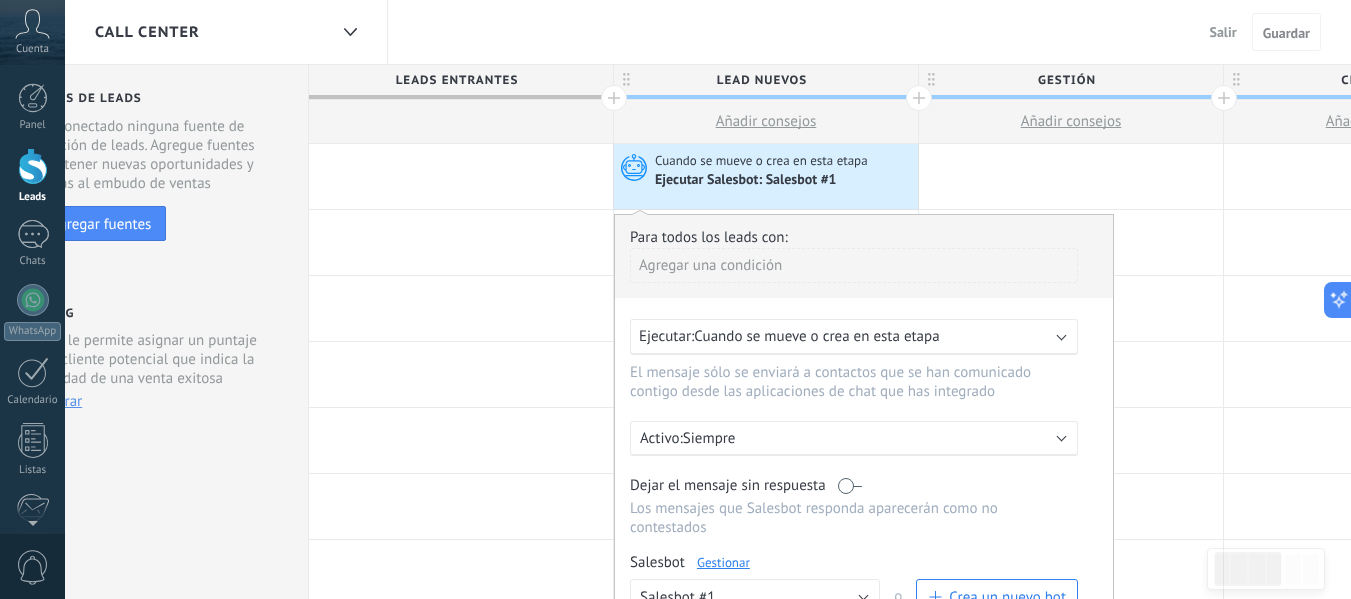 scroll, scrollTop: 200, scrollLeft: 0, axis: vertical 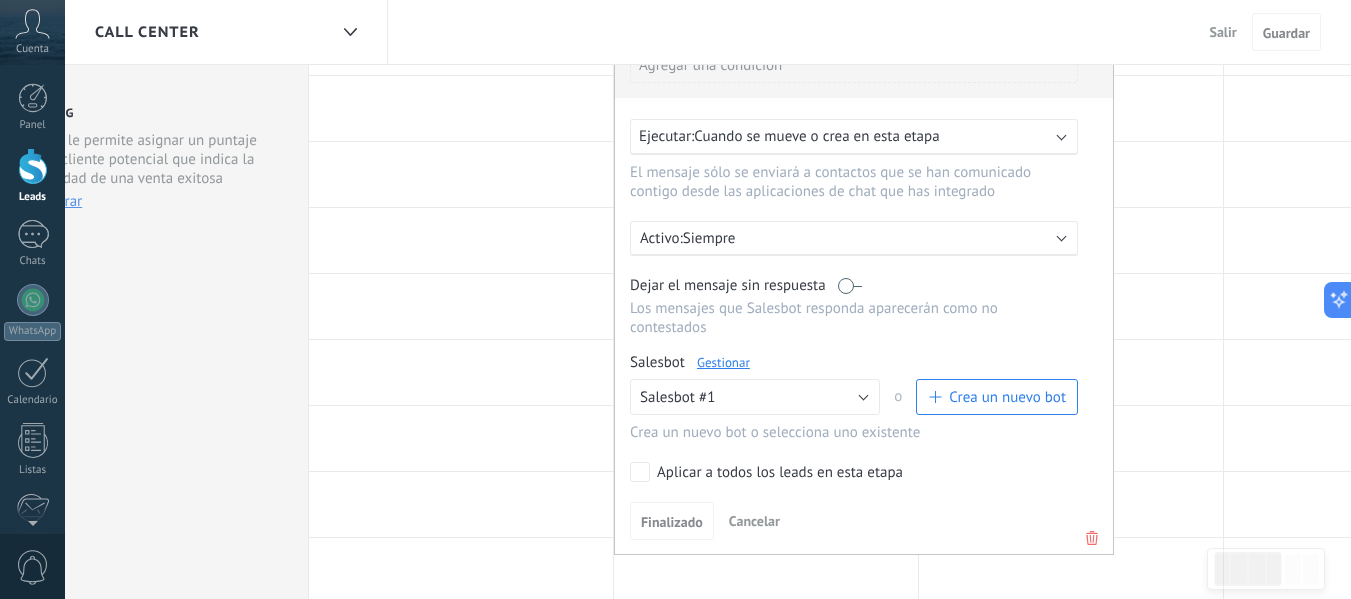 click on "Gestionar" at bounding box center [723, 362] 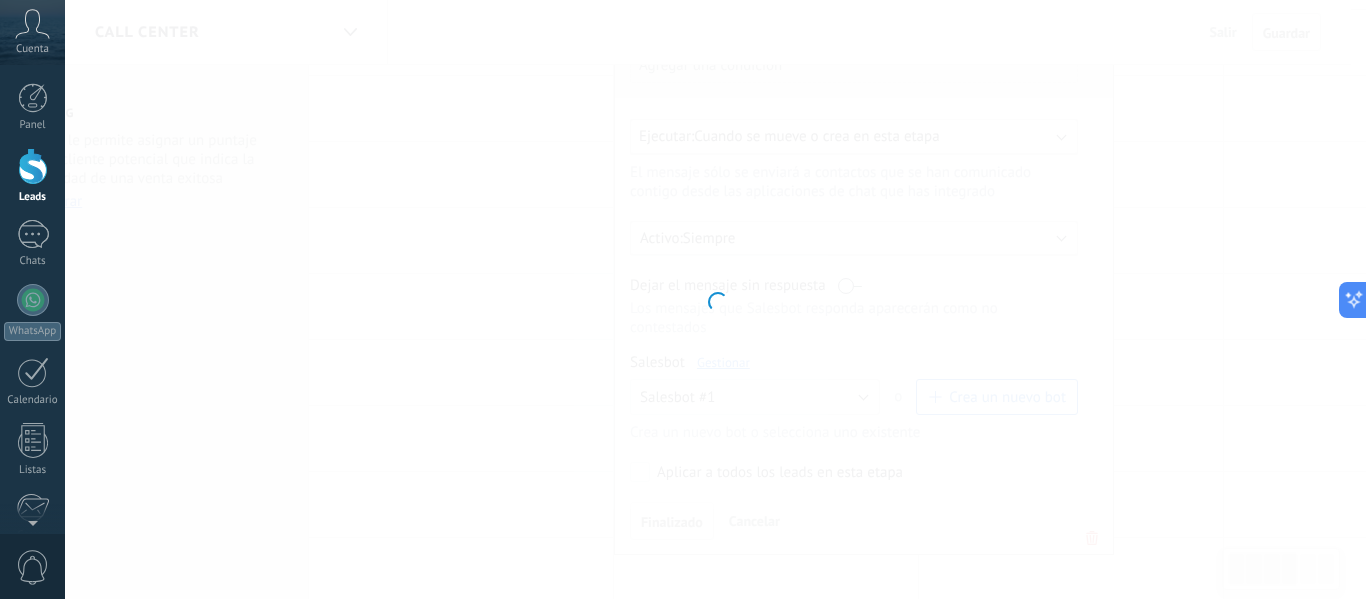 type on "**********" 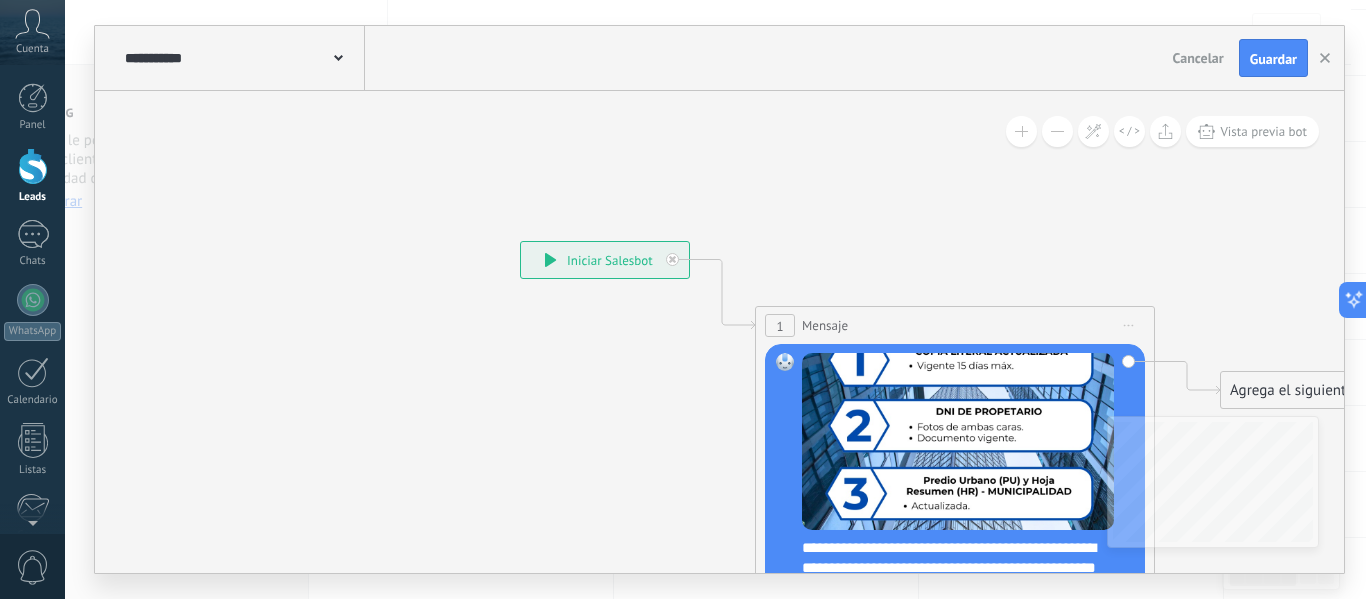 click on "Iniciar vista previa aquí
Cambiar nombre
Duplicar
Borrar" at bounding box center (1129, 325) 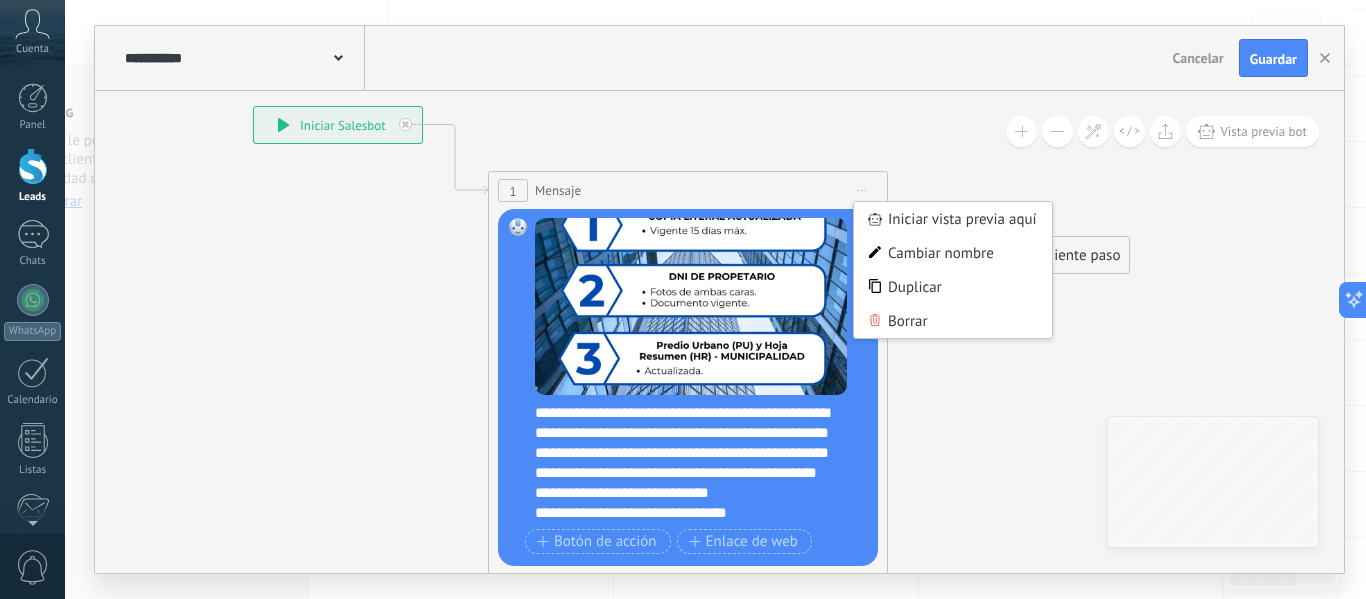 drag, startPoint x: 1178, startPoint y: 271, endPoint x: 911, endPoint y: 136, distance: 299.1889 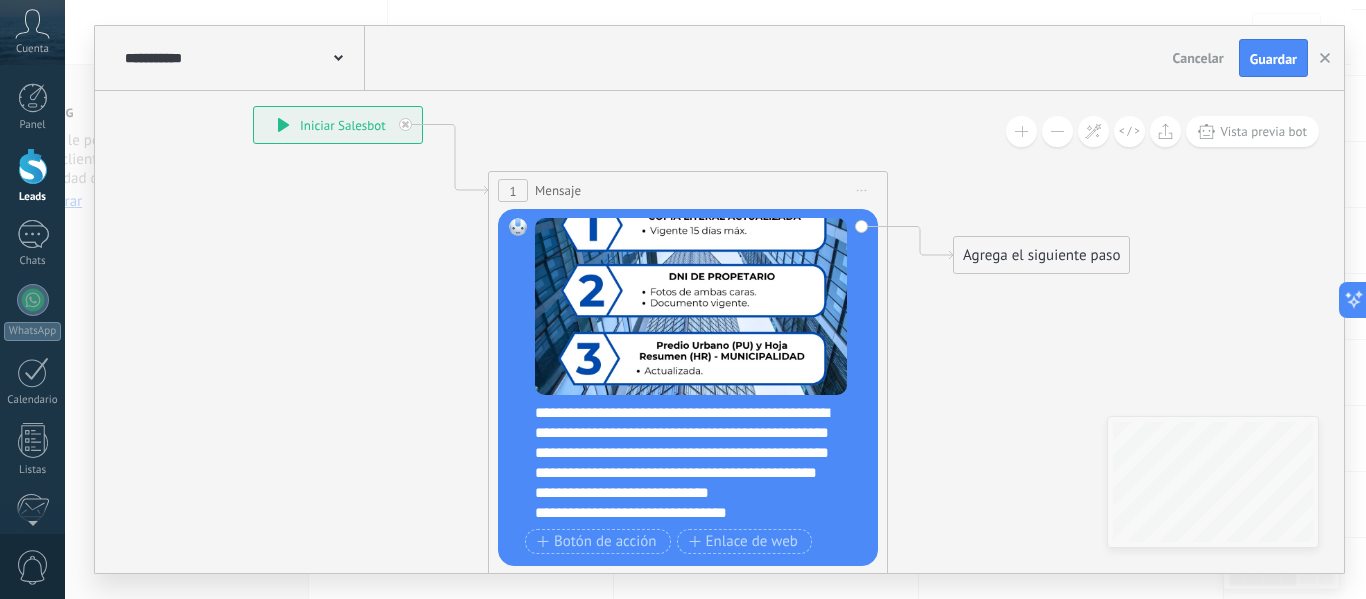 click on "Cancelar" at bounding box center (1198, 58) 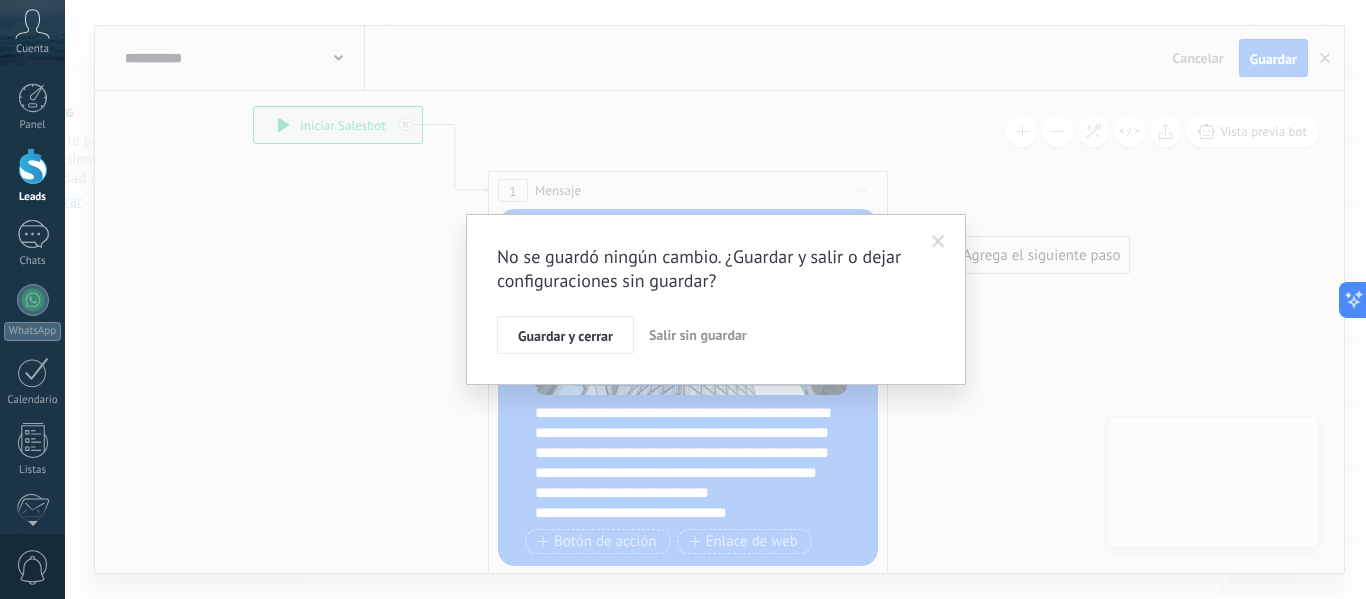 click on "Salir sin guardar" at bounding box center (698, 335) 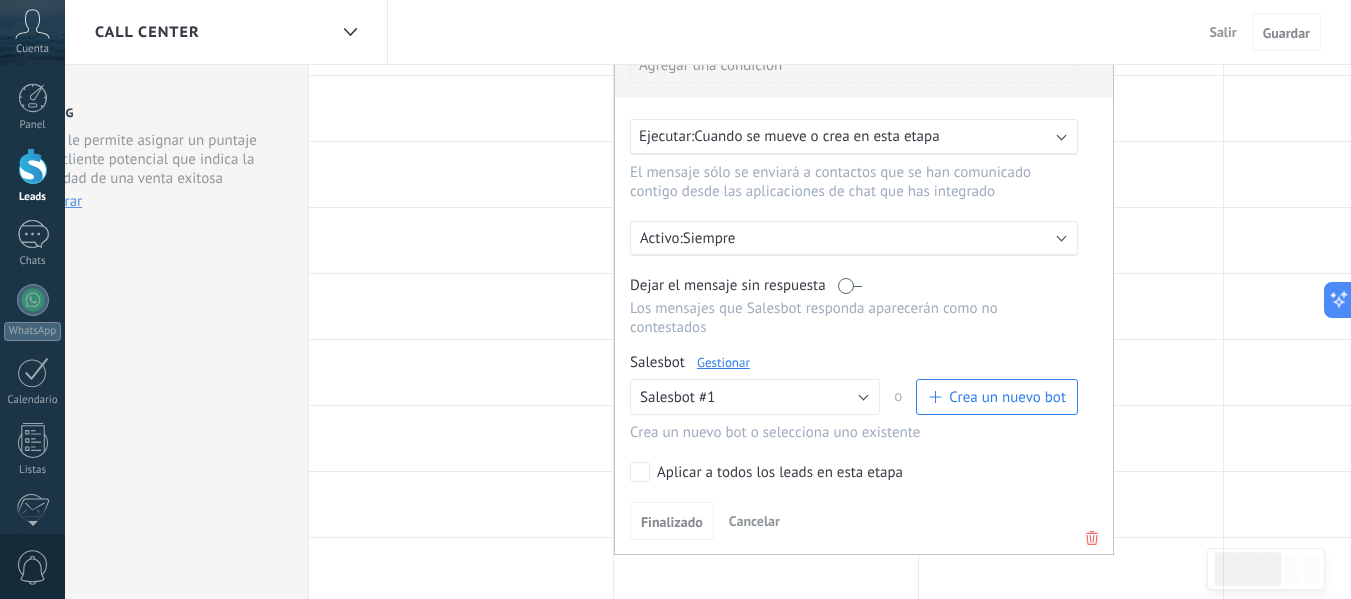 click on "Salir" at bounding box center (1223, 32) 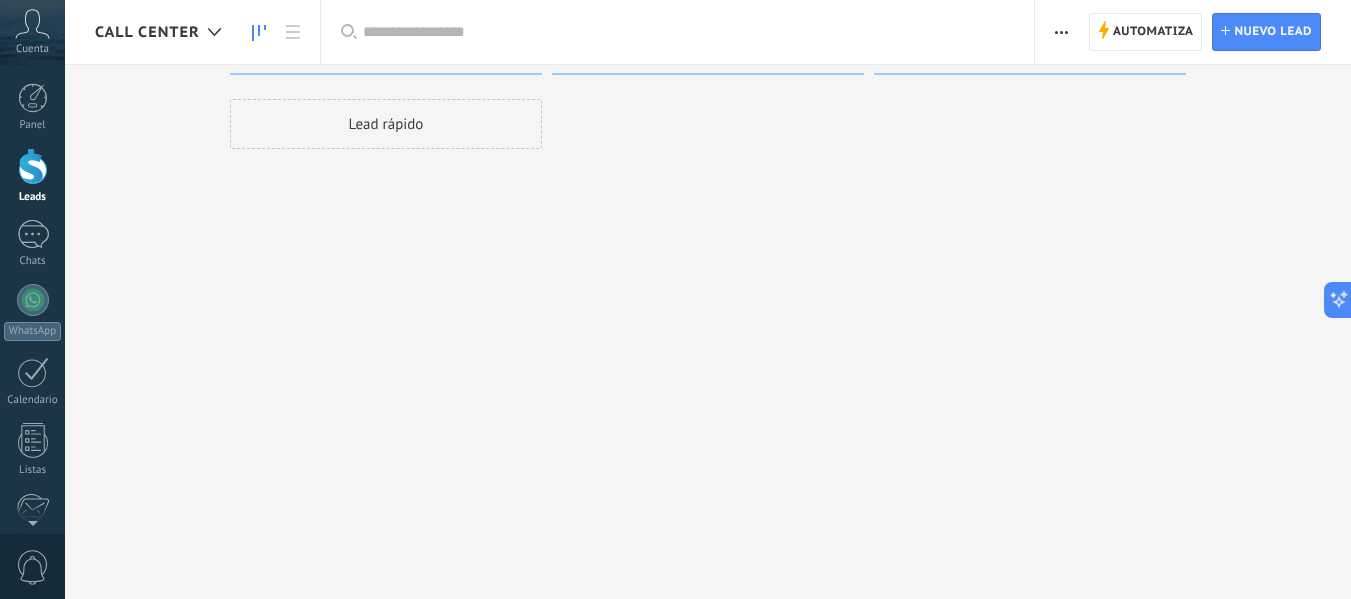 scroll, scrollTop: 0, scrollLeft: 0, axis: both 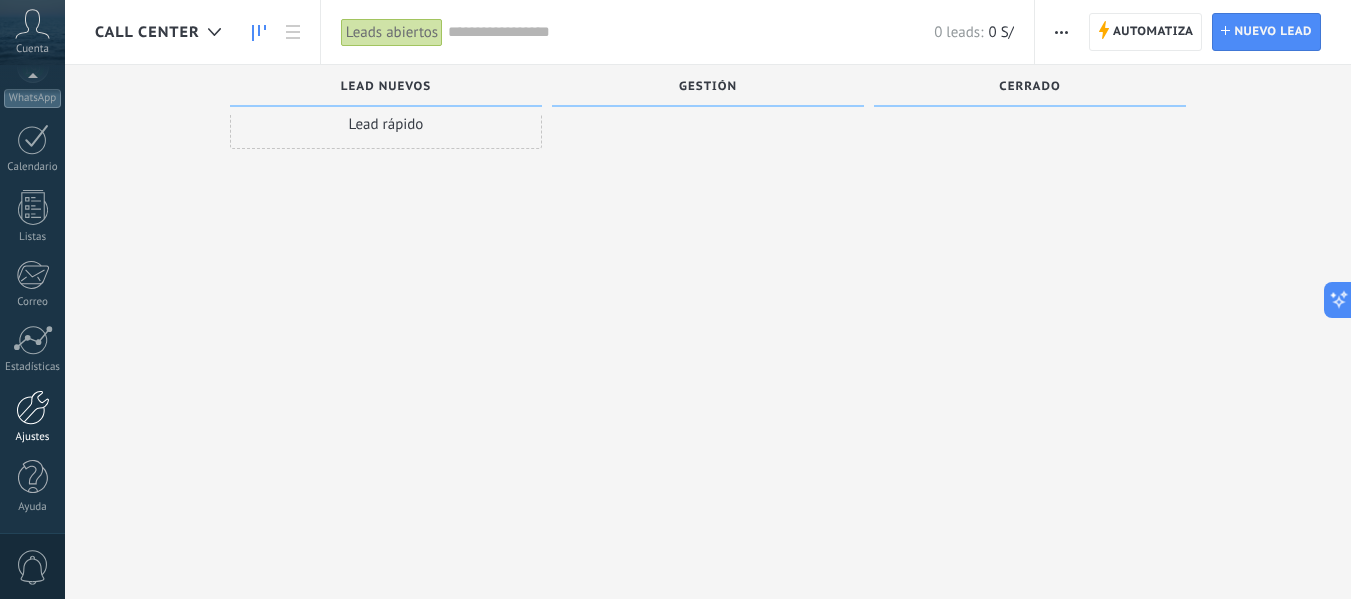 click at bounding box center [33, 407] 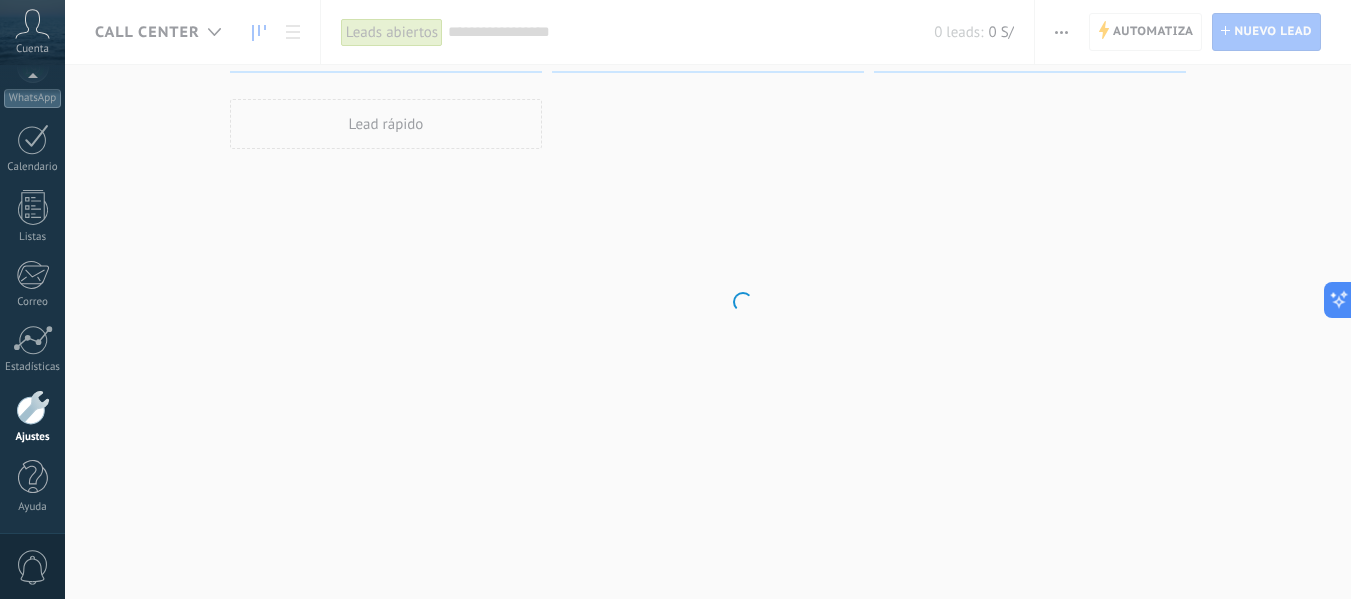scroll, scrollTop: 0, scrollLeft: 0, axis: both 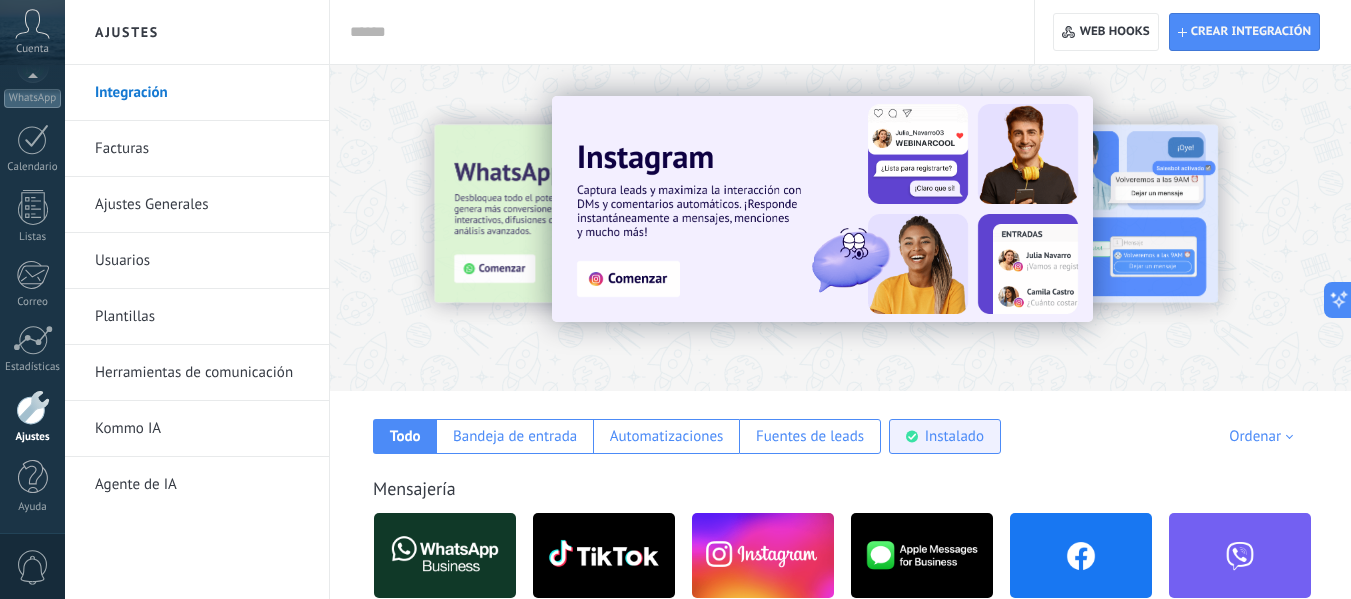 click 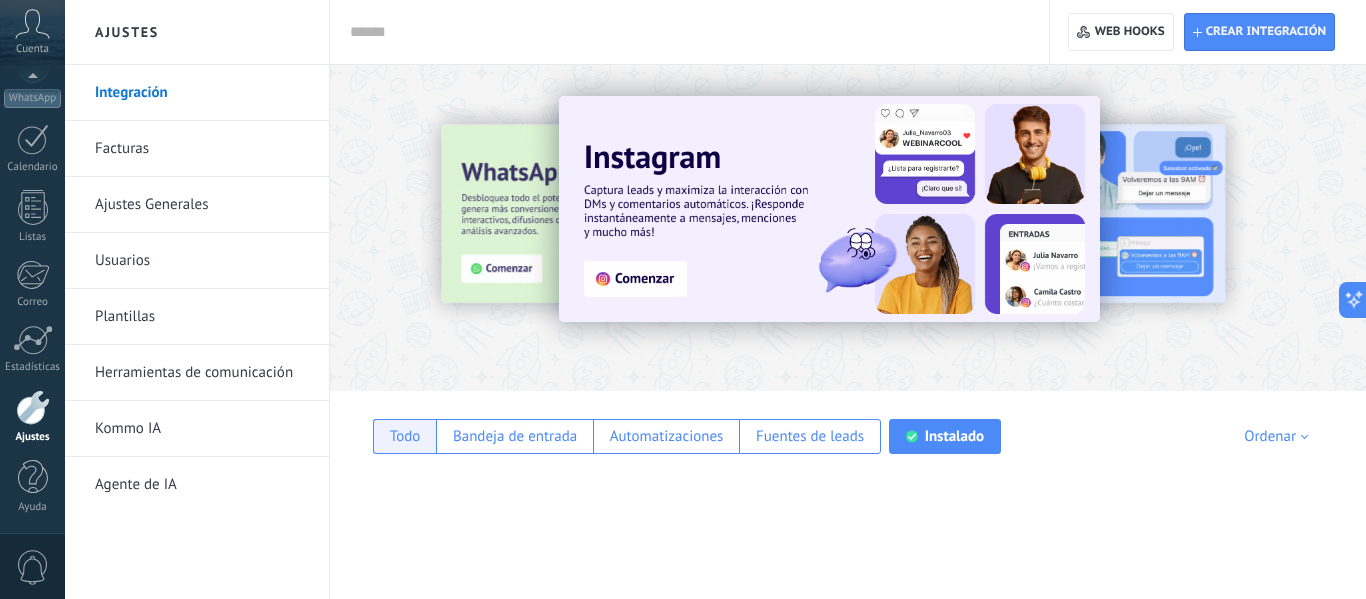 click on "Todo" at bounding box center (404, 436) 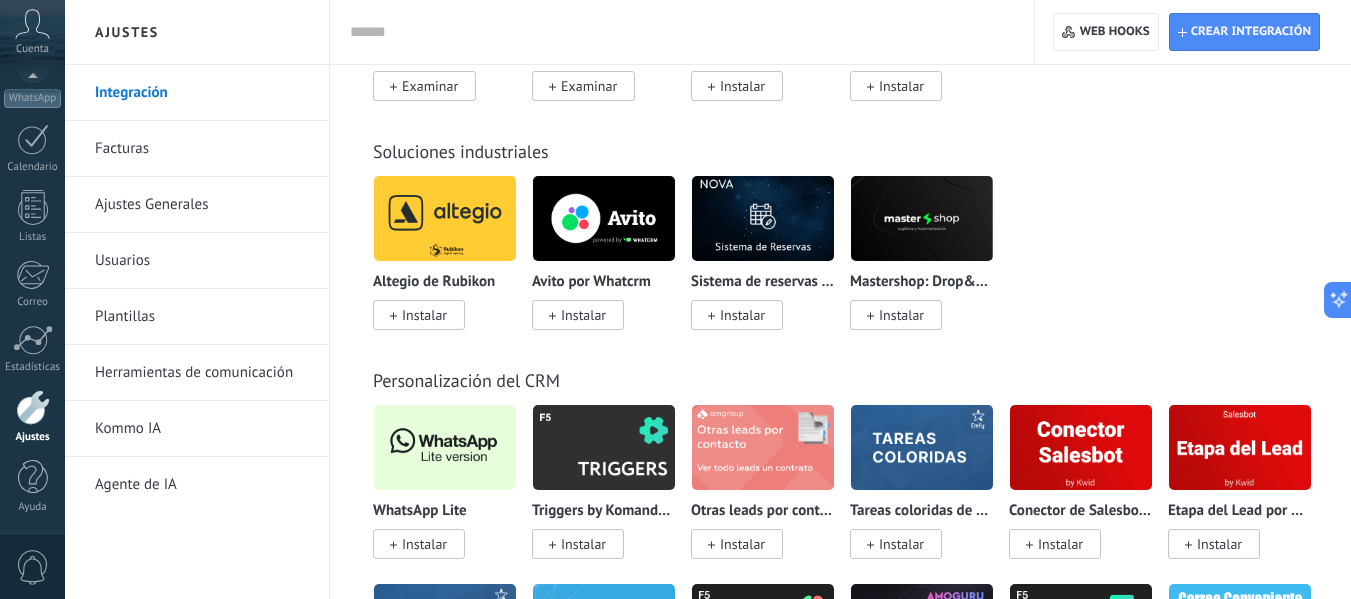 scroll, scrollTop: 4511, scrollLeft: 0, axis: vertical 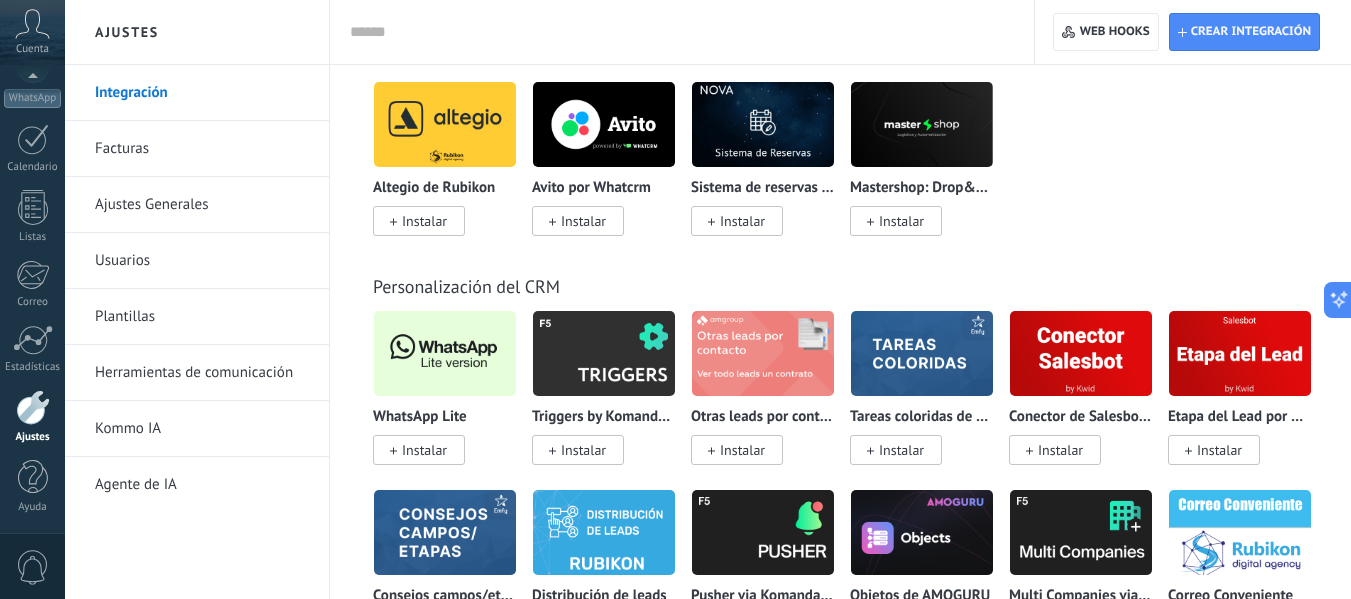 click on "Instalar" at bounding box center [419, 450] 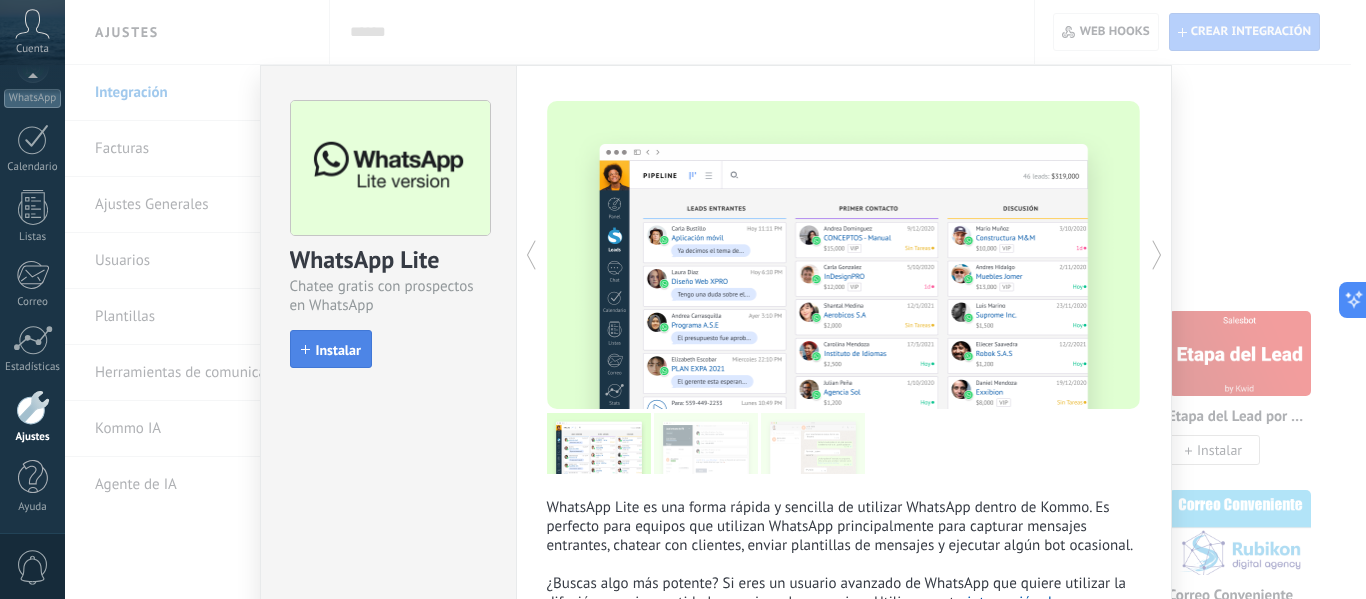 click on "Instalar" at bounding box center (338, 350) 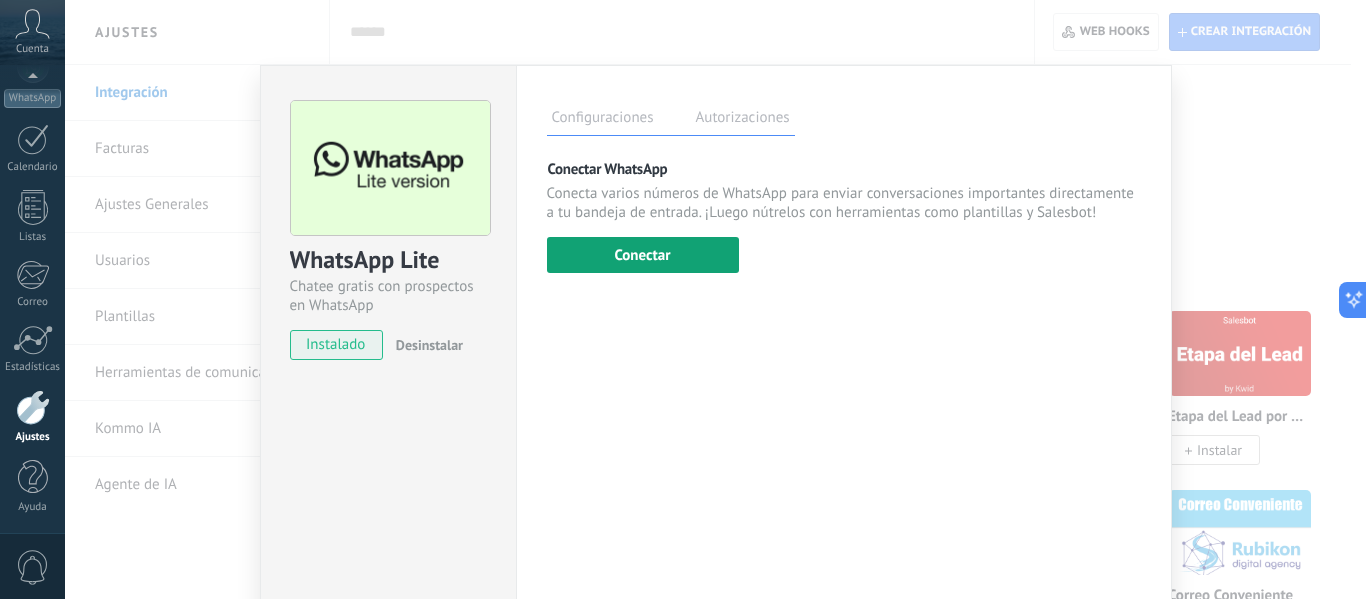 click on "Conectar" at bounding box center (643, 255) 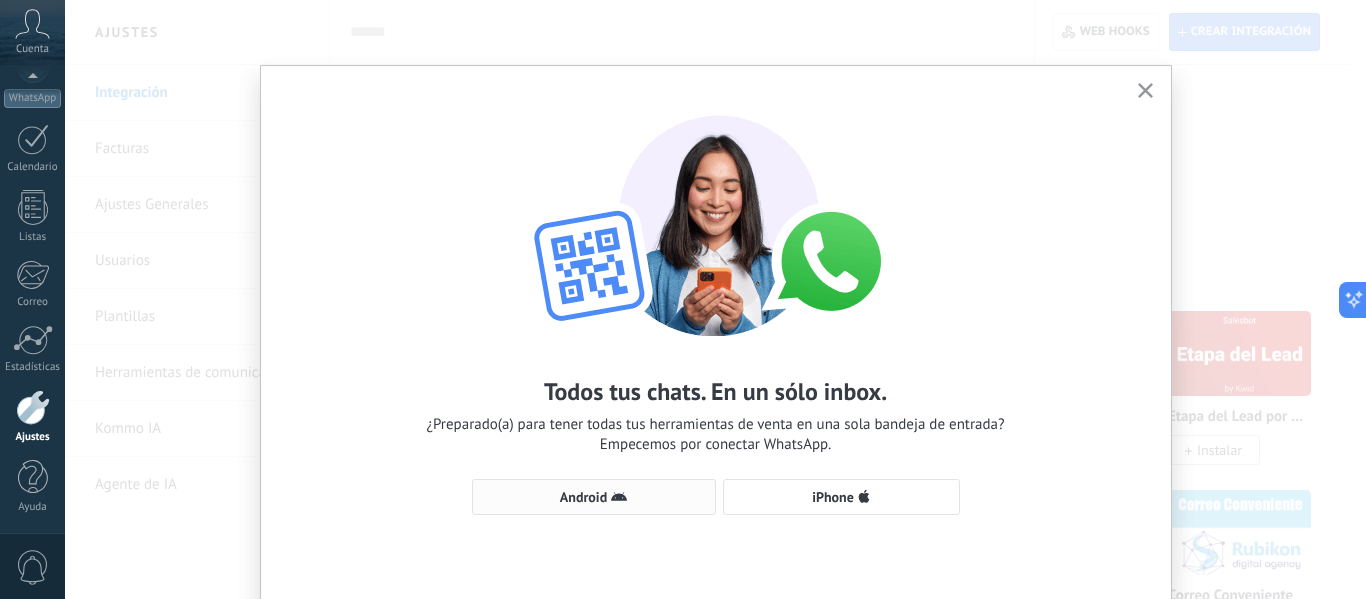 click 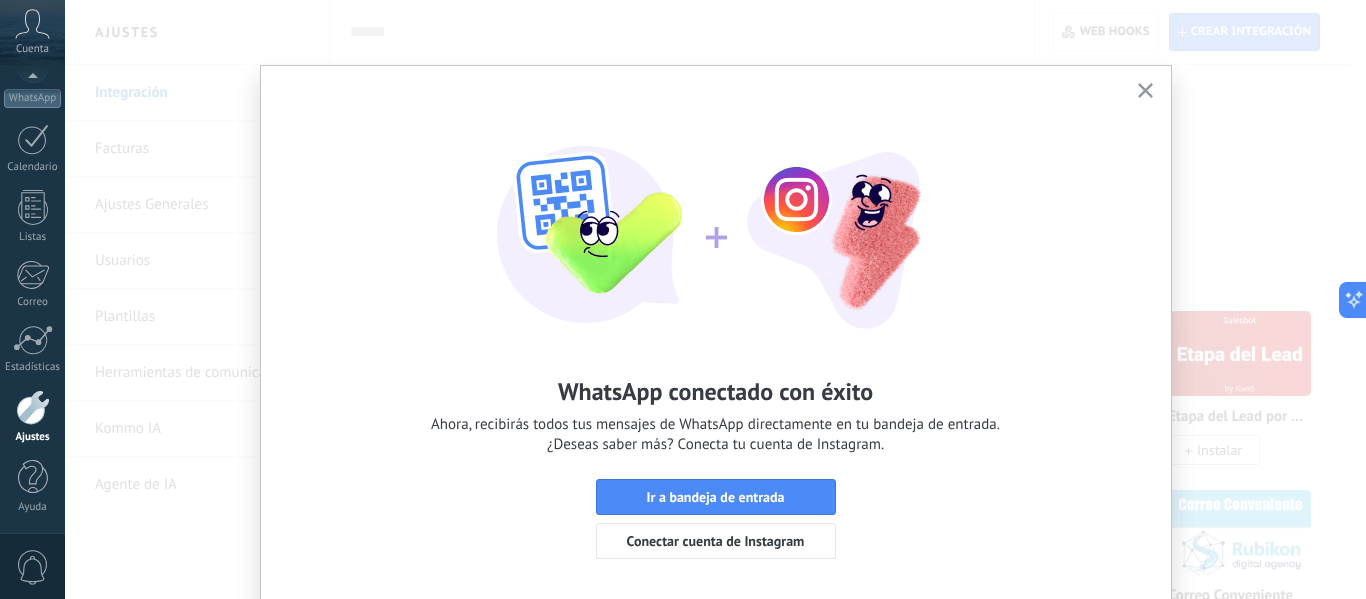 click 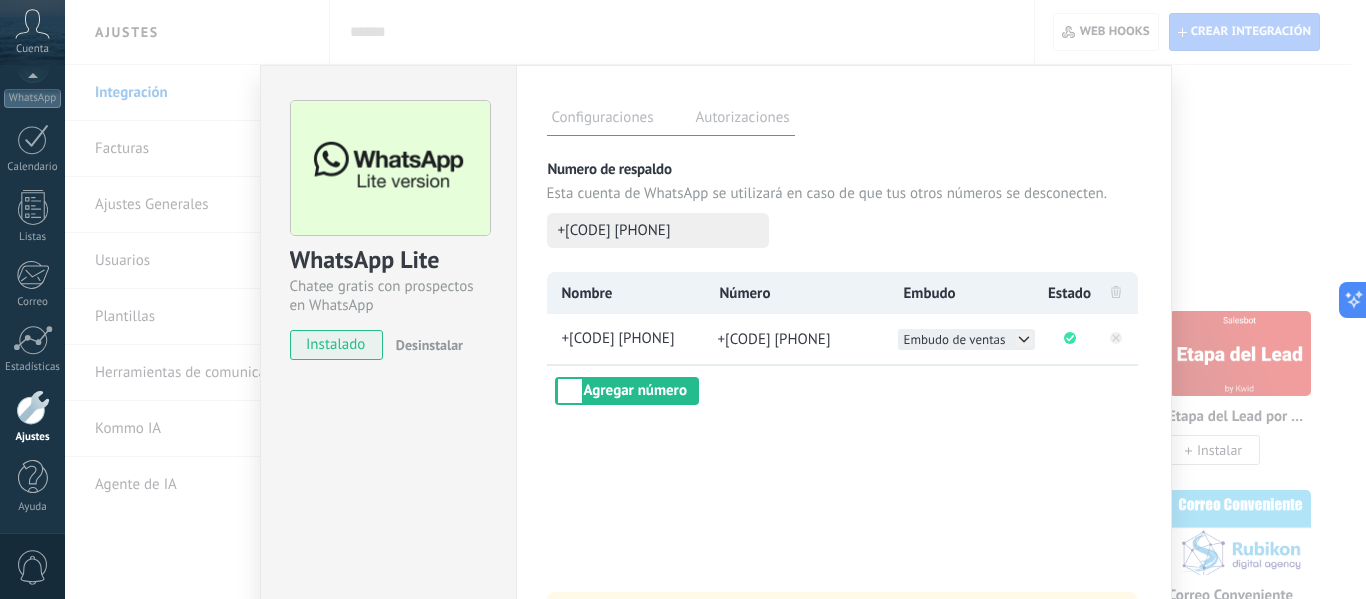 click on "Embudo de ventas" at bounding box center [955, 339] 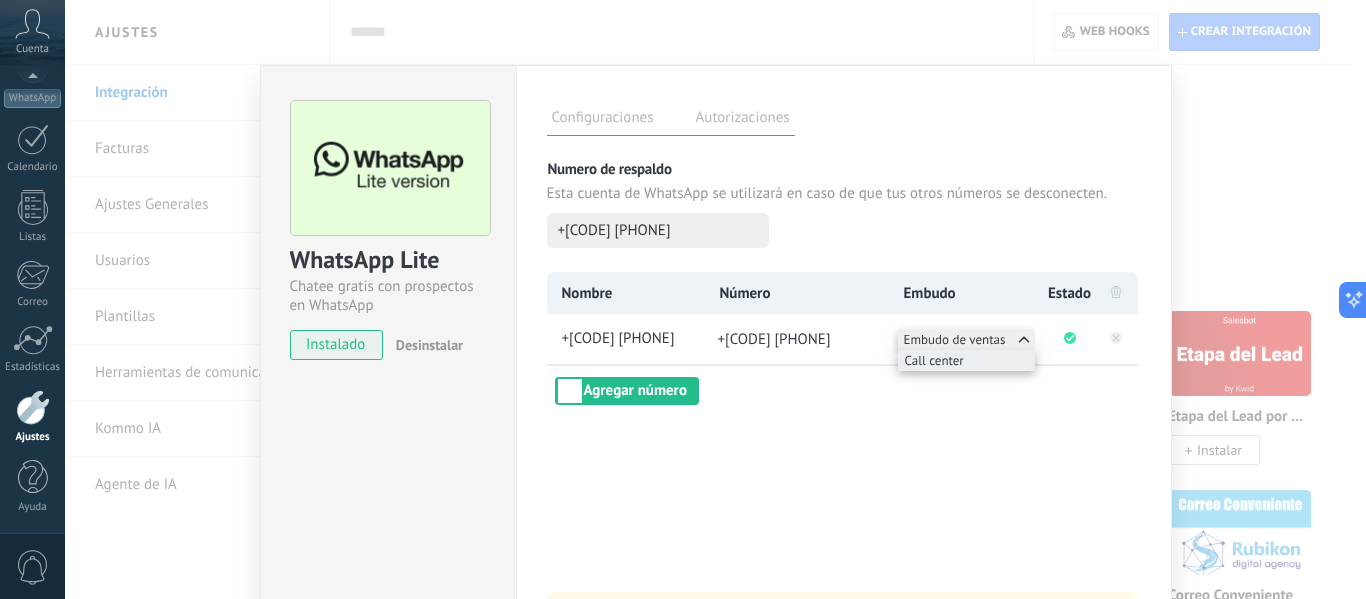 click on "Call center" at bounding box center (934, 360) 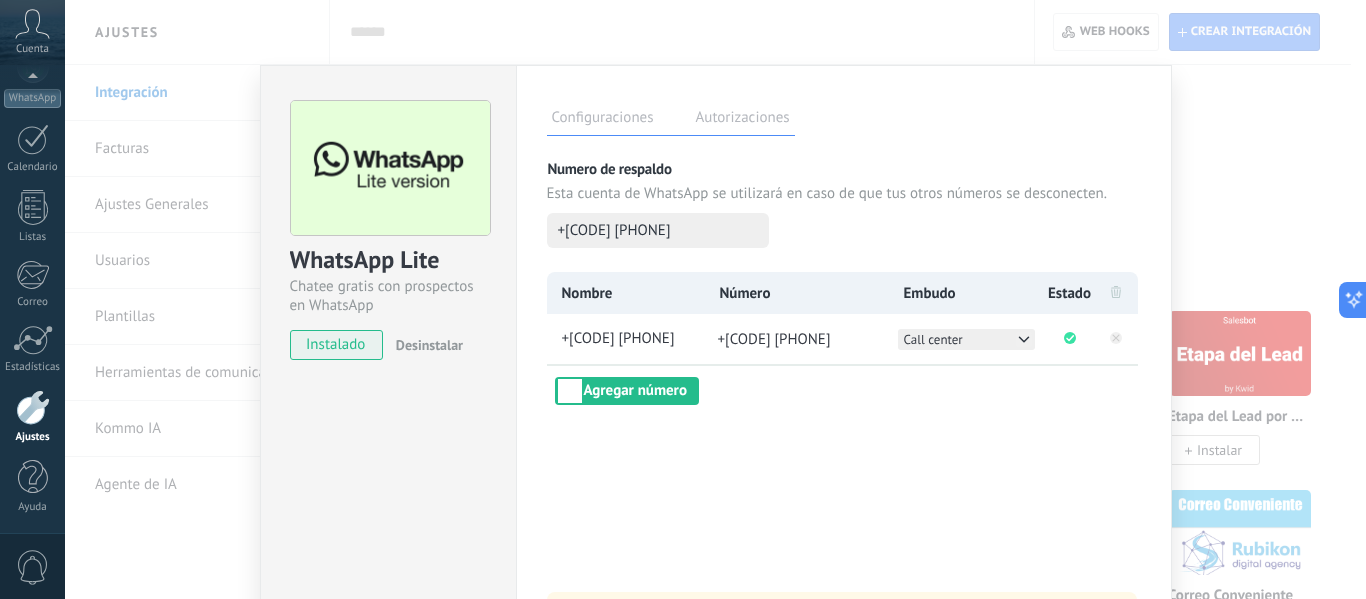 click on "WhatsApp Lite Chatee gratis con prospectos en WhatsApp instalado Desinstalar Configuraciones Autorizaciones Esta pestaña registra a los usuarios que han concedido acceso a las integración a esta cuenta. Si deseas remover la posibilidad que un usuario pueda enviar solicitudes a la cuenta en nombre de esta integración, puedes revocar el acceso. Si el acceso a todos los usuarios es revocado, la integración dejará de funcionar. Esta aplicacion está instalada, pero nadie le ha dado acceso aun. Más de 2 mil millones de personas utilizan activamente WhatsApp para conectarse con amigos, familiares y empresas. Esta integración agrega el chat más popular a tu arsenal de comunicación: captura automáticamente leads desde los mensajes entrantes, comparte el acceso al chat con todo tu equipo y potencia todo con las herramientas integradas de Kommo, como el botón de compromiso y Salesbot. más _:  Guardar Numero de respaldo Esta cuenta de WhatsApp se utilizará en caso de que tus otros números se desconecten." at bounding box center (715, 299) 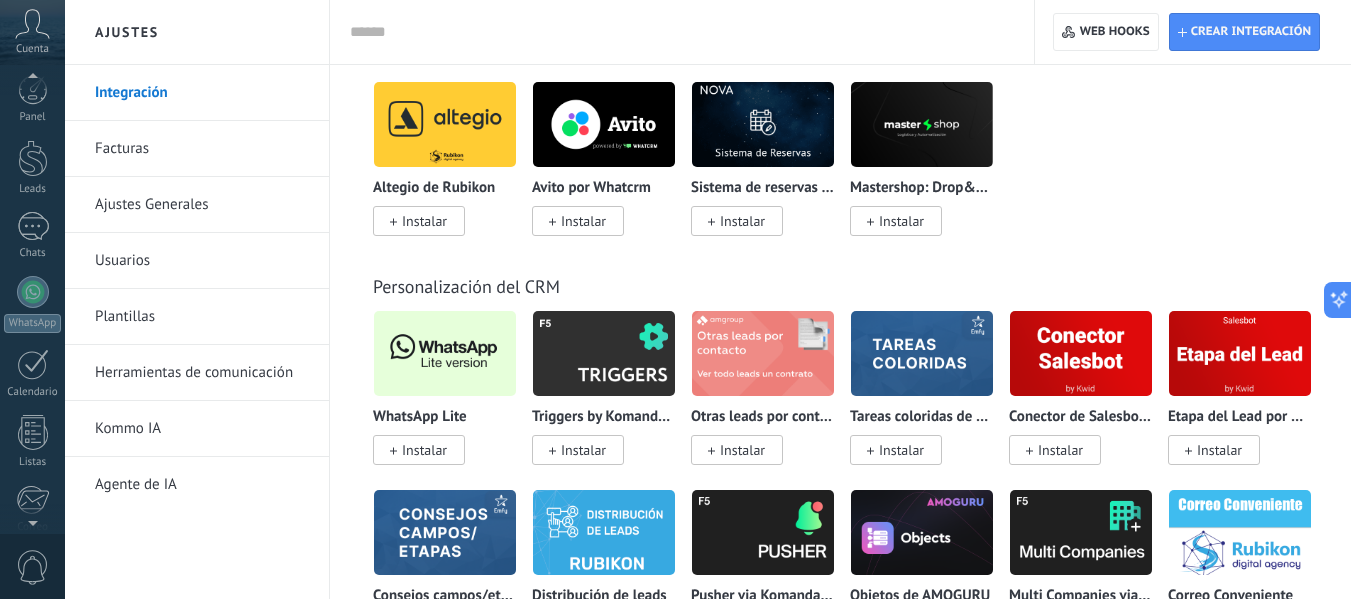 scroll, scrollTop: 0, scrollLeft: 0, axis: both 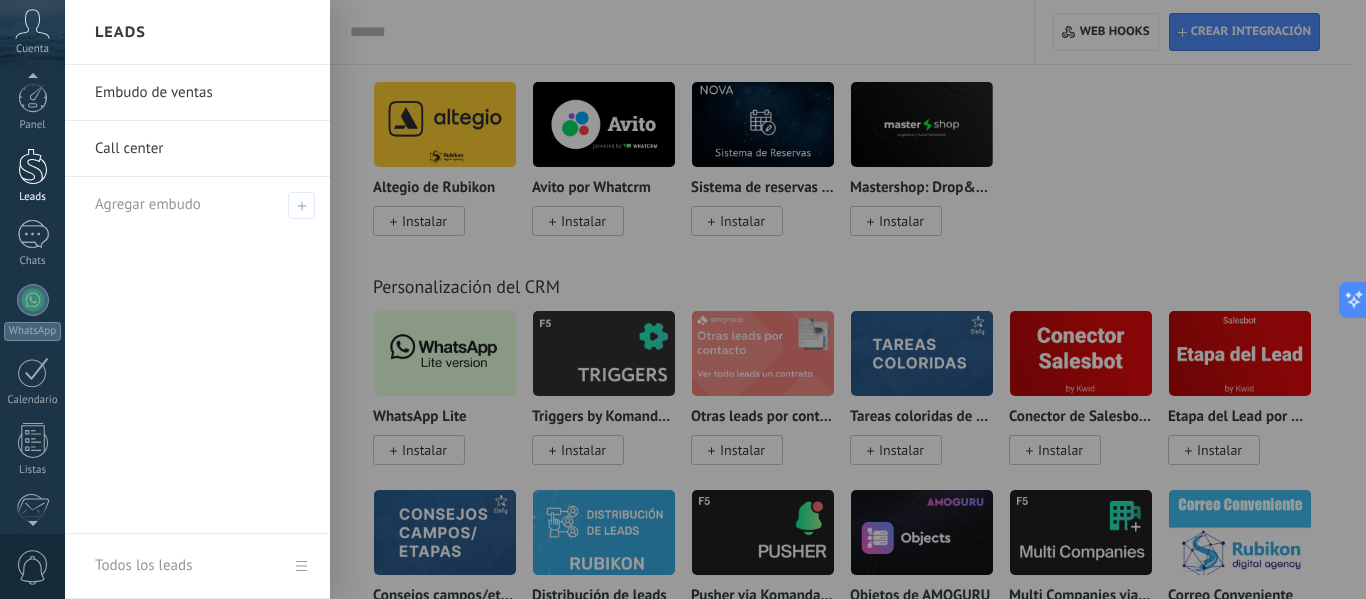 click at bounding box center (33, 166) 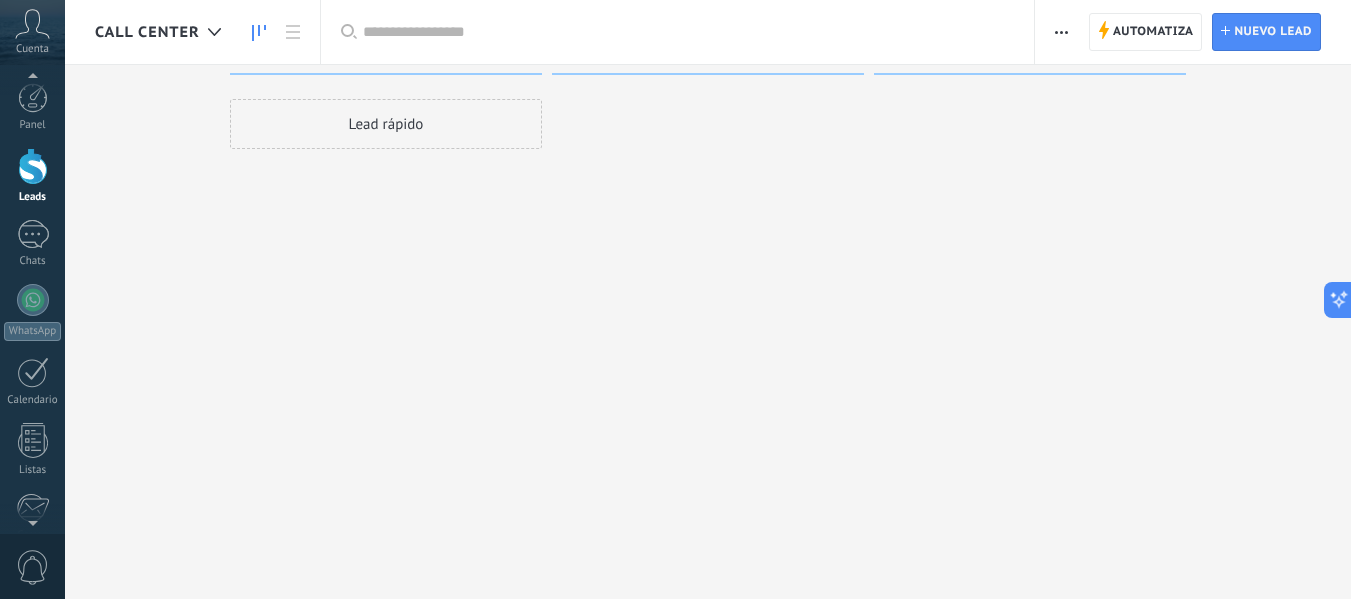 scroll, scrollTop: 0, scrollLeft: 0, axis: both 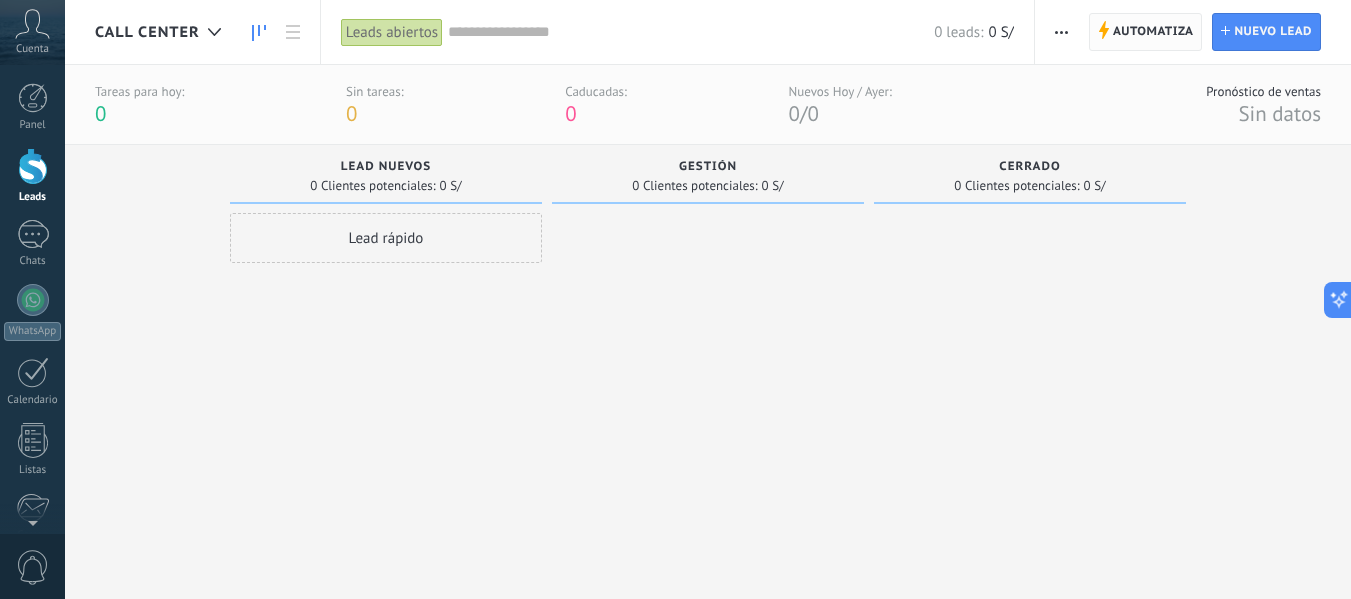 click on "Automatiza" at bounding box center (1153, 32) 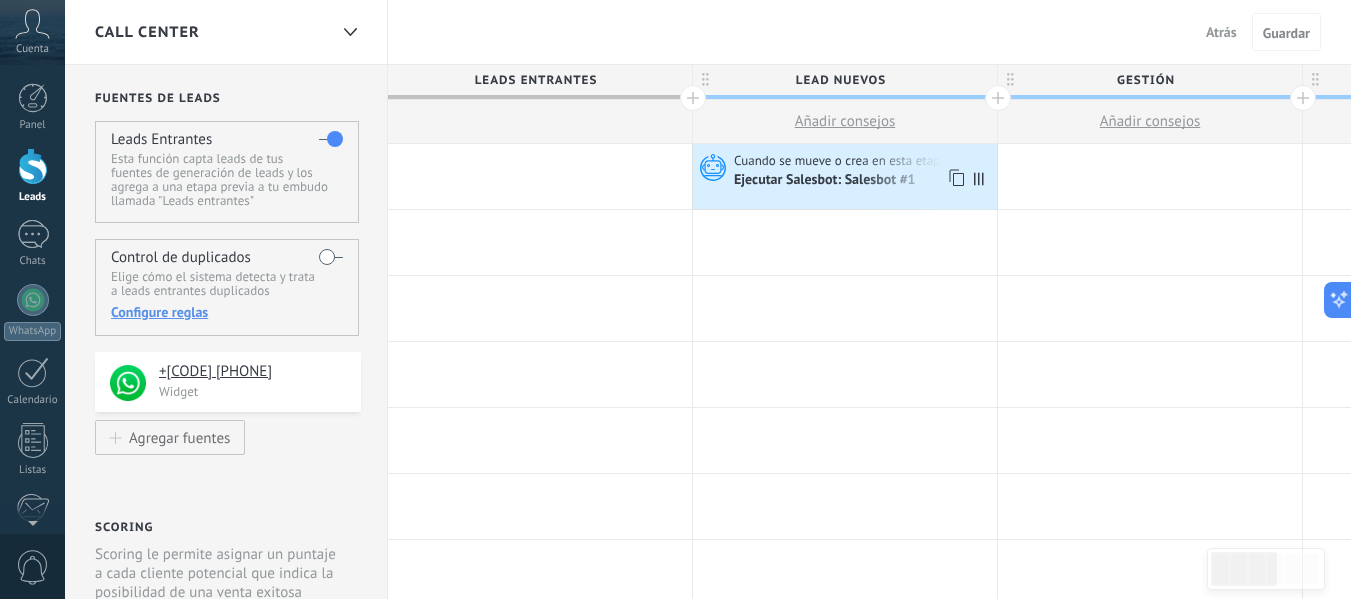 click on "Cuando se mueve o crea en esta etapa Ejecutar Salesbot: Salesbot #1" at bounding box center [845, 176] 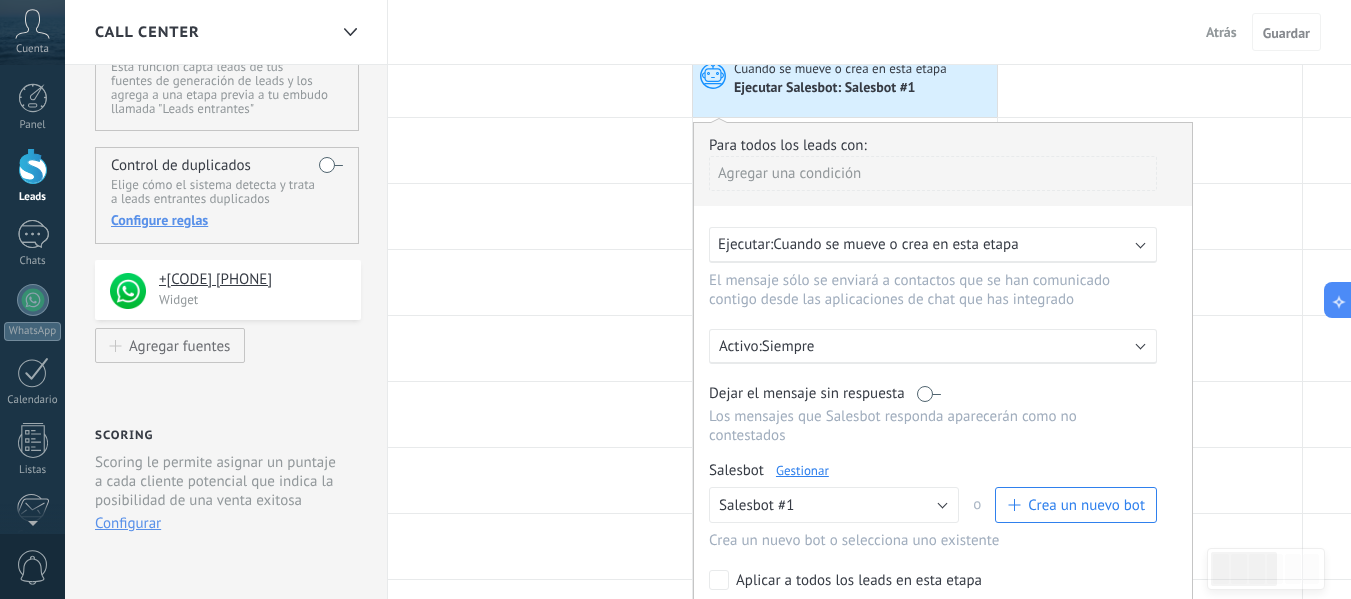 scroll, scrollTop: 200, scrollLeft: 0, axis: vertical 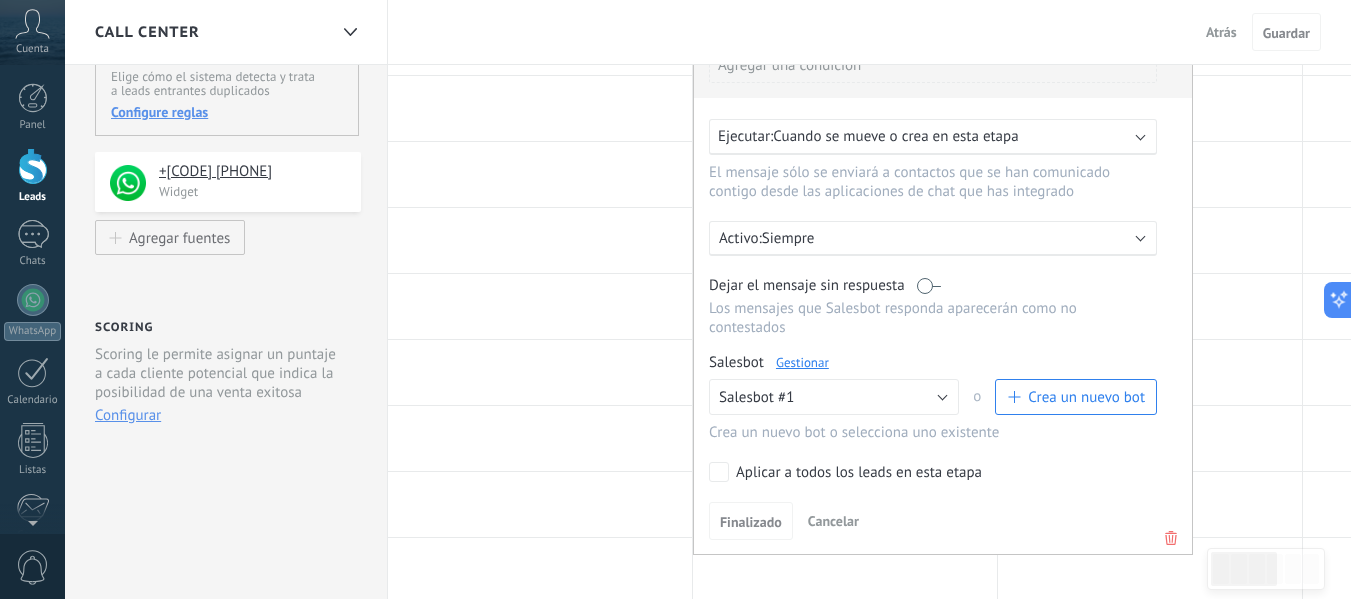 click on "Gestionar" at bounding box center [802, 362] 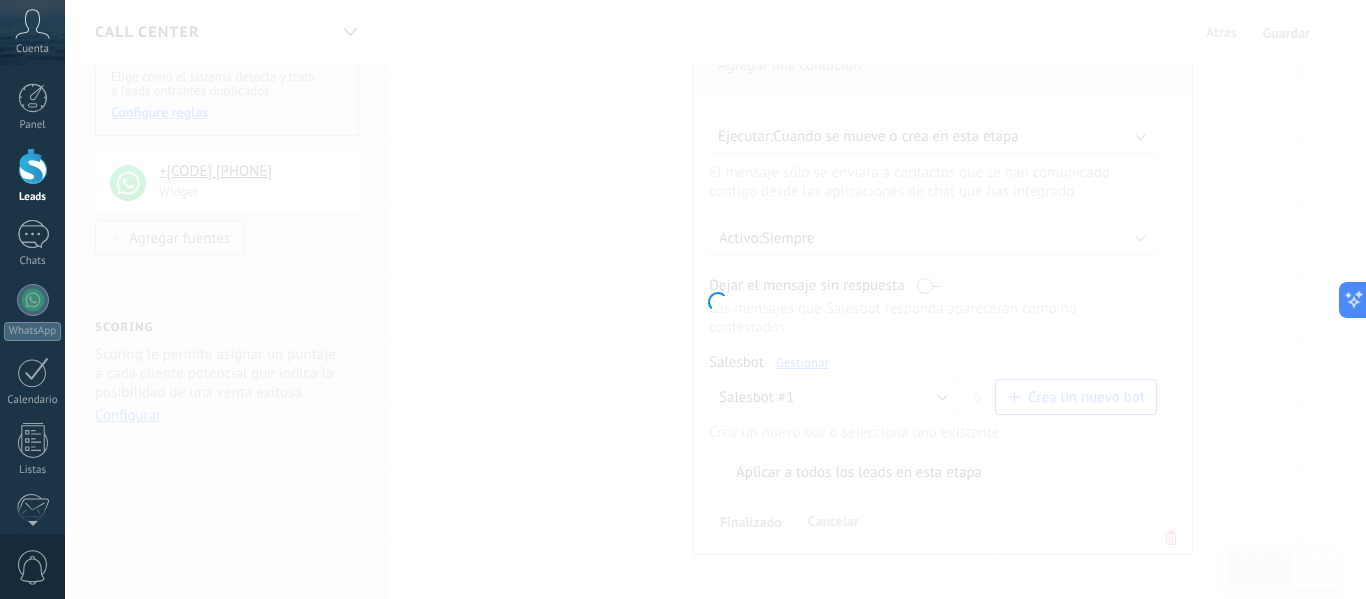 type on "**********" 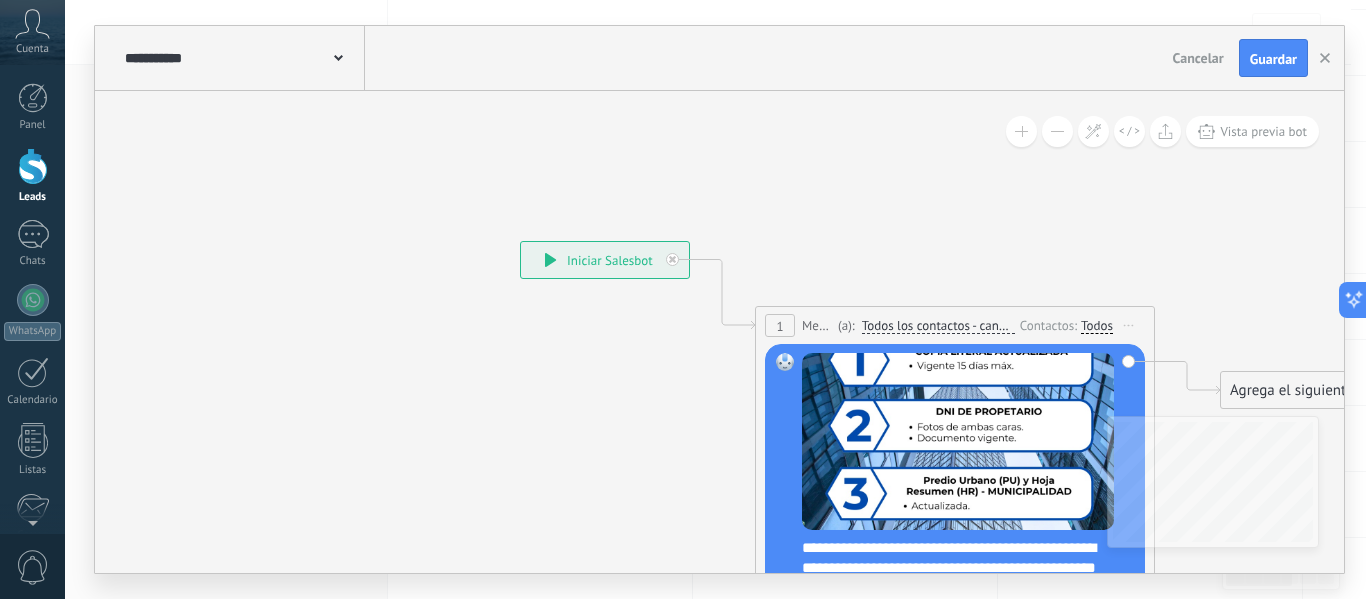 click on "Todos" at bounding box center [1097, 326] 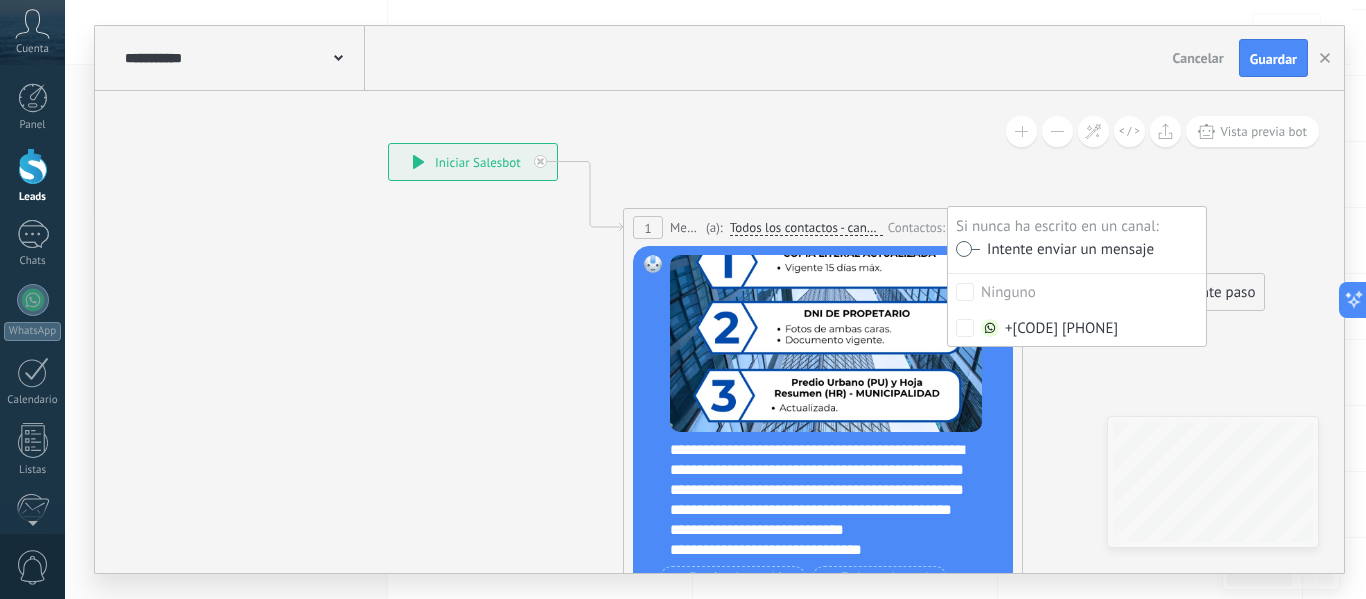 drag, startPoint x: 1093, startPoint y: 277, endPoint x: 906, endPoint y: 145, distance: 228.89517 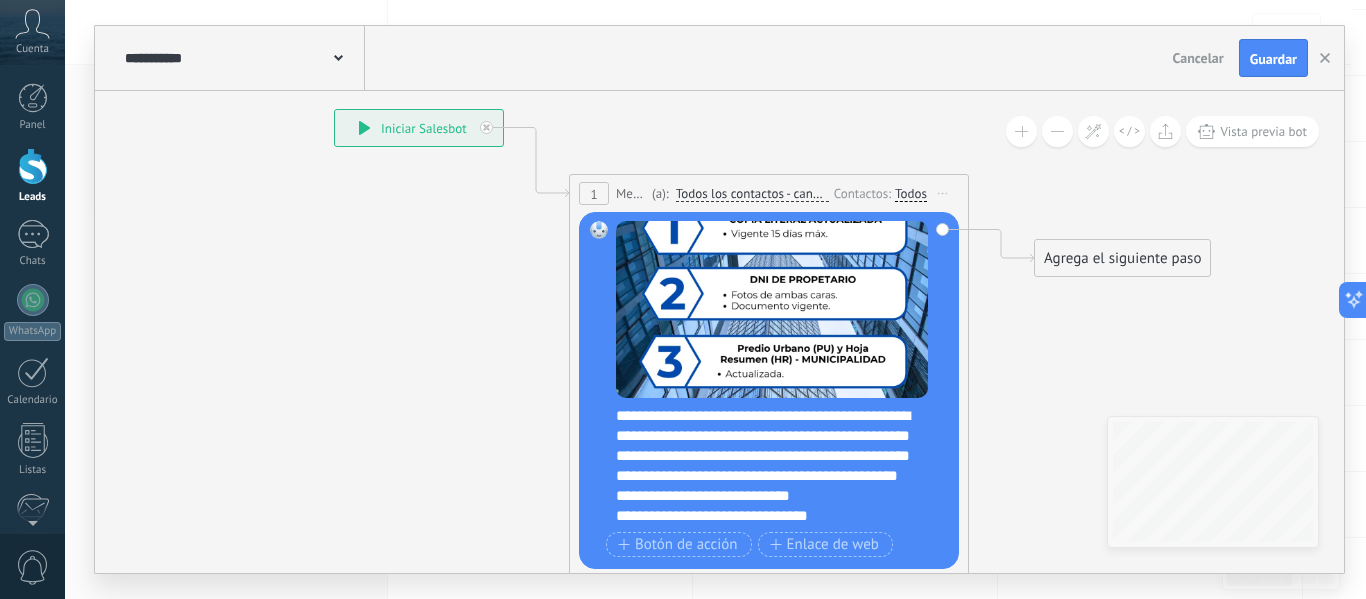 click on "Todos" at bounding box center [911, 194] 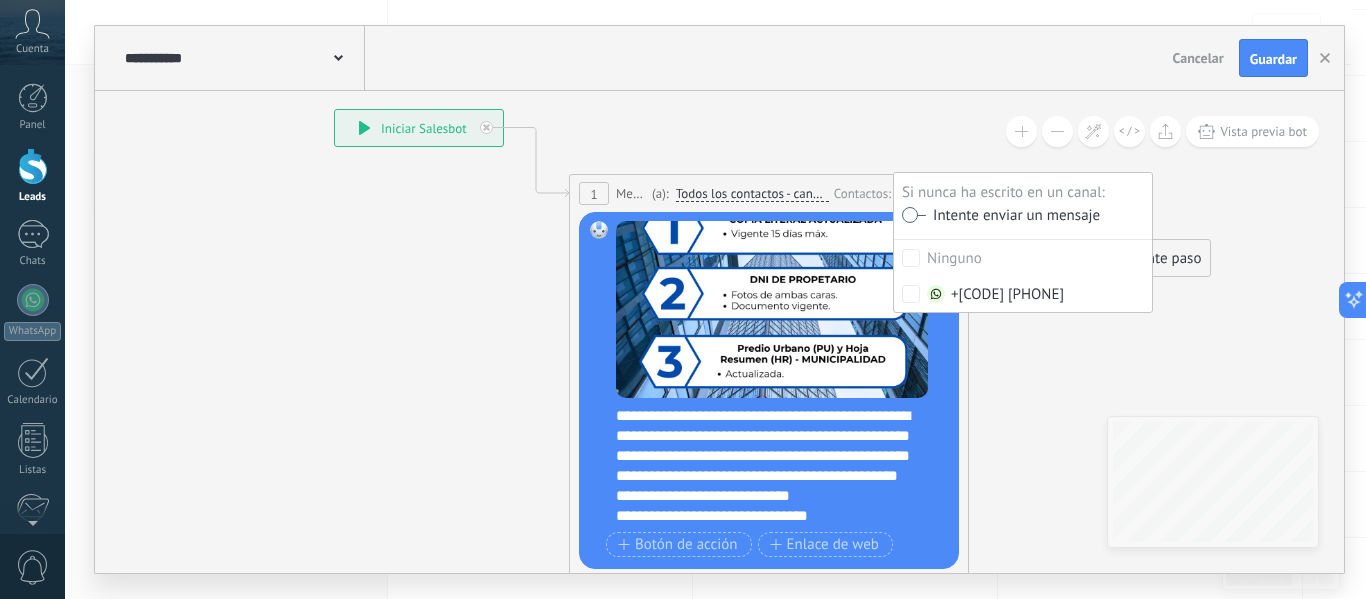 click at bounding box center [914, 215] 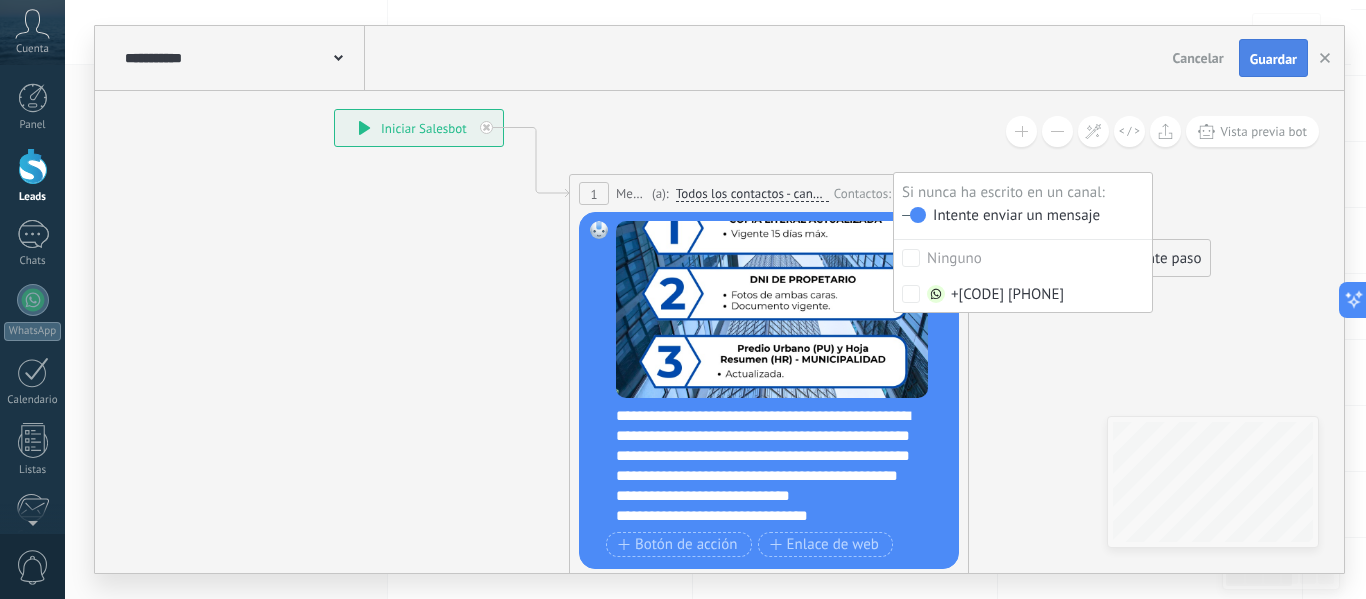 click on "Guardar" at bounding box center [1273, 59] 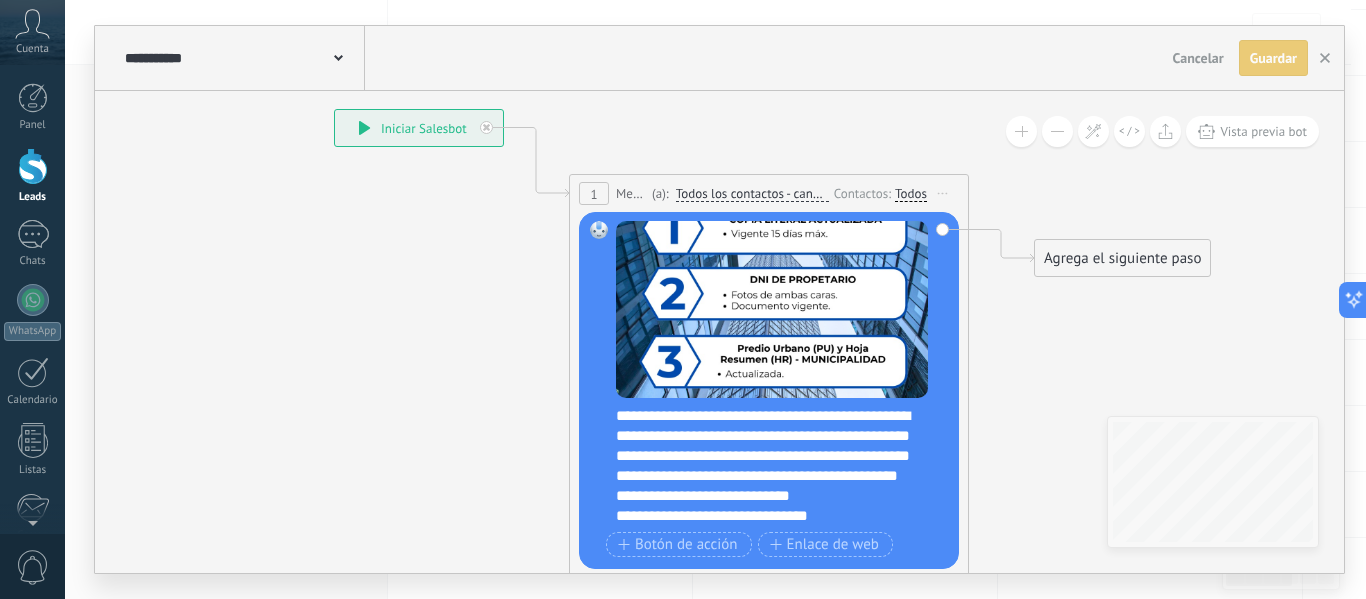 click on "Cancelar" at bounding box center (1198, 58) 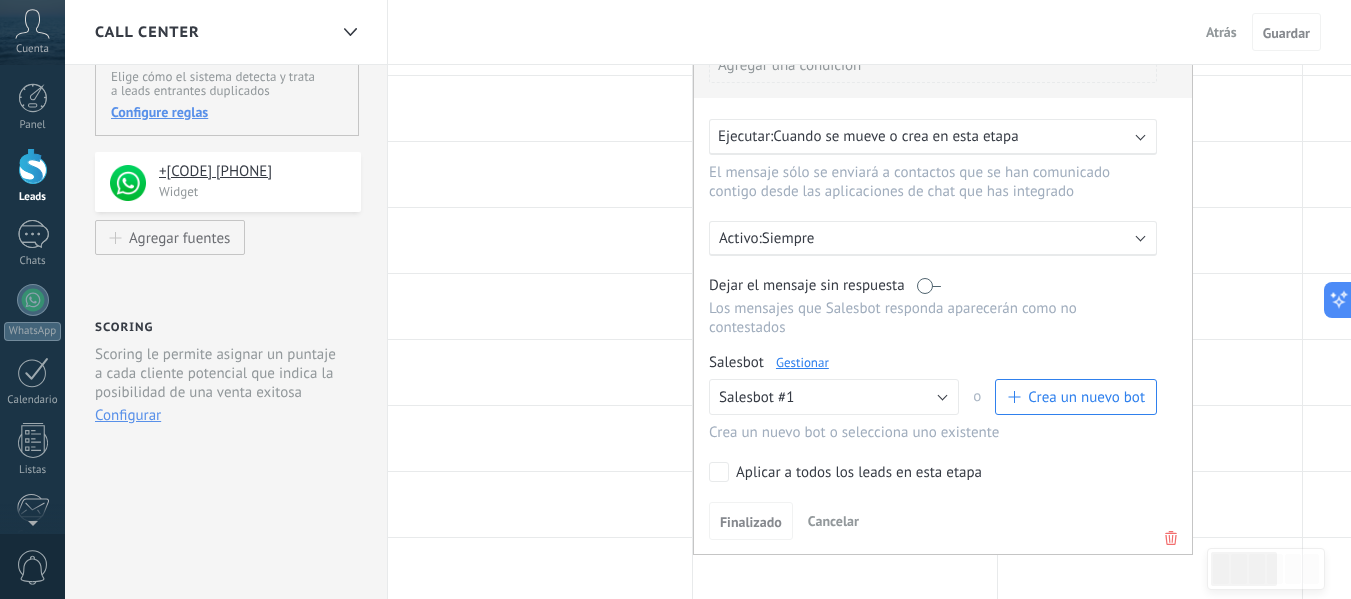 click on "Atrás" at bounding box center [1221, 32] 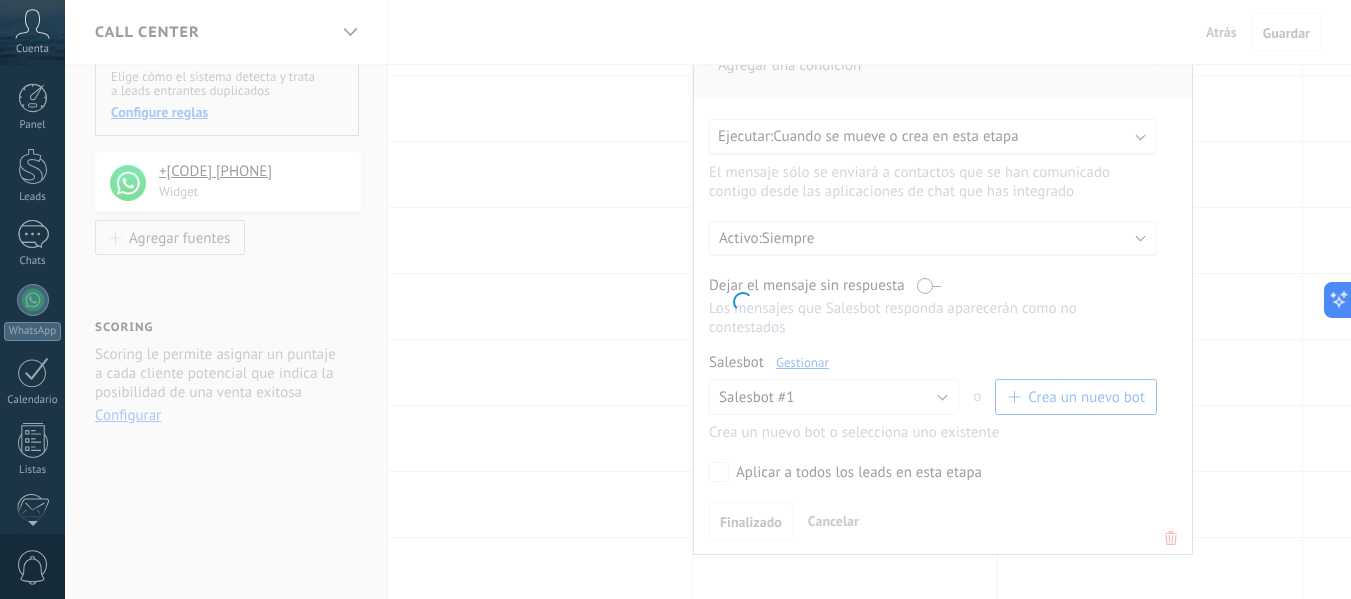 scroll, scrollTop: 931, scrollLeft: 0, axis: vertical 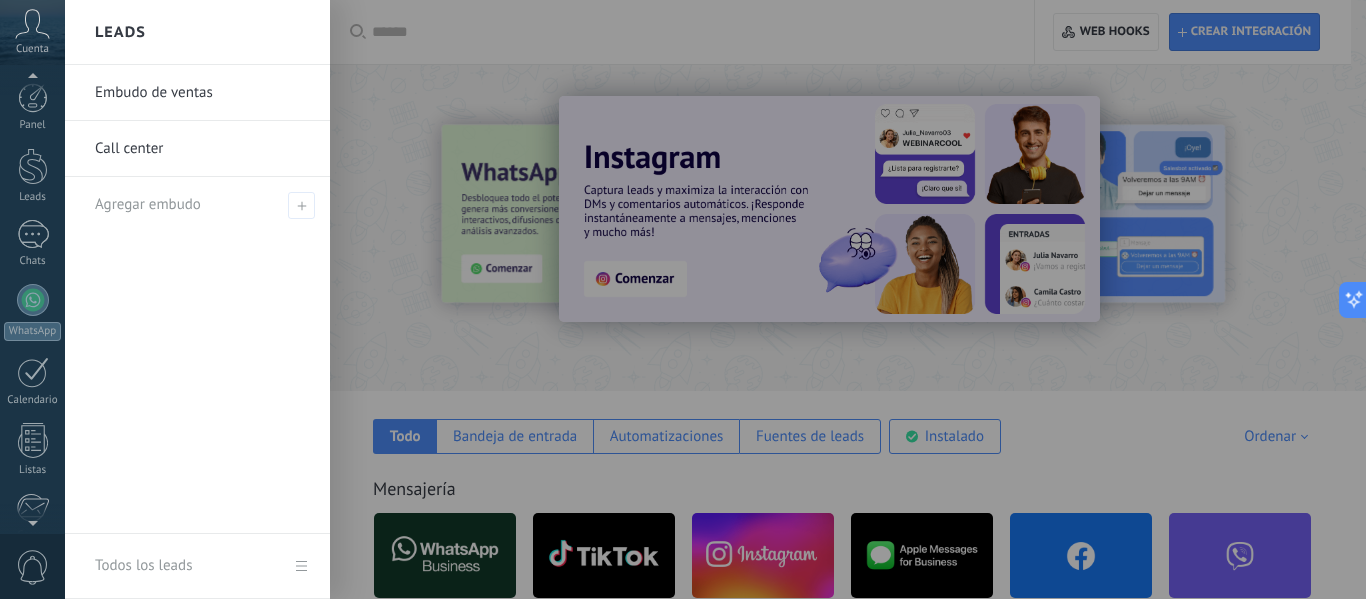 click on "Embudo de ventas" at bounding box center (202, 93) 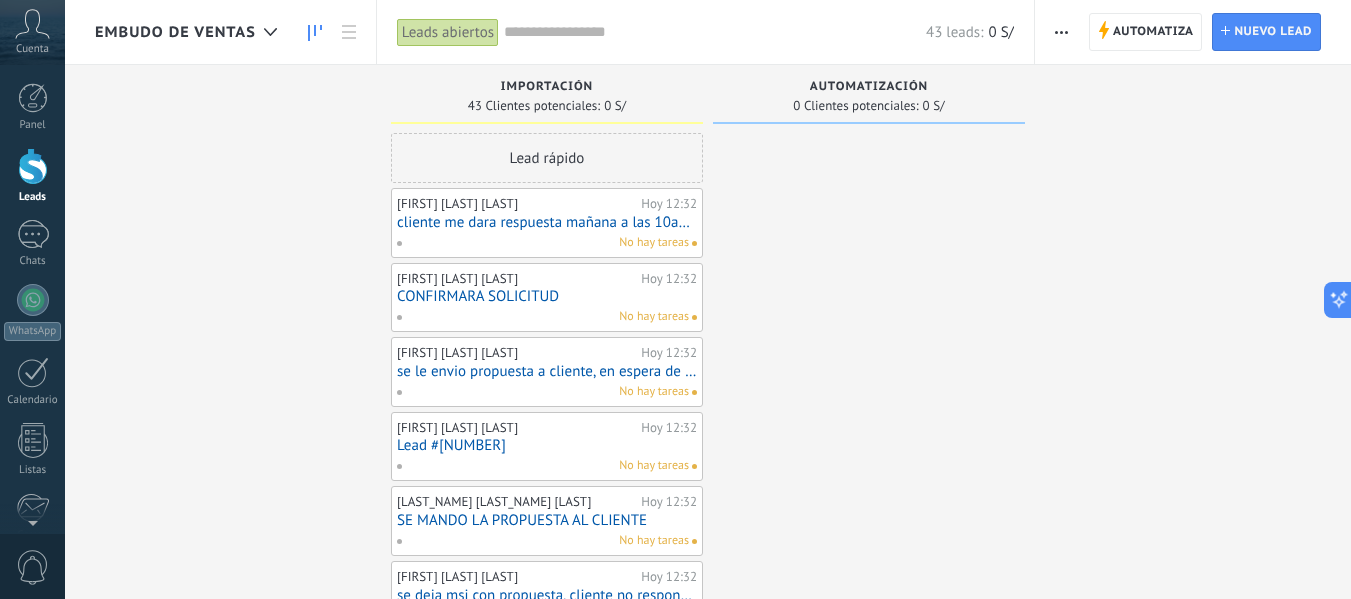 drag, startPoint x: 883, startPoint y: 343, endPoint x: 703, endPoint y: 344, distance: 180.00278 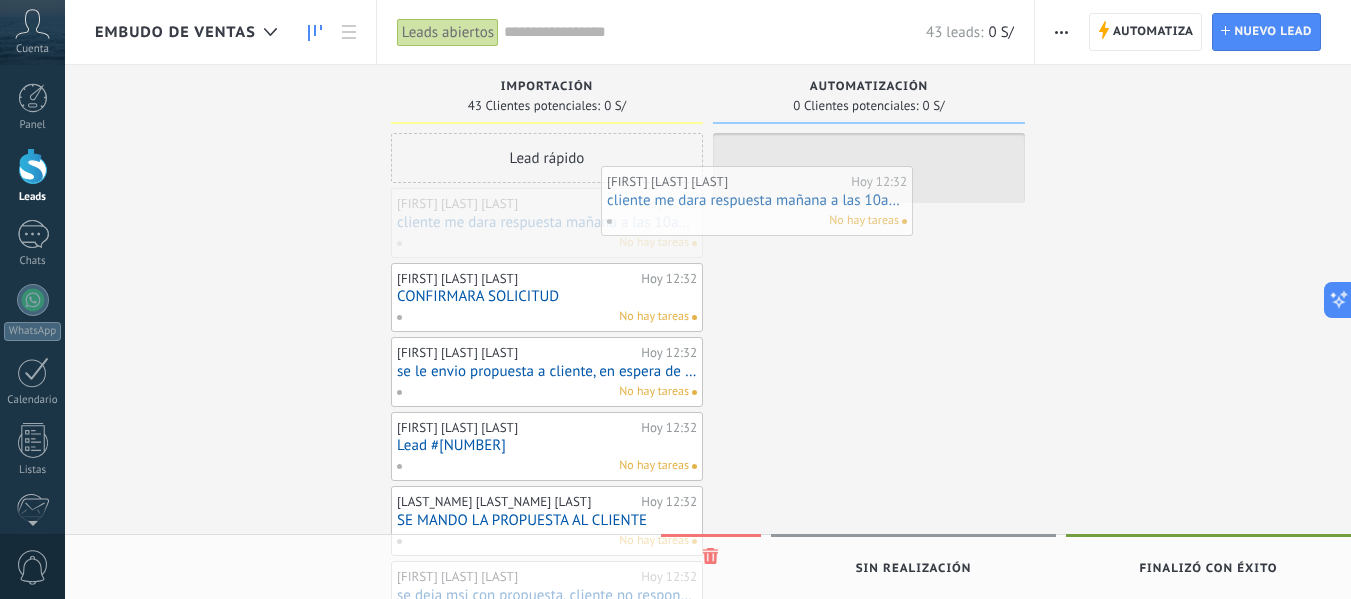 drag, startPoint x: 610, startPoint y: 229, endPoint x: 836, endPoint y: 203, distance: 227.49066 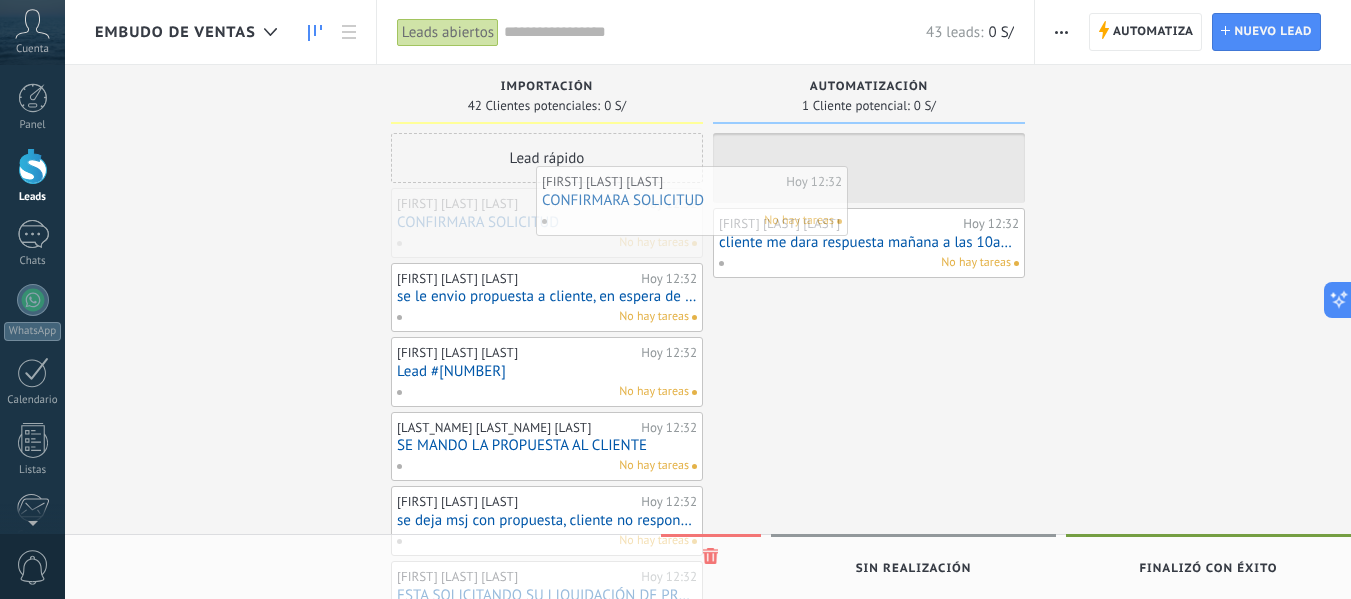 drag, startPoint x: 670, startPoint y: 219, endPoint x: 827, endPoint y: 198, distance: 158.39824 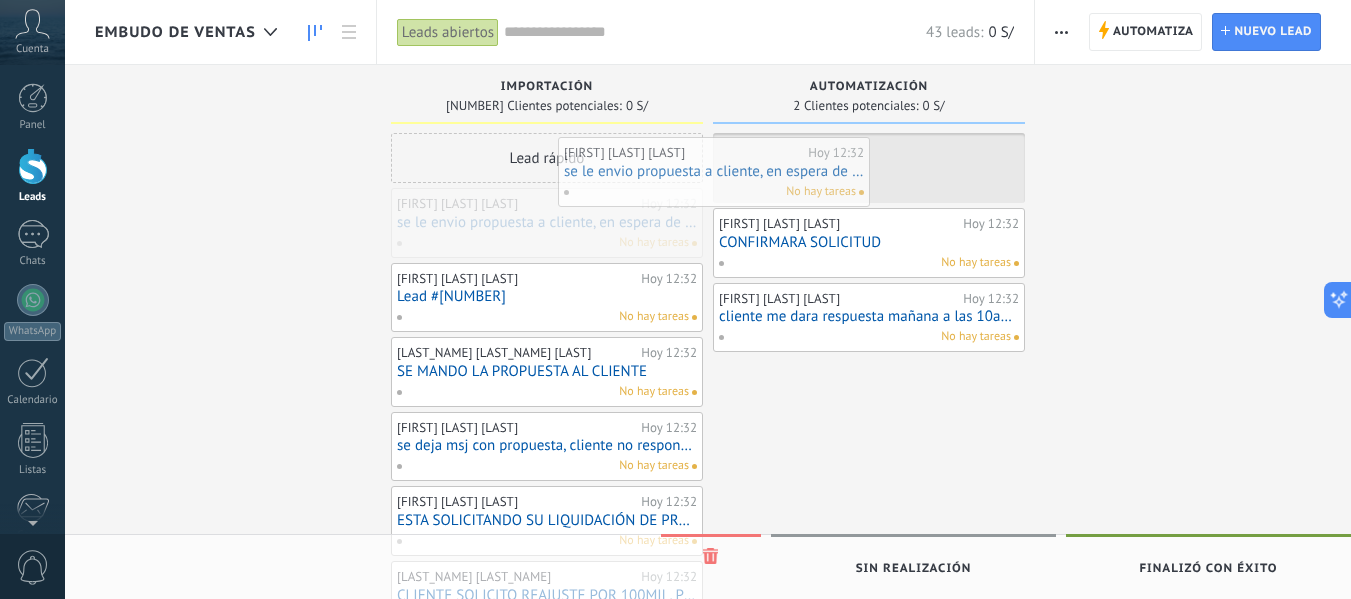 drag, startPoint x: 643, startPoint y: 218, endPoint x: 814, endPoint y: 166, distance: 178.73164 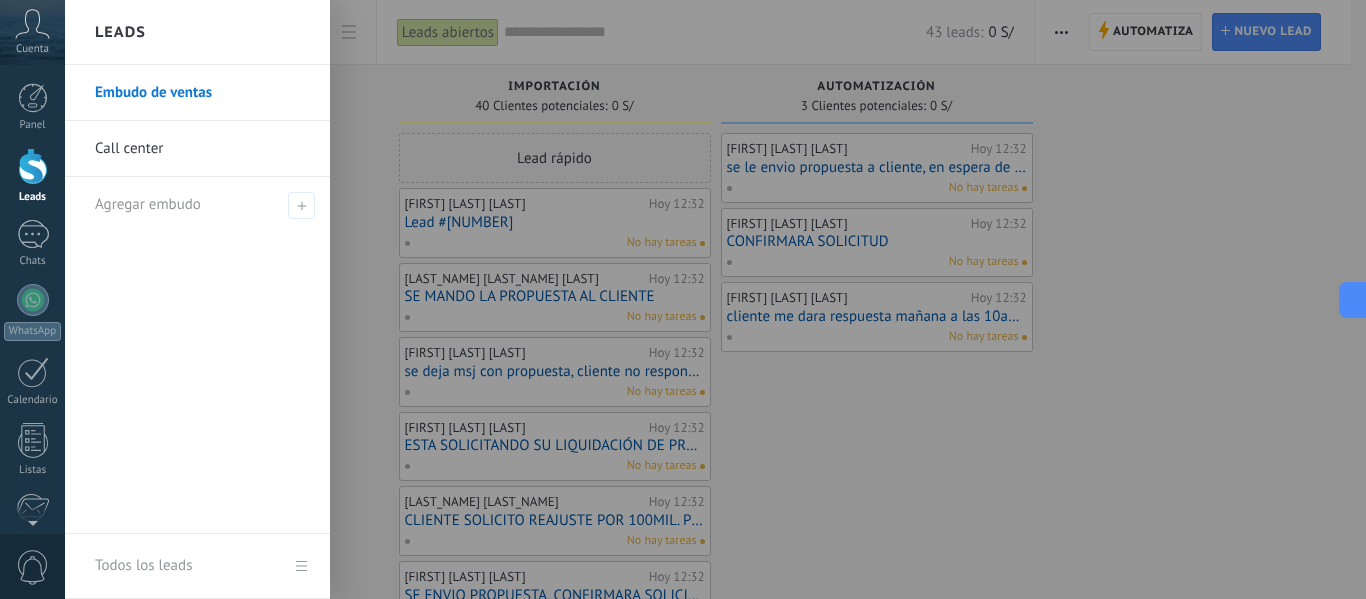 click on "Call center" at bounding box center (202, 149) 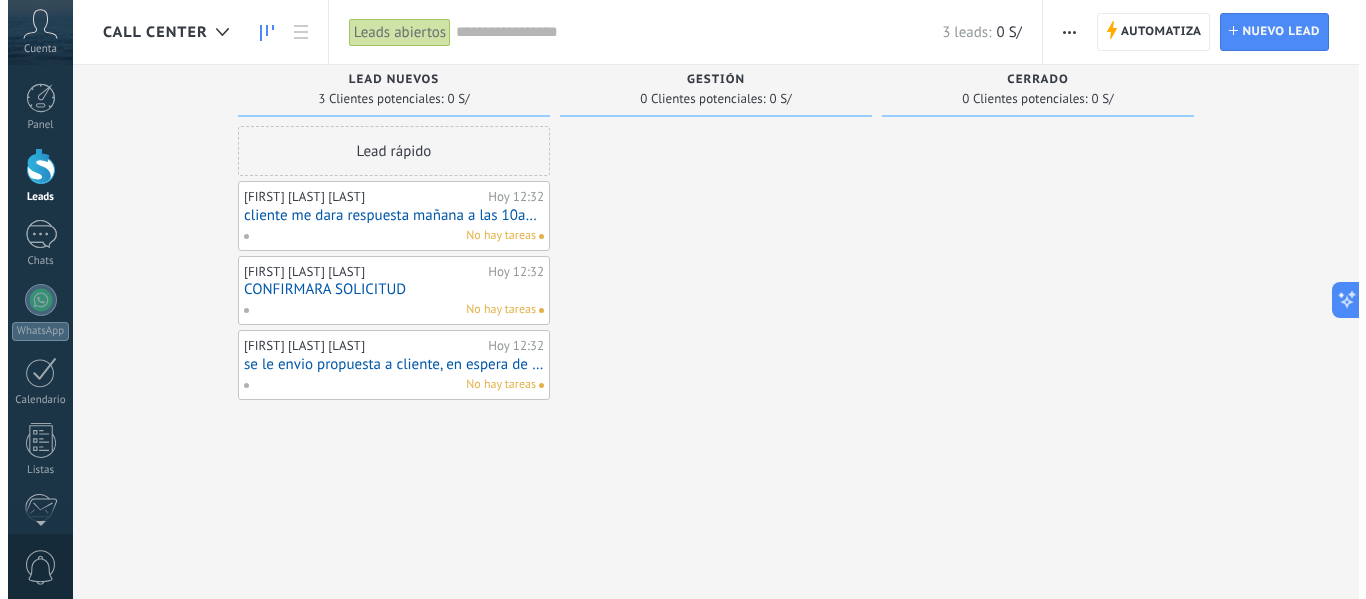 scroll, scrollTop: 0, scrollLeft: 0, axis: both 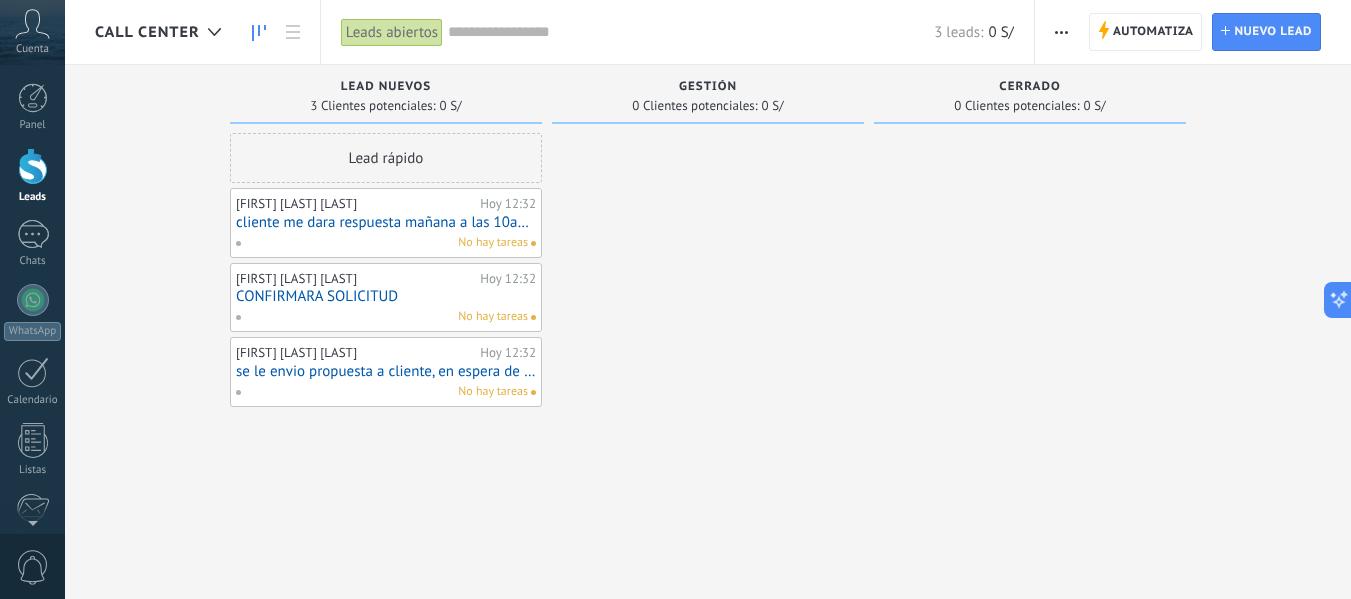 click on "No hay tareas" at bounding box center (381, 243) 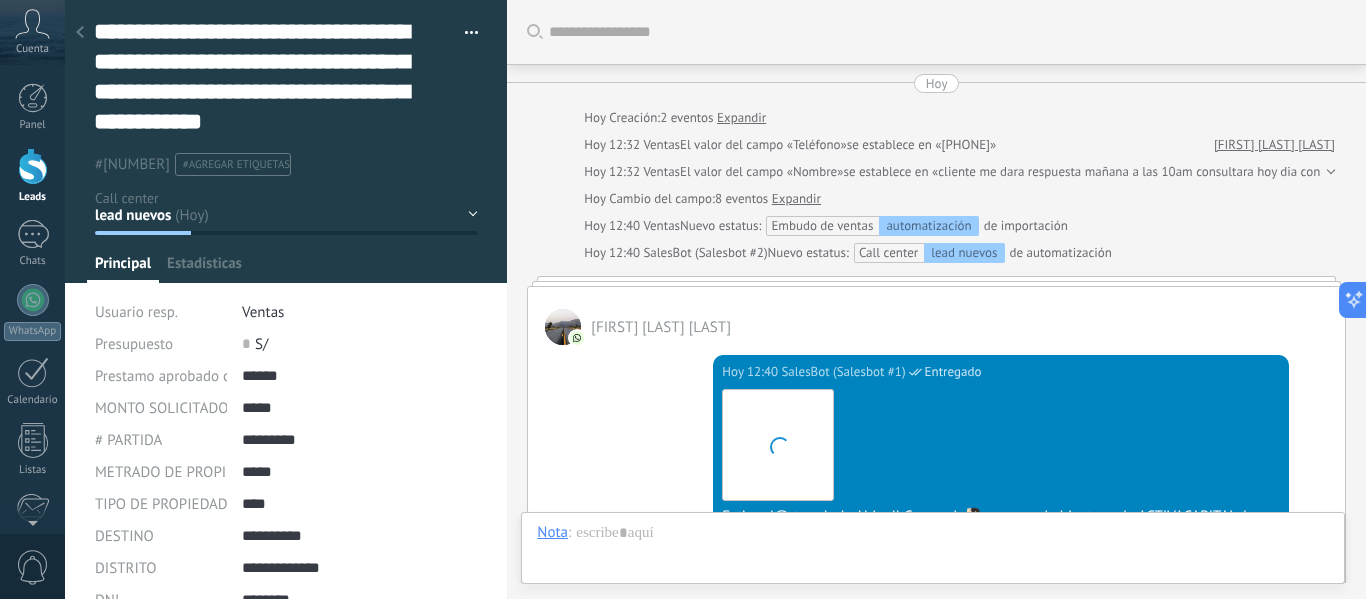 scroll, scrollTop: 120, scrollLeft: 0, axis: vertical 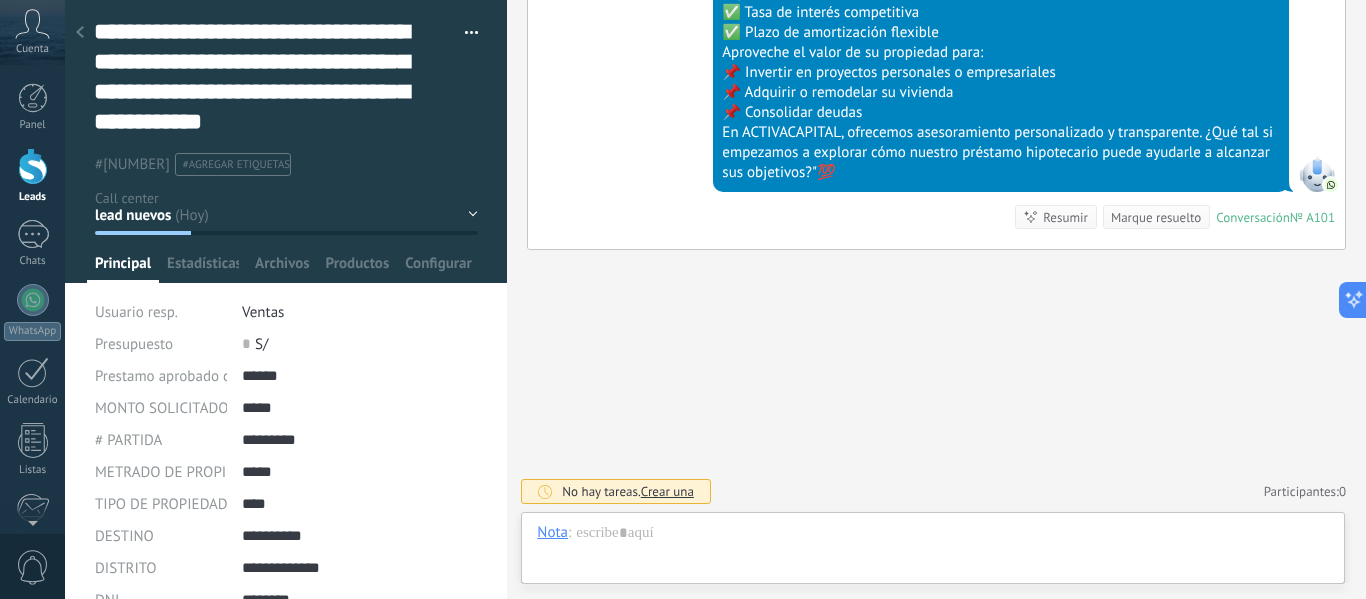 click at bounding box center (80, 33) 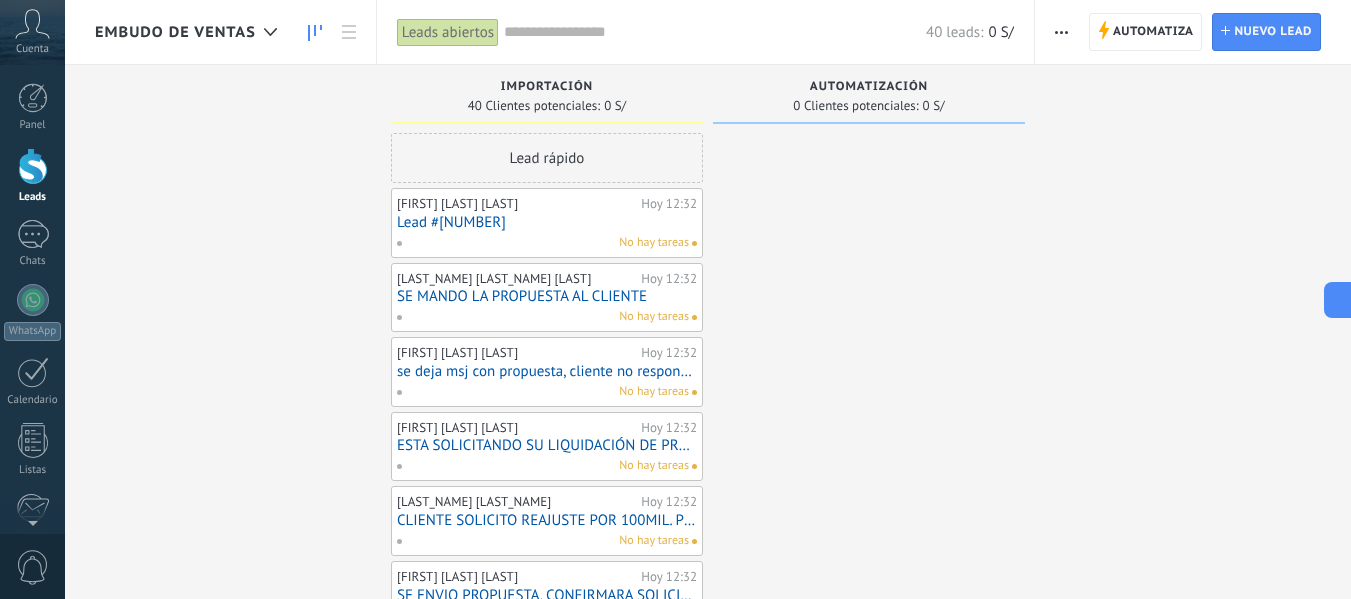 click at bounding box center (1061, 32) 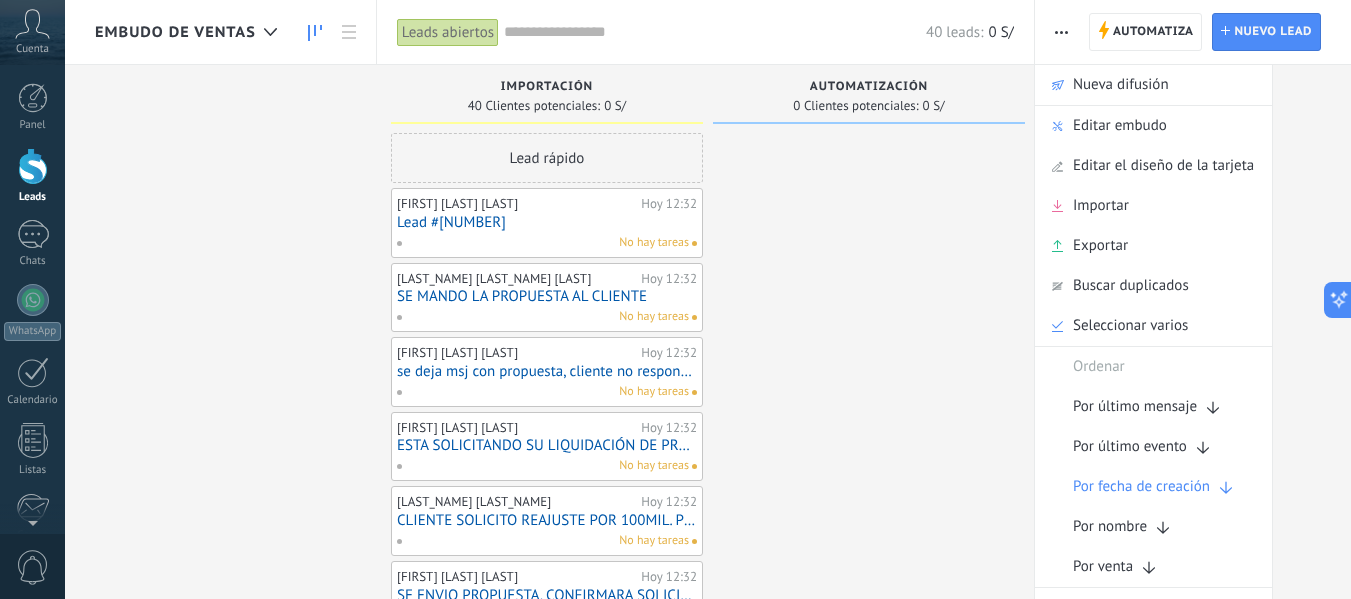 click 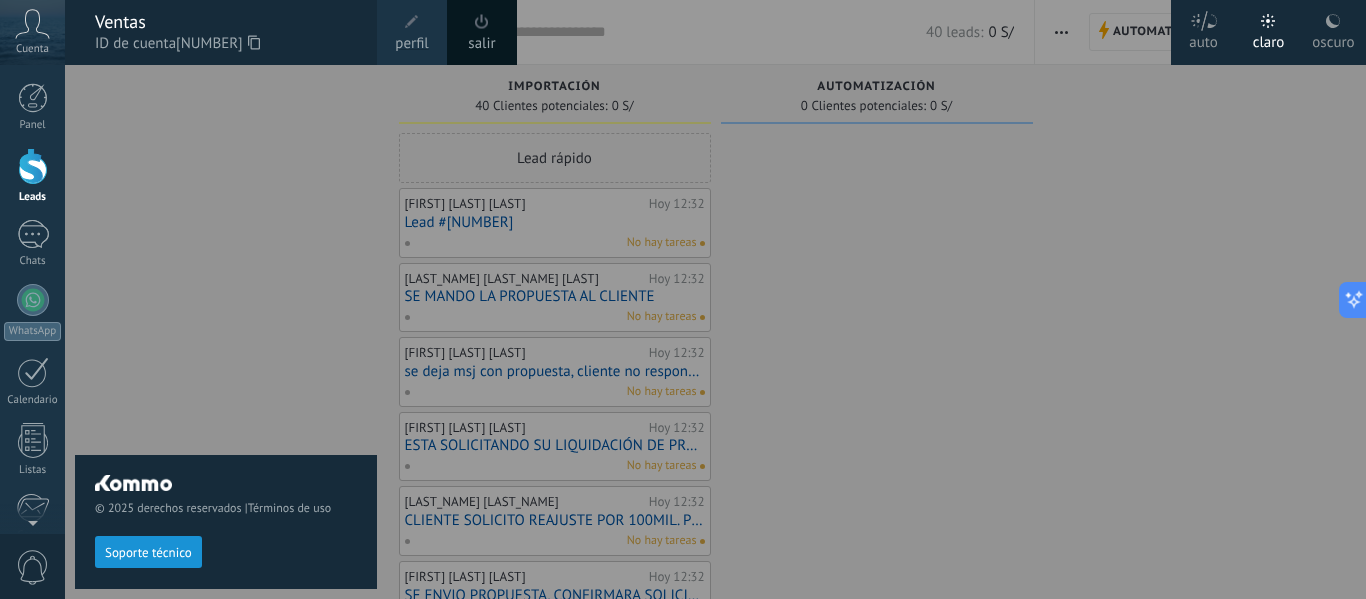 click at bounding box center (482, 22) 